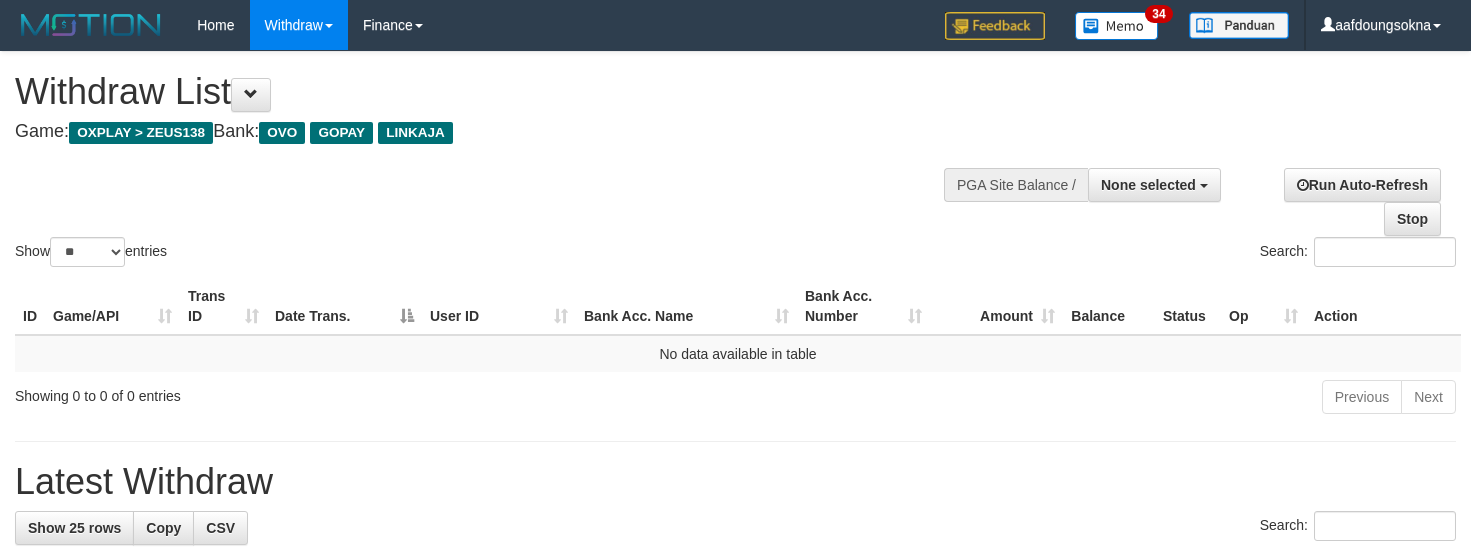 select 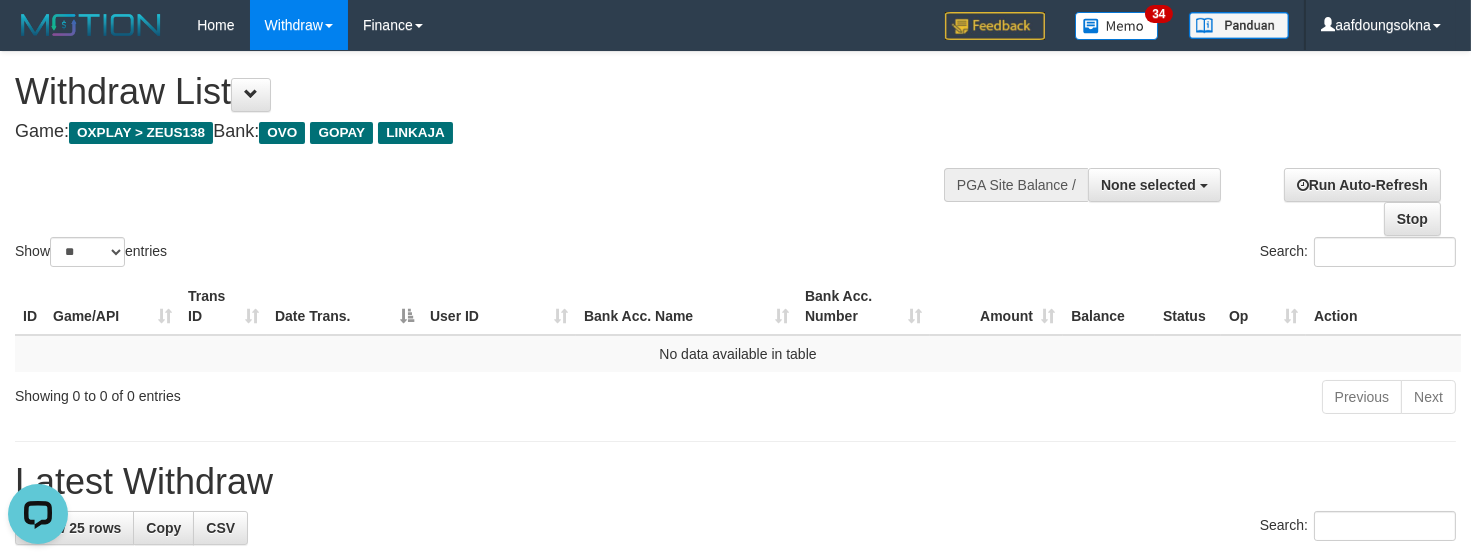 scroll, scrollTop: 0, scrollLeft: 0, axis: both 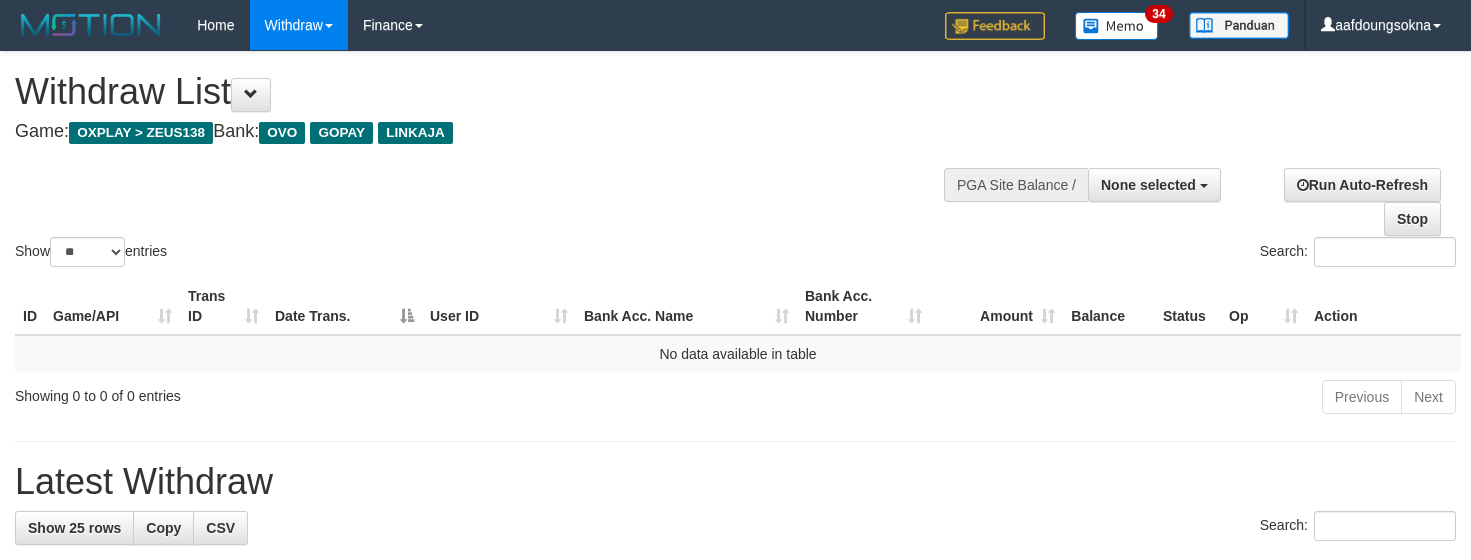select 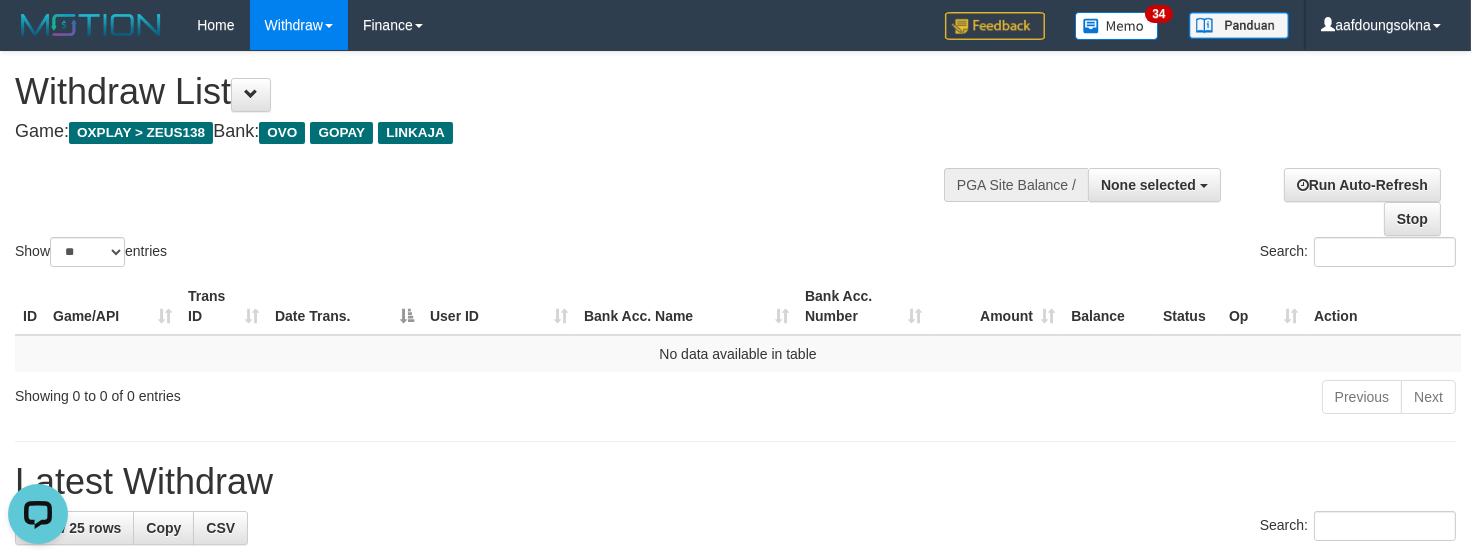 scroll, scrollTop: 0, scrollLeft: 0, axis: both 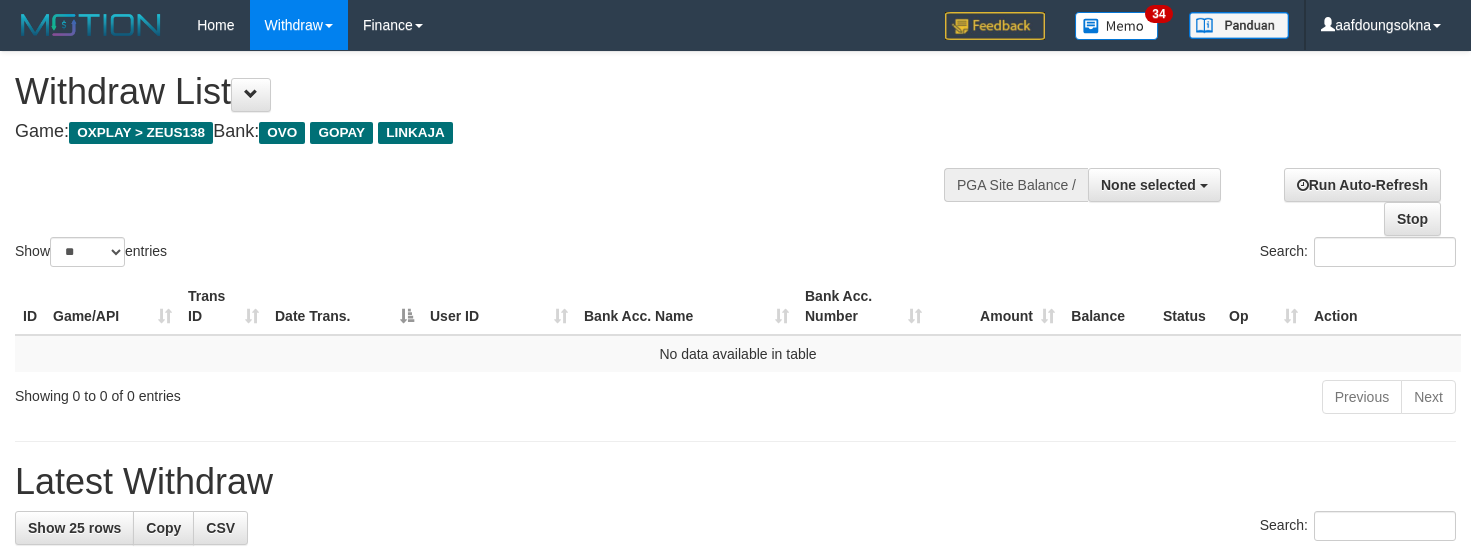 select 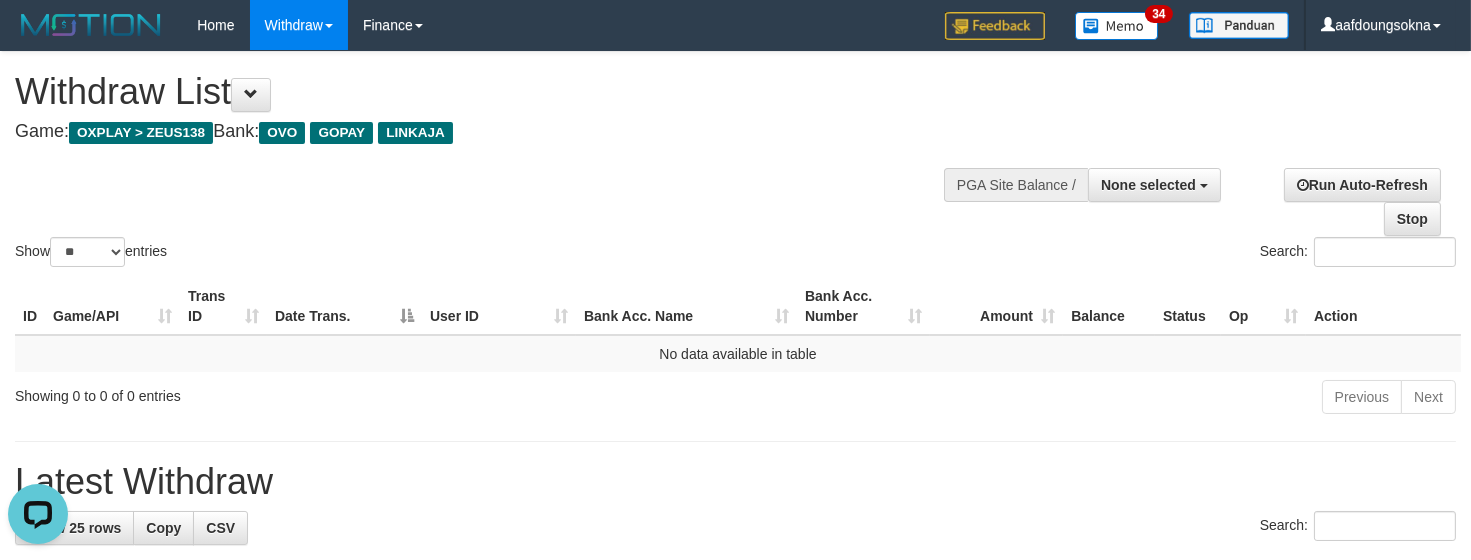 scroll, scrollTop: 0, scrollLeft: 0, axis: both 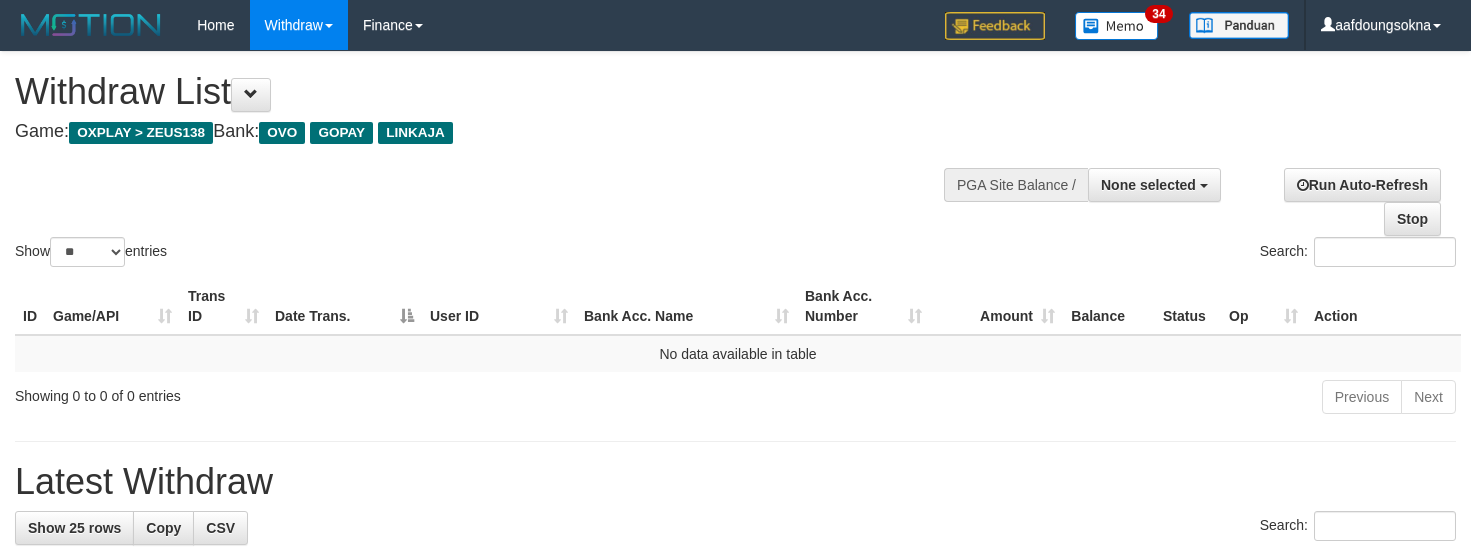 select 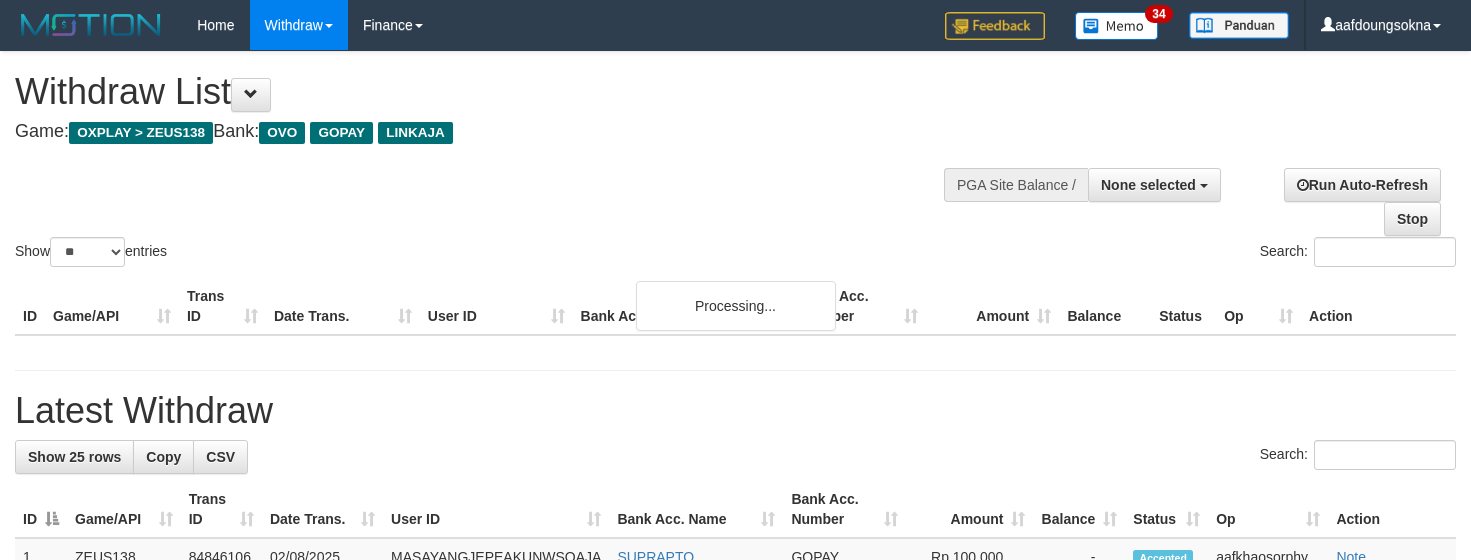 select 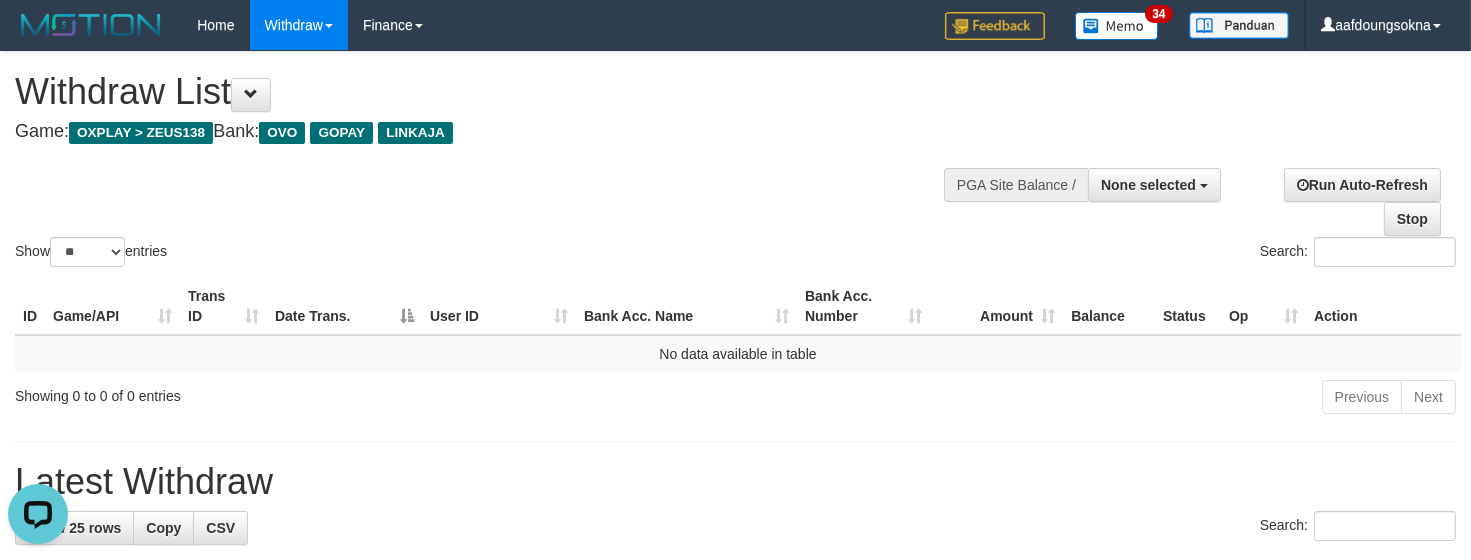 scroll, scrollTop: 0, scrollLeft: 0, axis: both 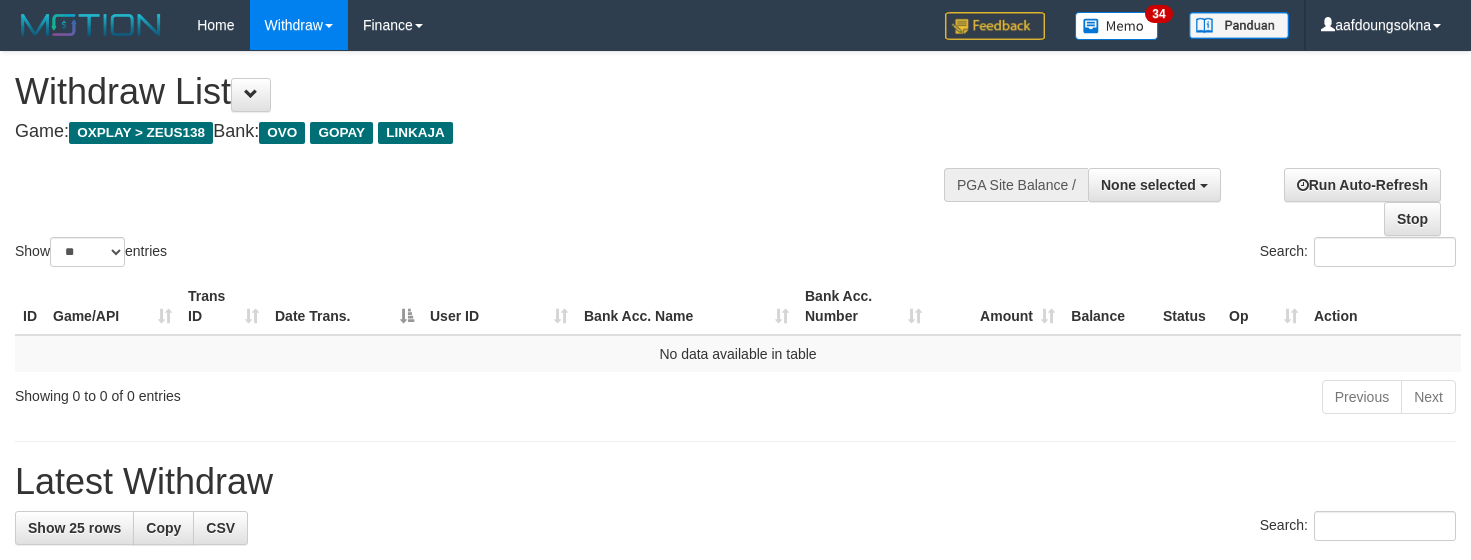 select 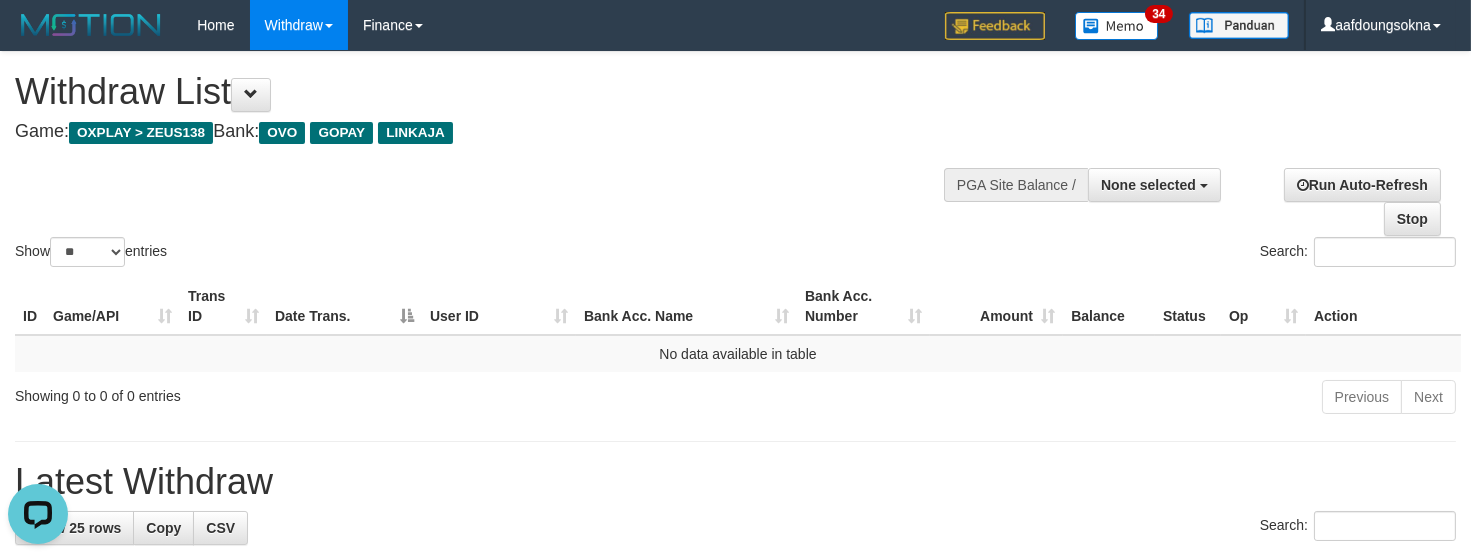 scroll, scrollTop: 0, scrollLeft: 0, axis: both 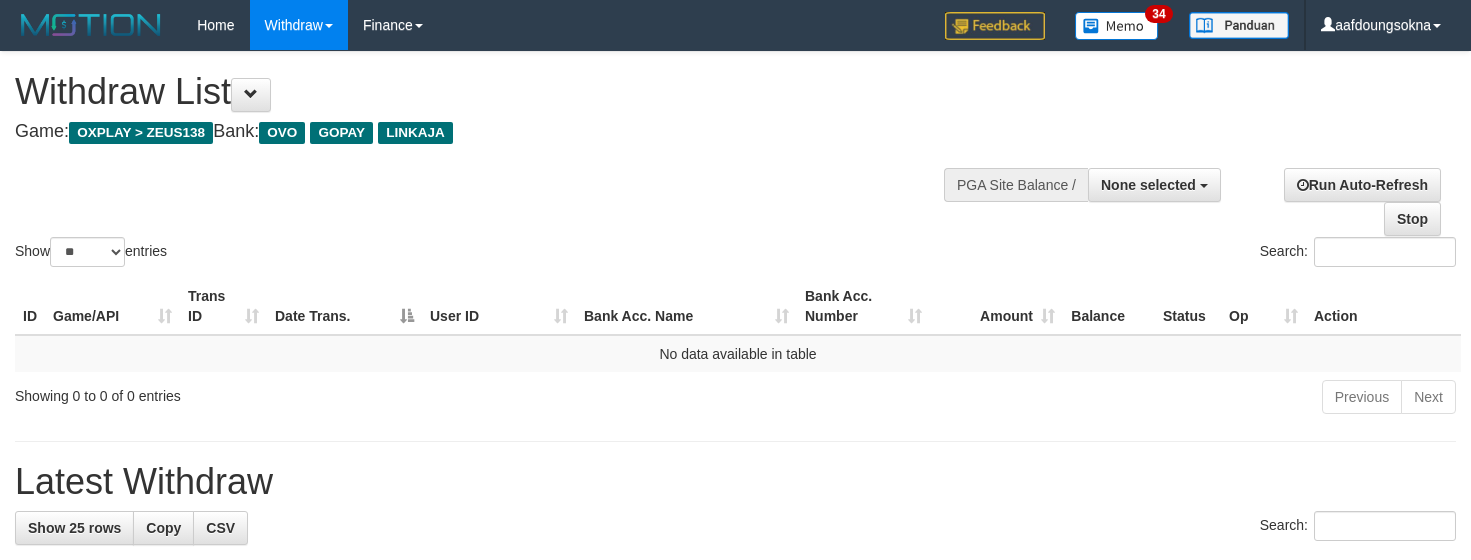 select 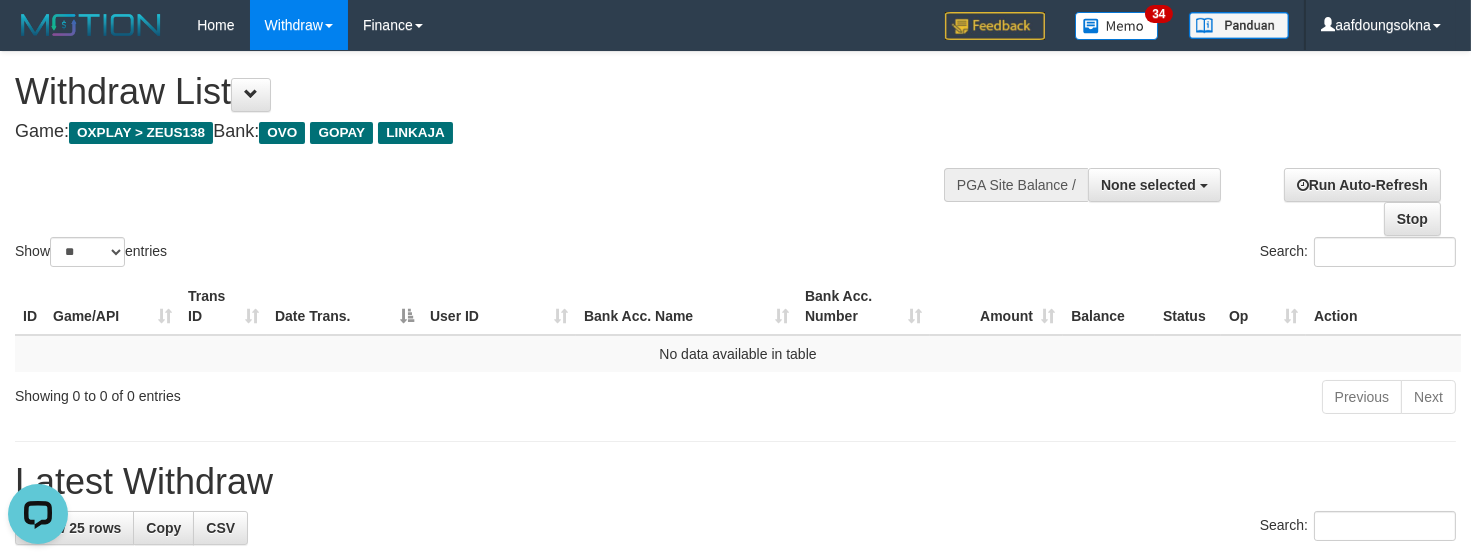 scroll, scrollTop: 0, scrollLeft: 0, axis: both 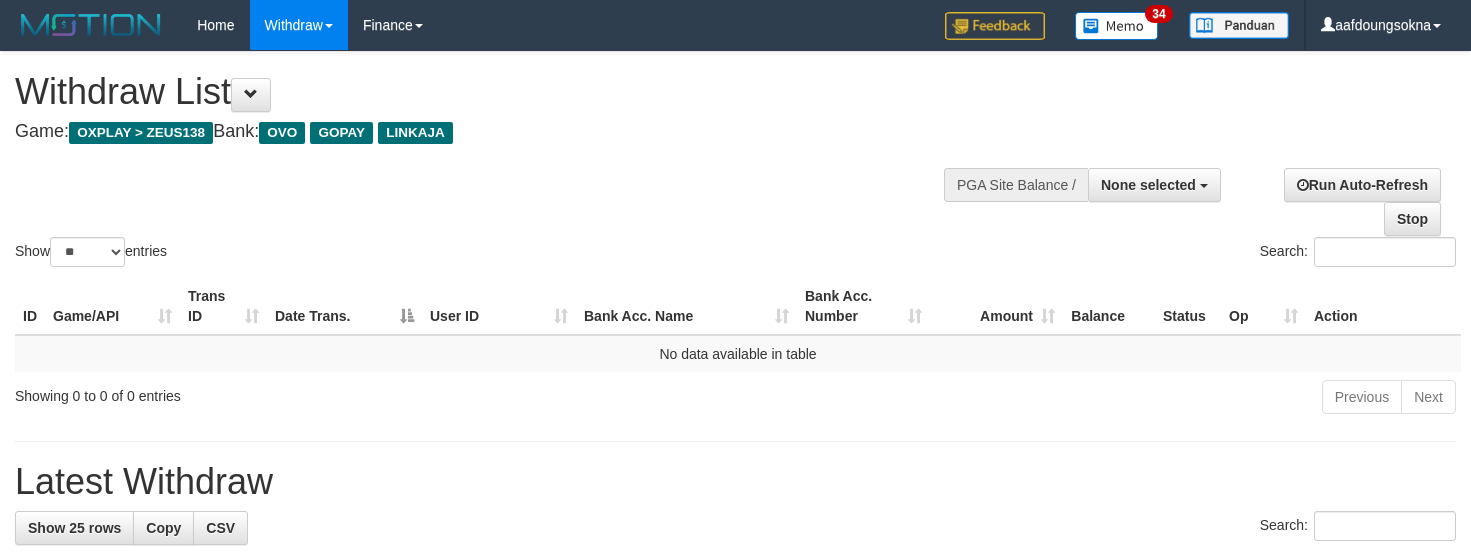 select 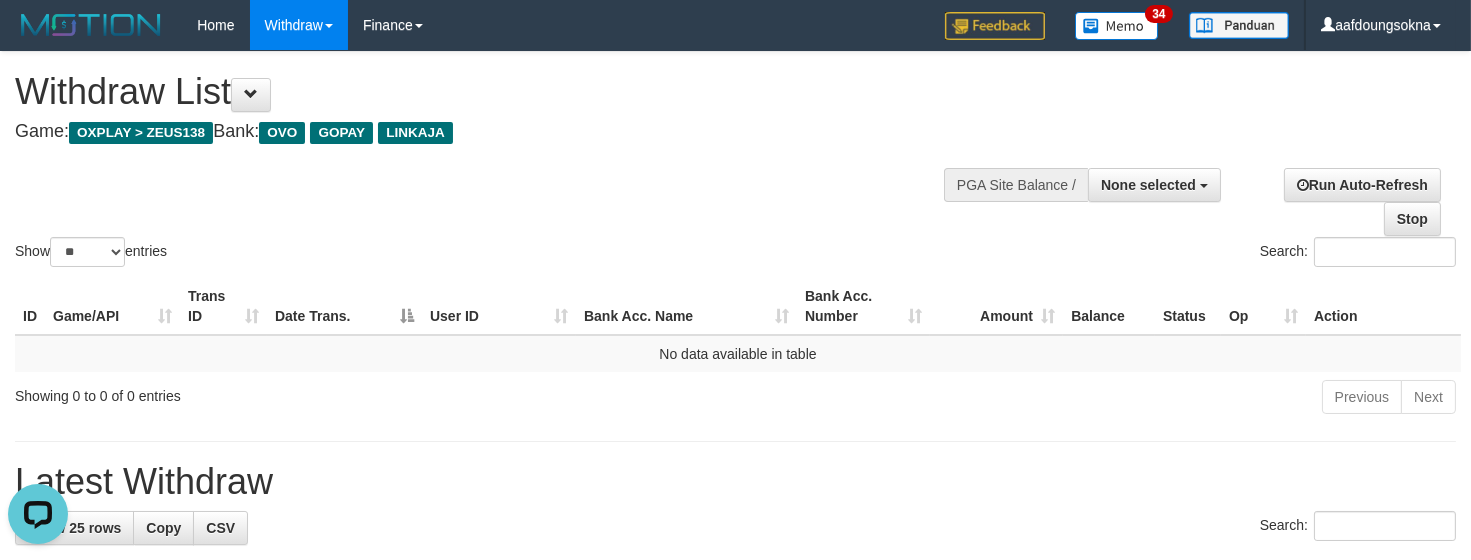 scroll, scrollTop: 0, scrollLeft: 0, axis: both 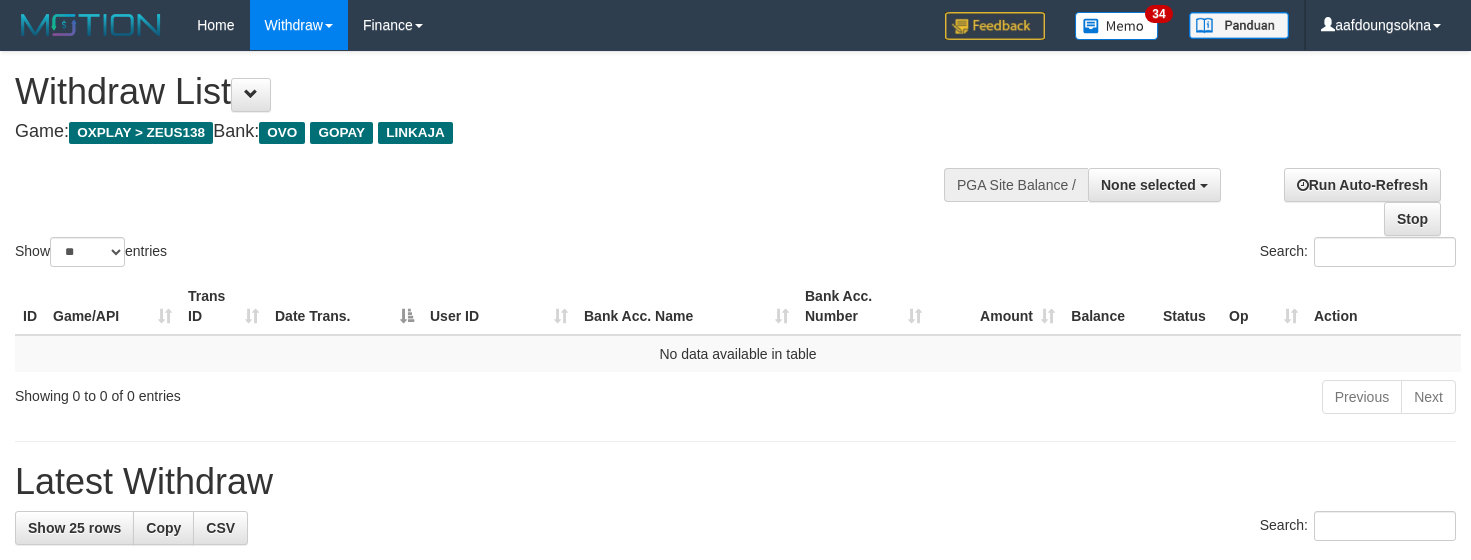 select 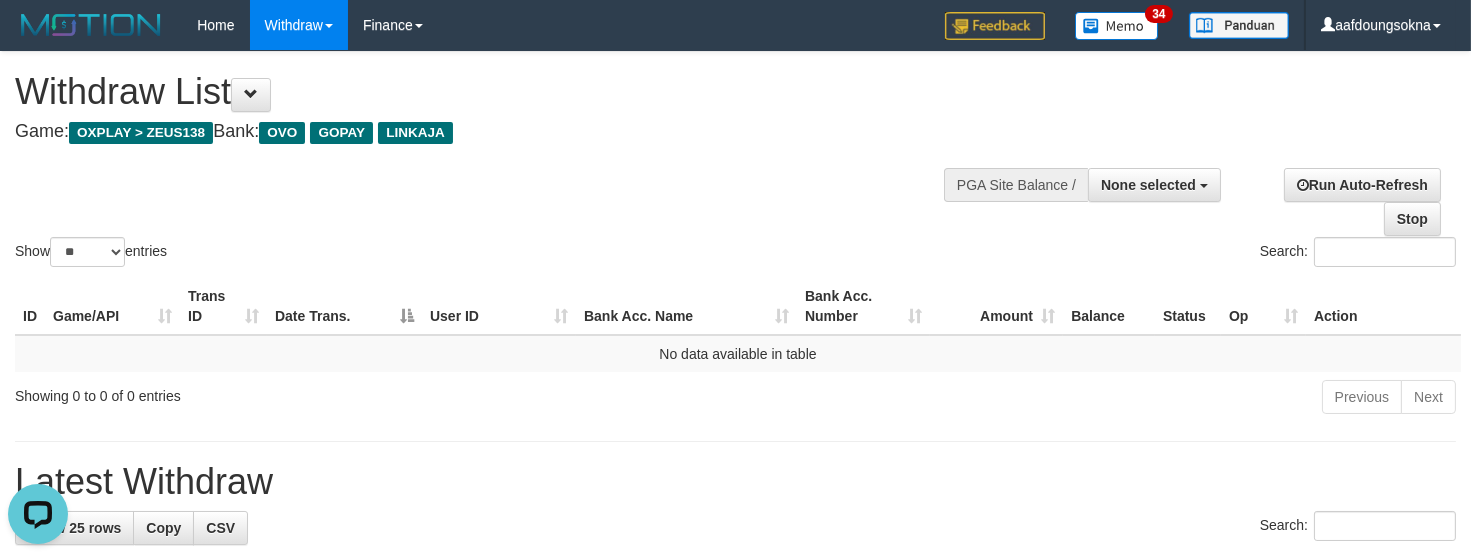 scroll, scrollTop: 0, scrollLeft: 0, axis: both 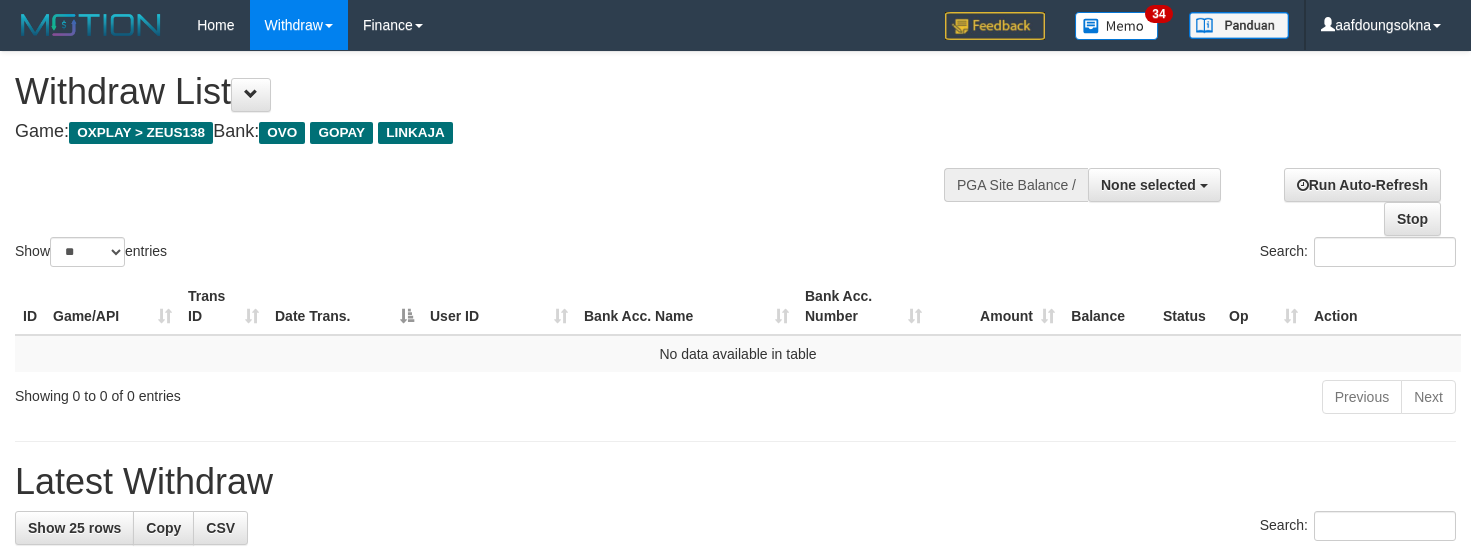 select 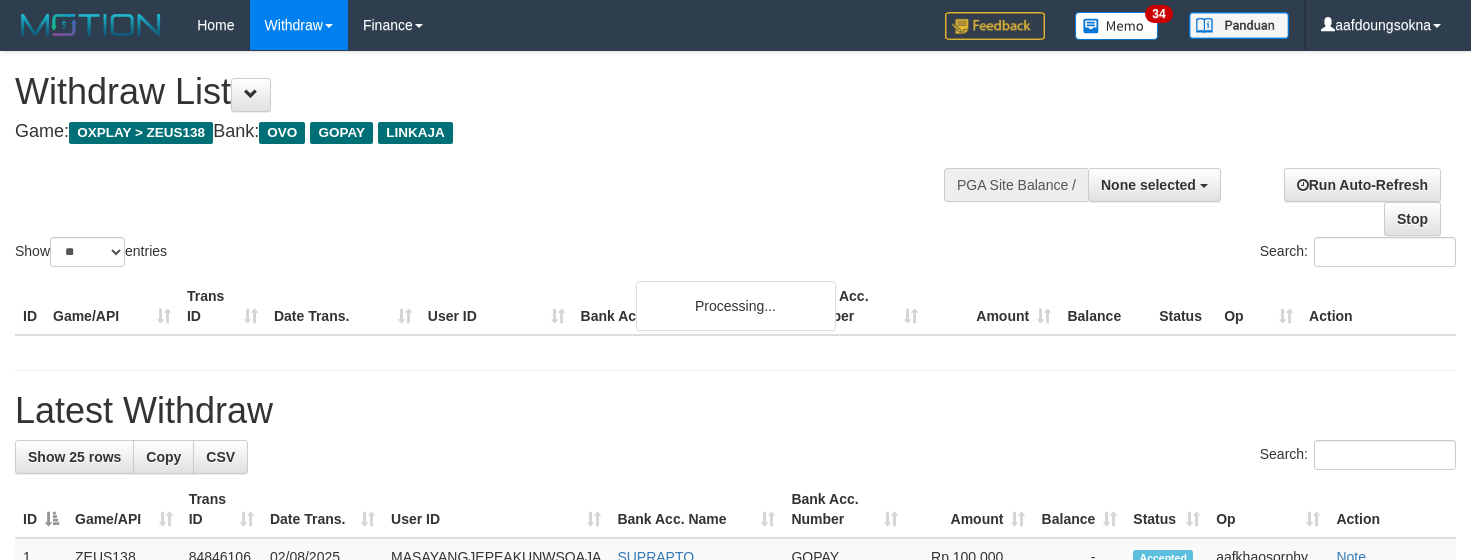 select 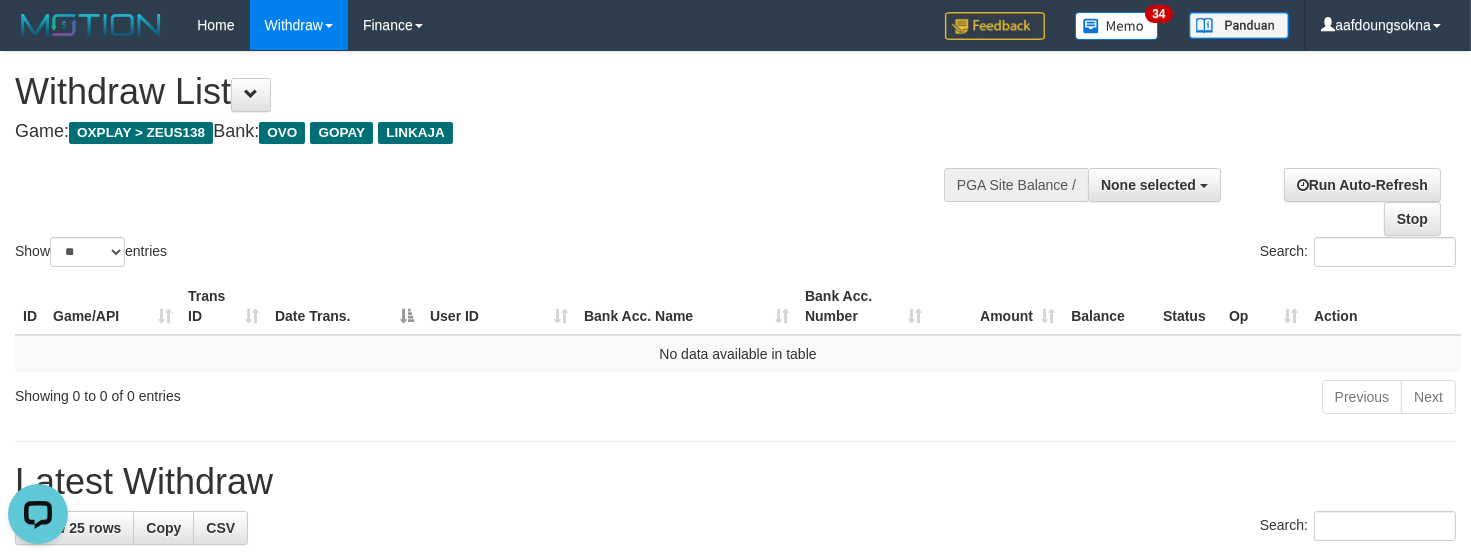 scroll, scrollTop: 0, scrollLeft: 0, axis: both 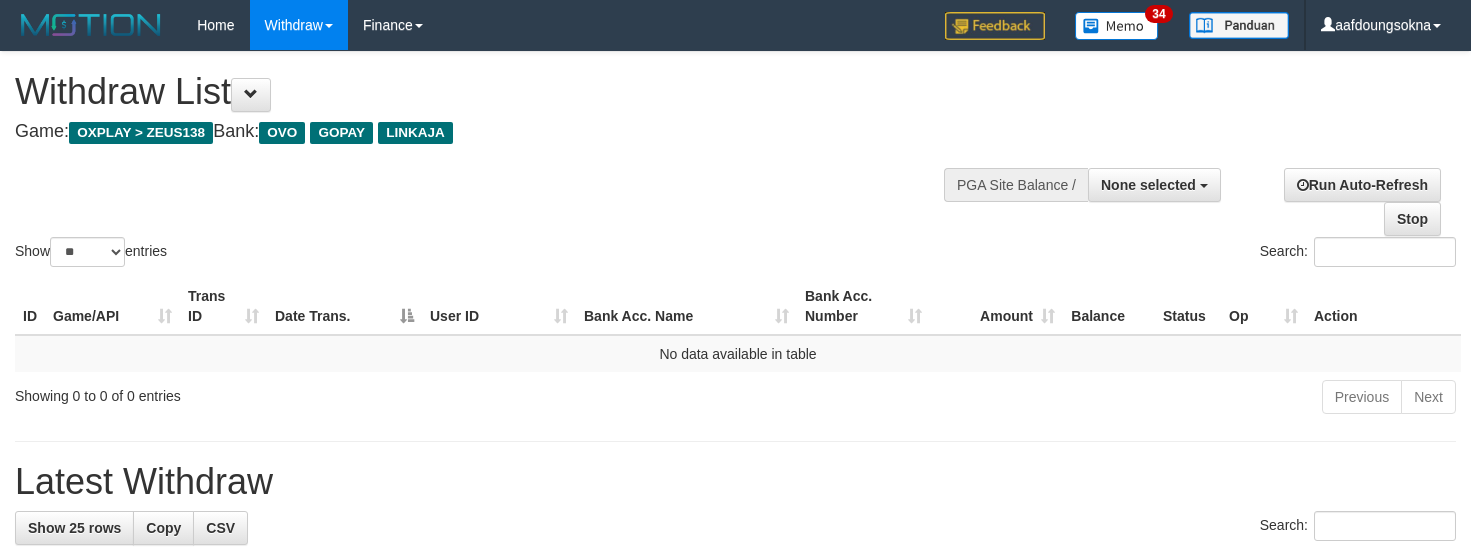 select 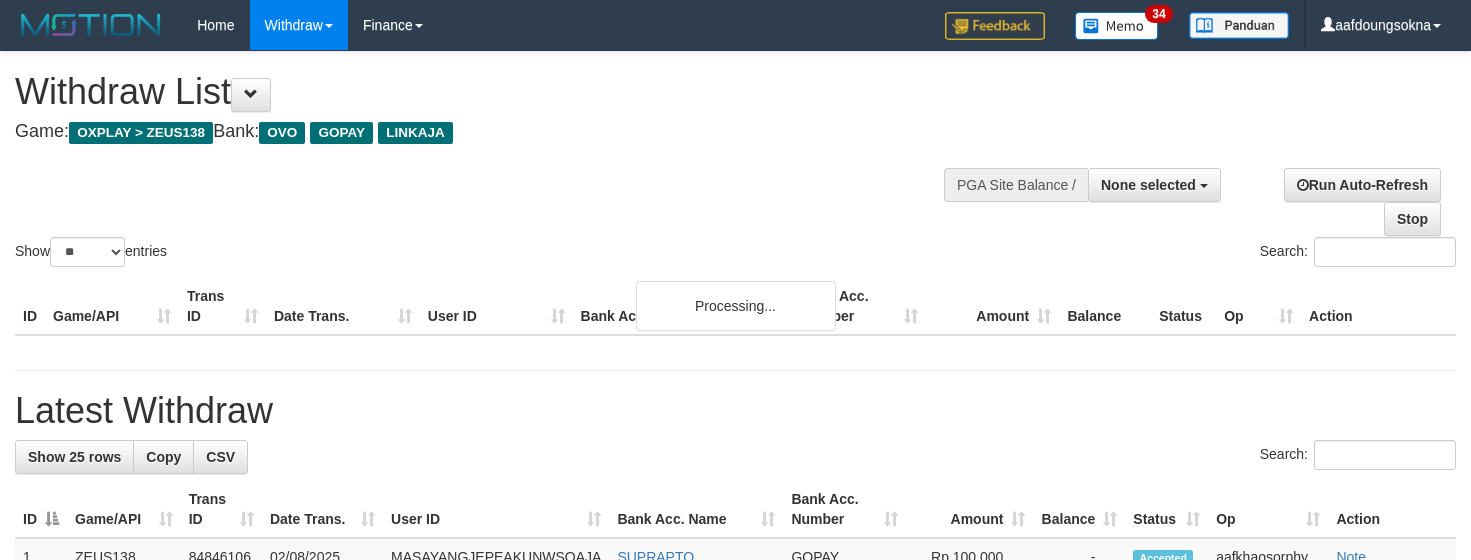 select 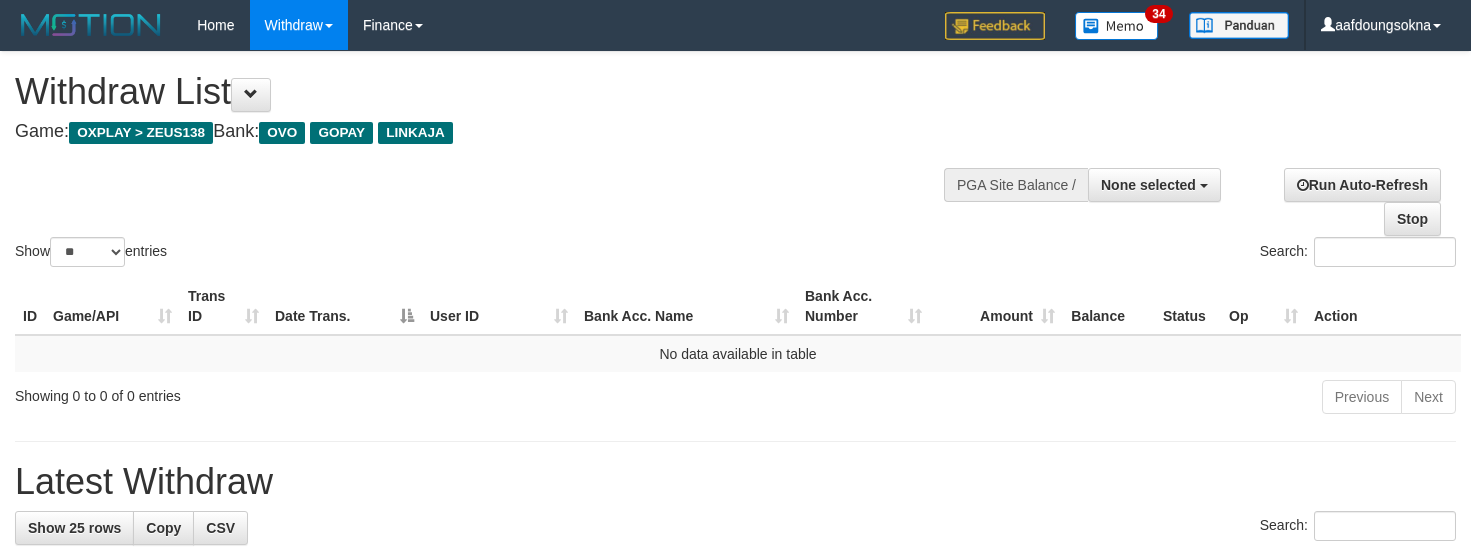 select 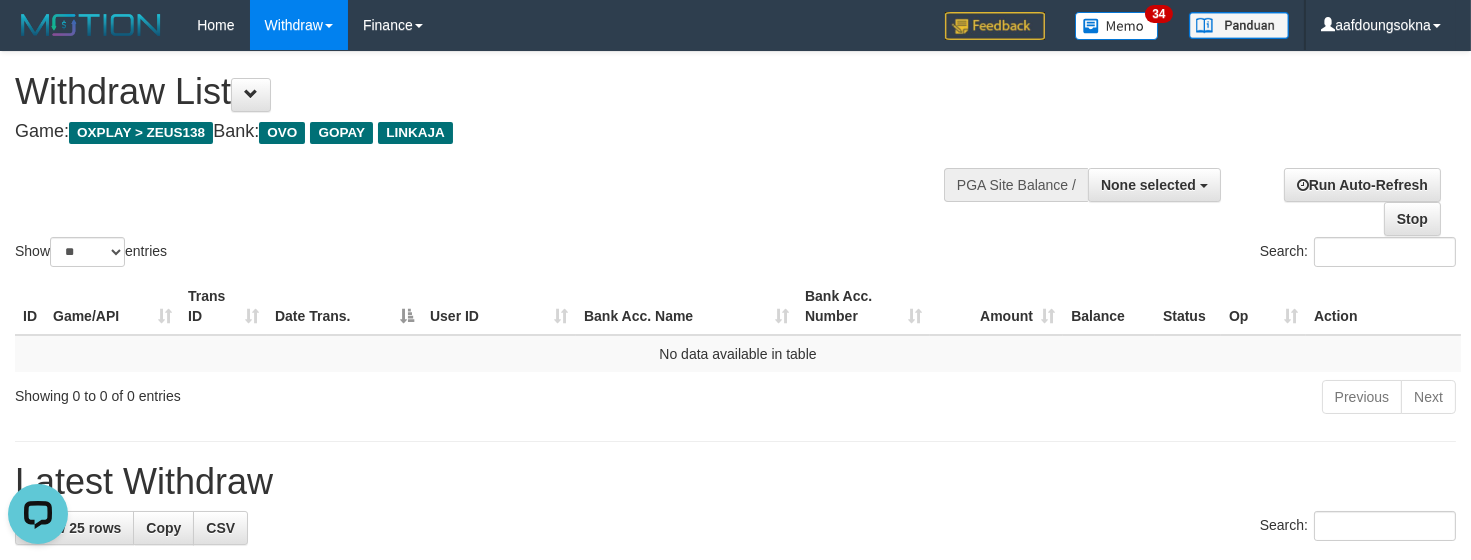 scroll, scrollTop: 0, scrollLeft: 0, axis: both 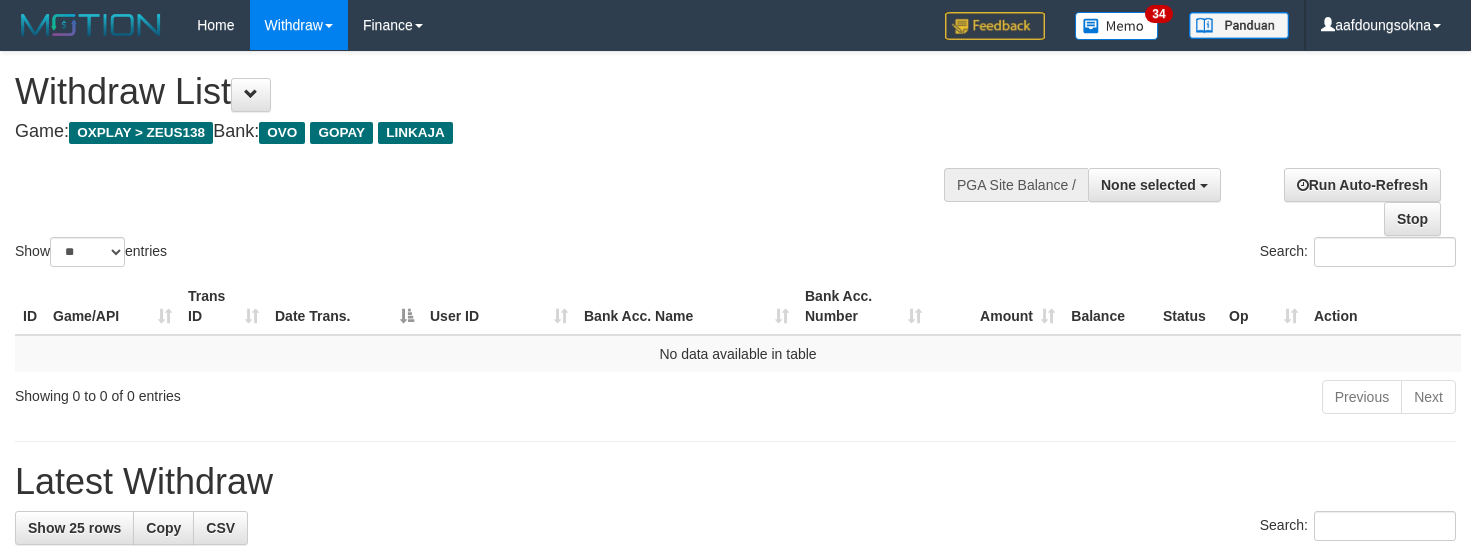 select 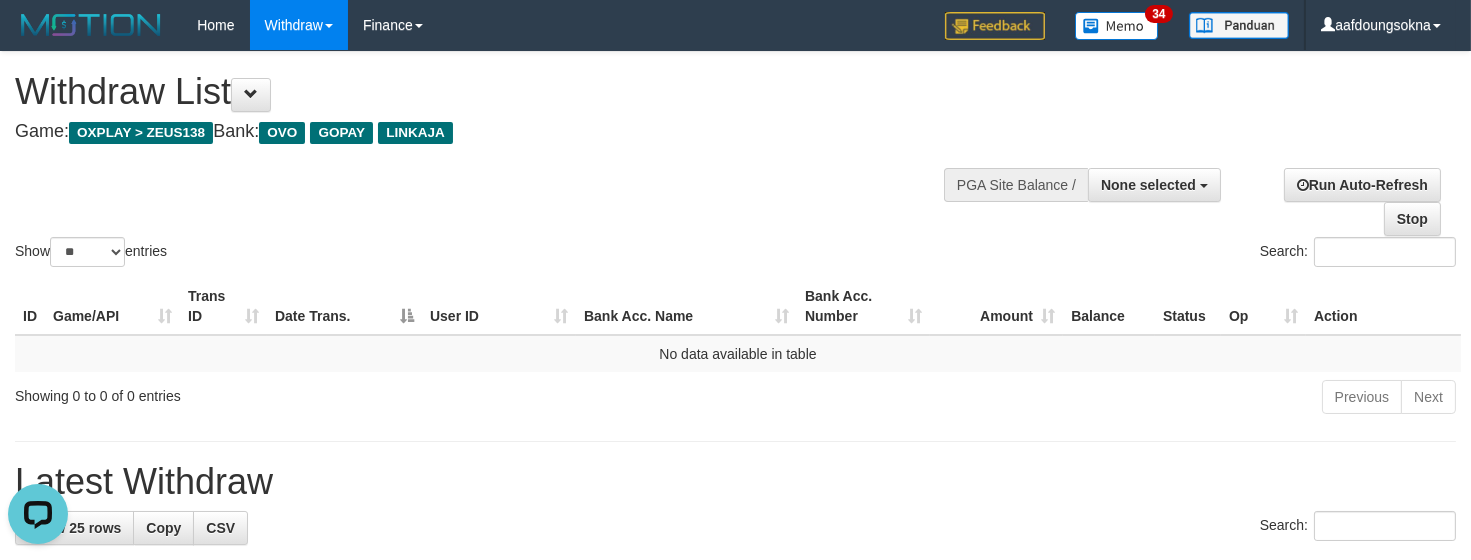 scroll, scrollTop: 0, scrollLeft: 0, axis: both 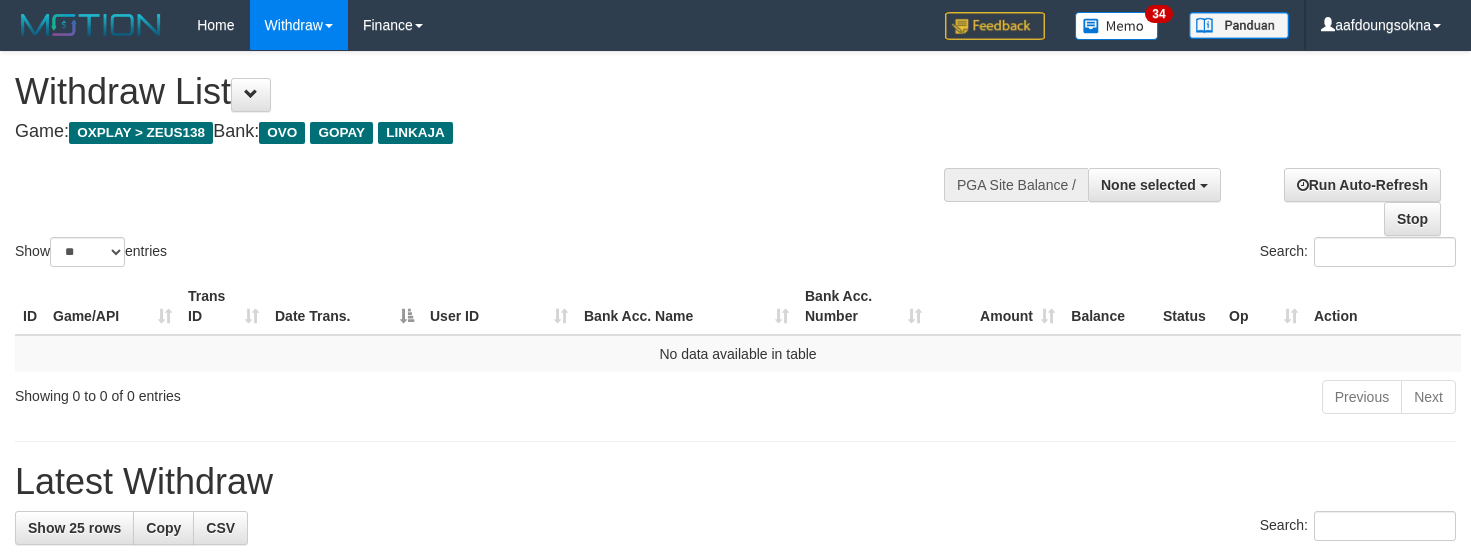 select 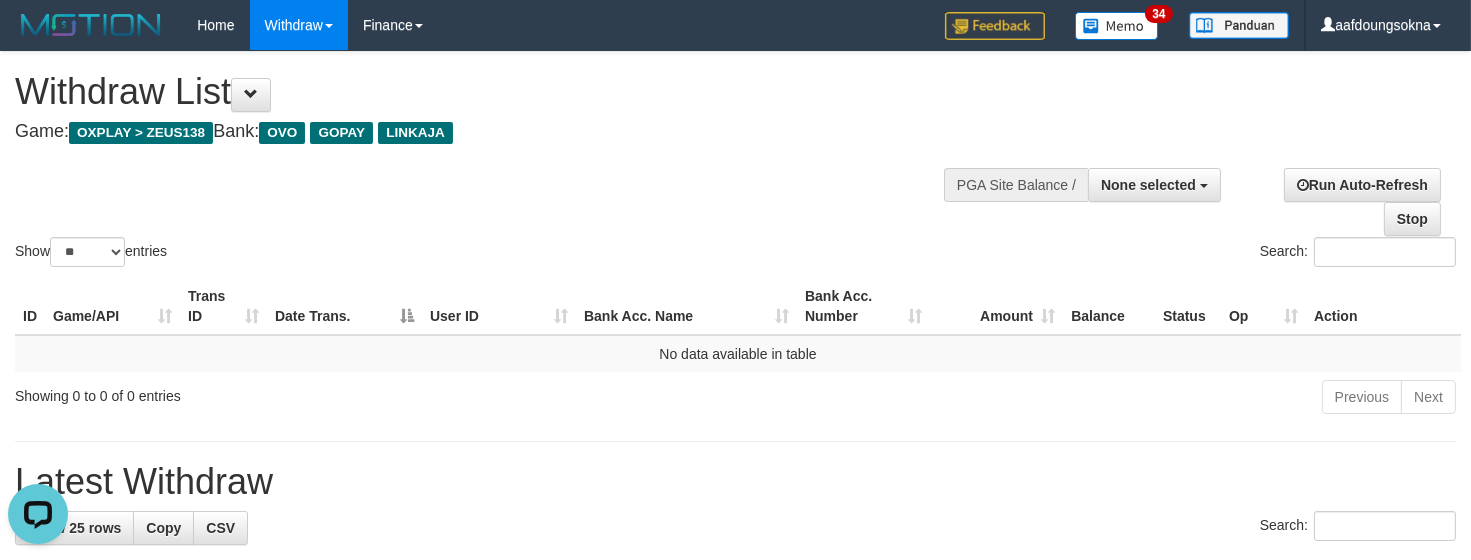 scroll, scrollTop: 0, scrollLeft: 0, axis: both 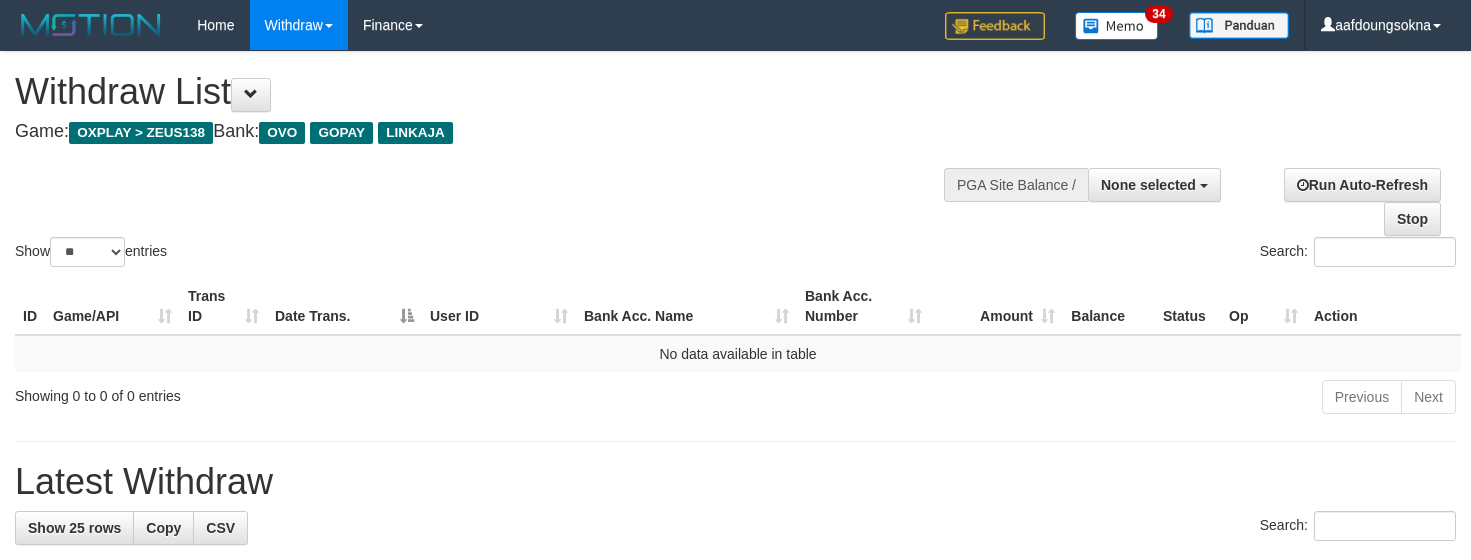 select 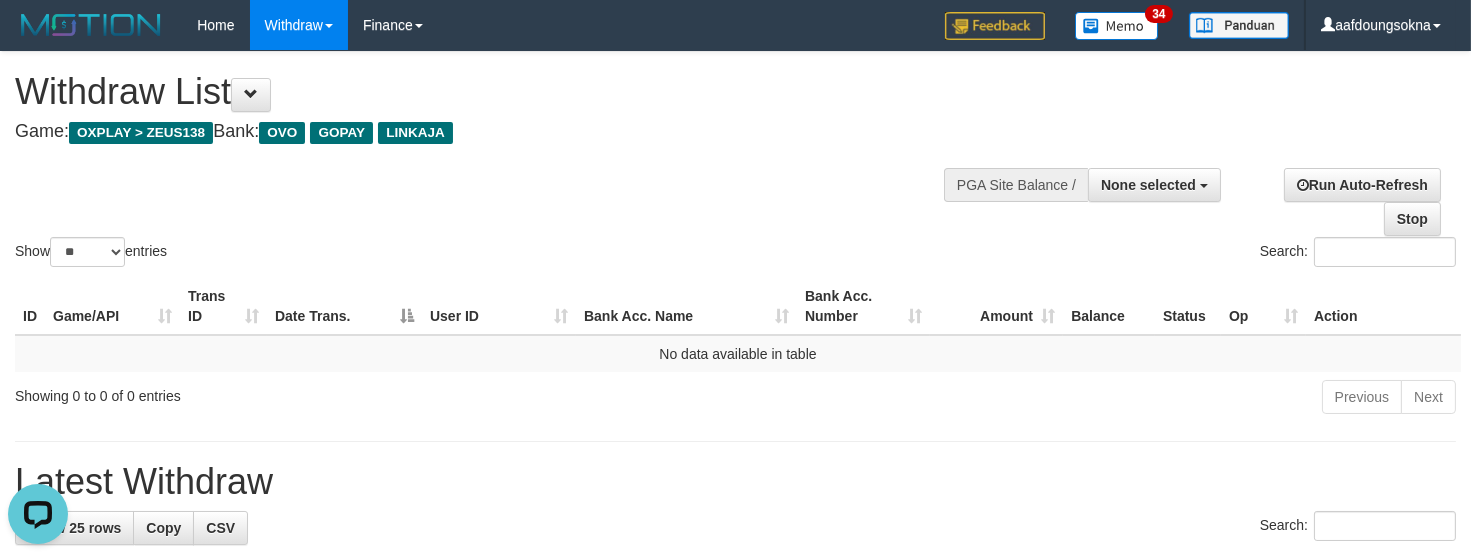 scroll, scrollTop: 0, scrollLeft: 0, axis: both 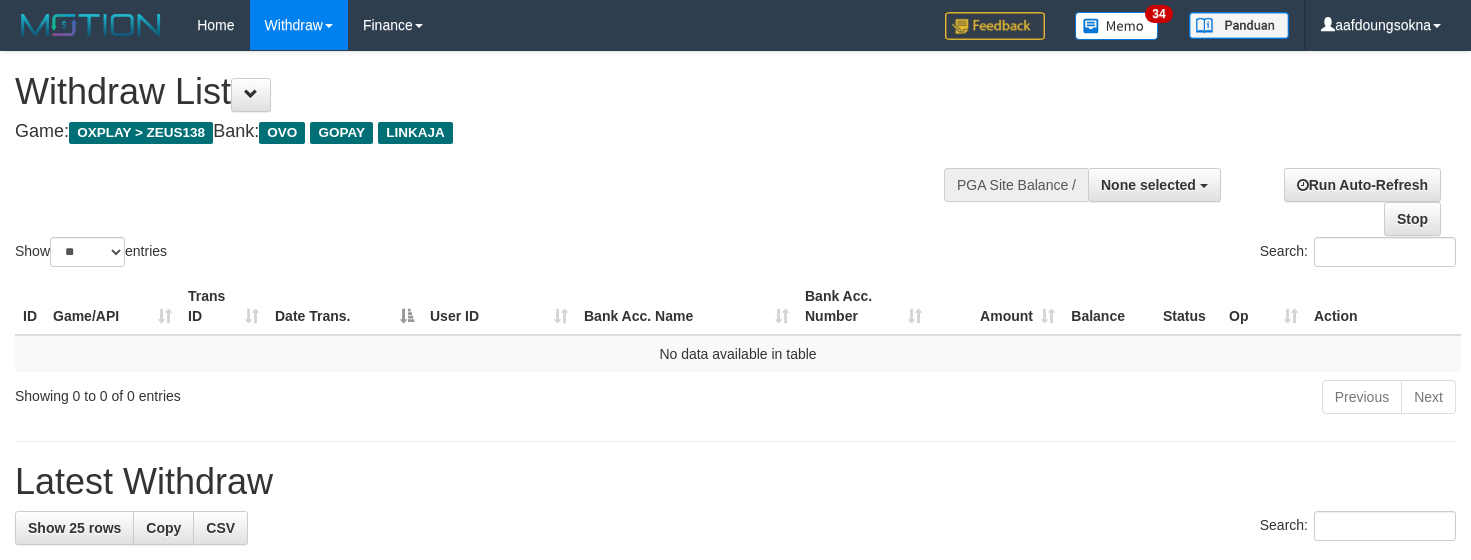 select 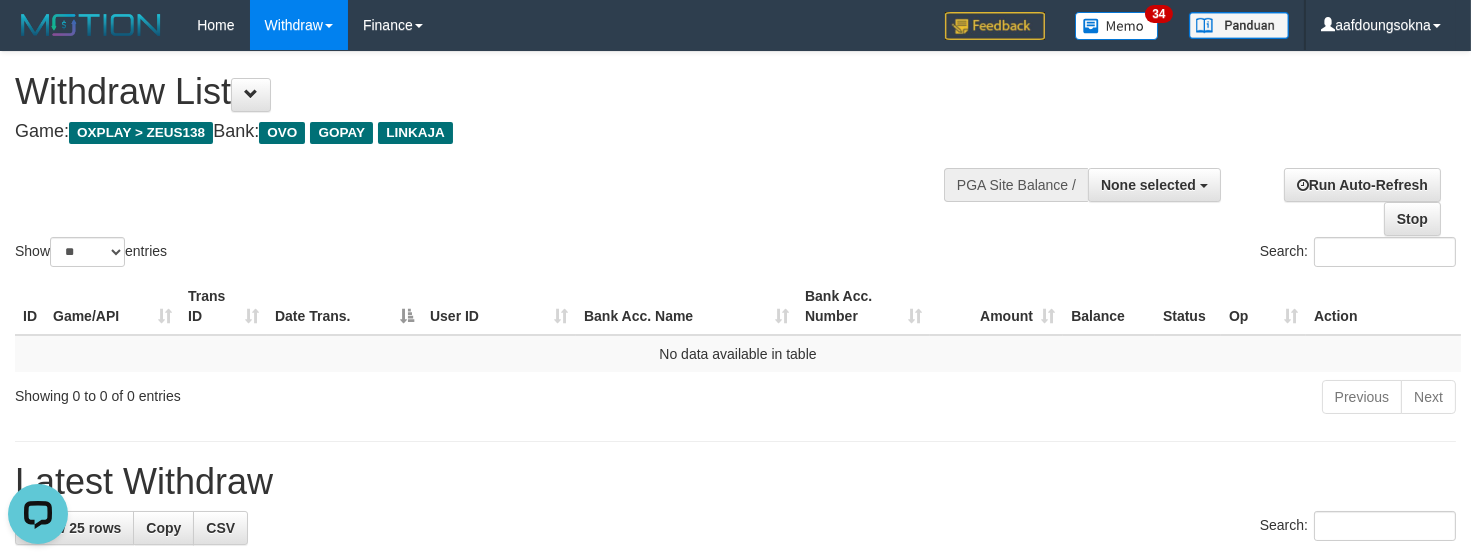 scroll, scrollTop: 0, scrollLeft: 0, axis: both 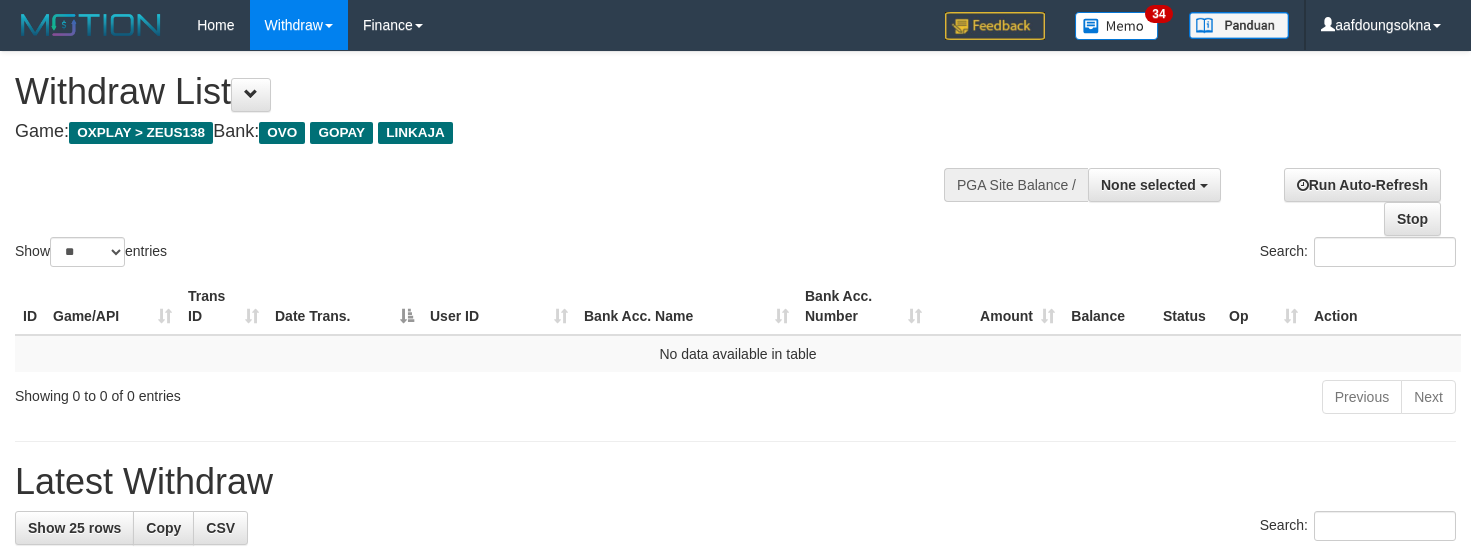 select 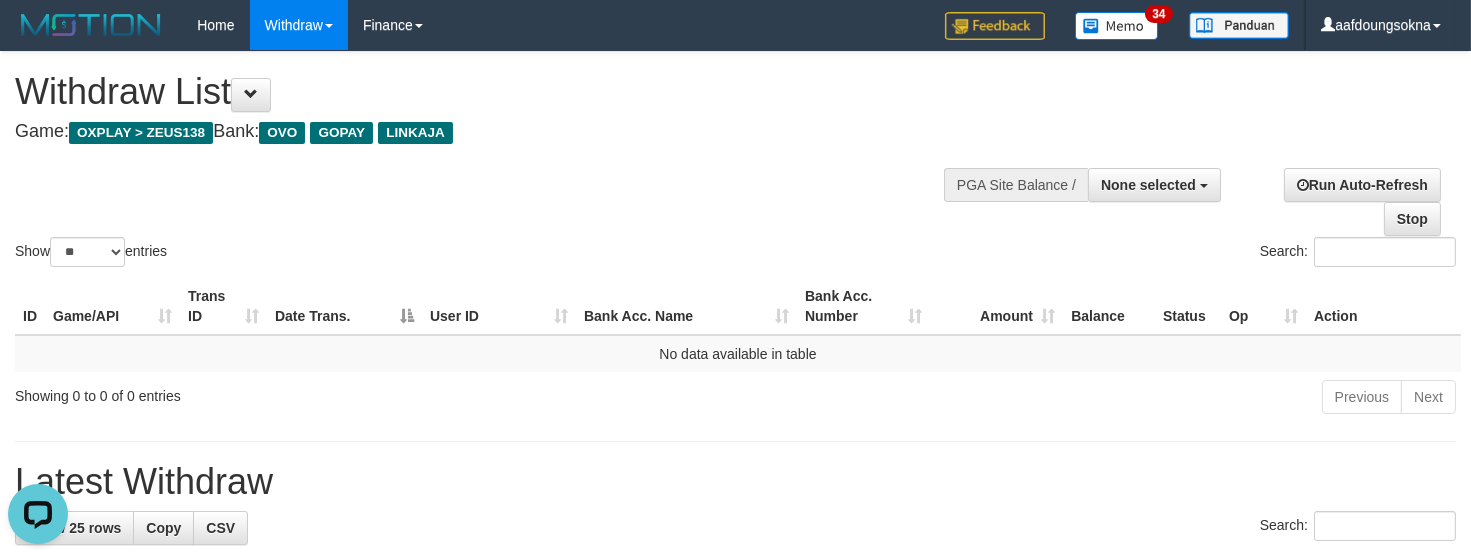 scroll, scrollTop: 0, scrollLeft: 0, axis: both 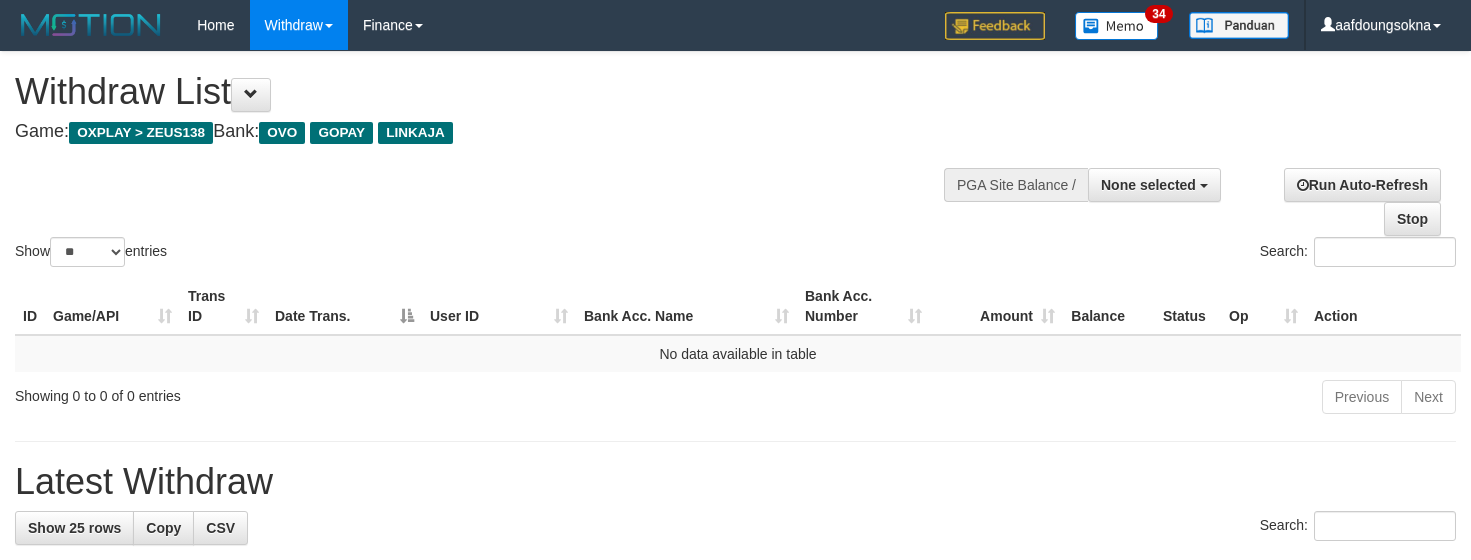 select 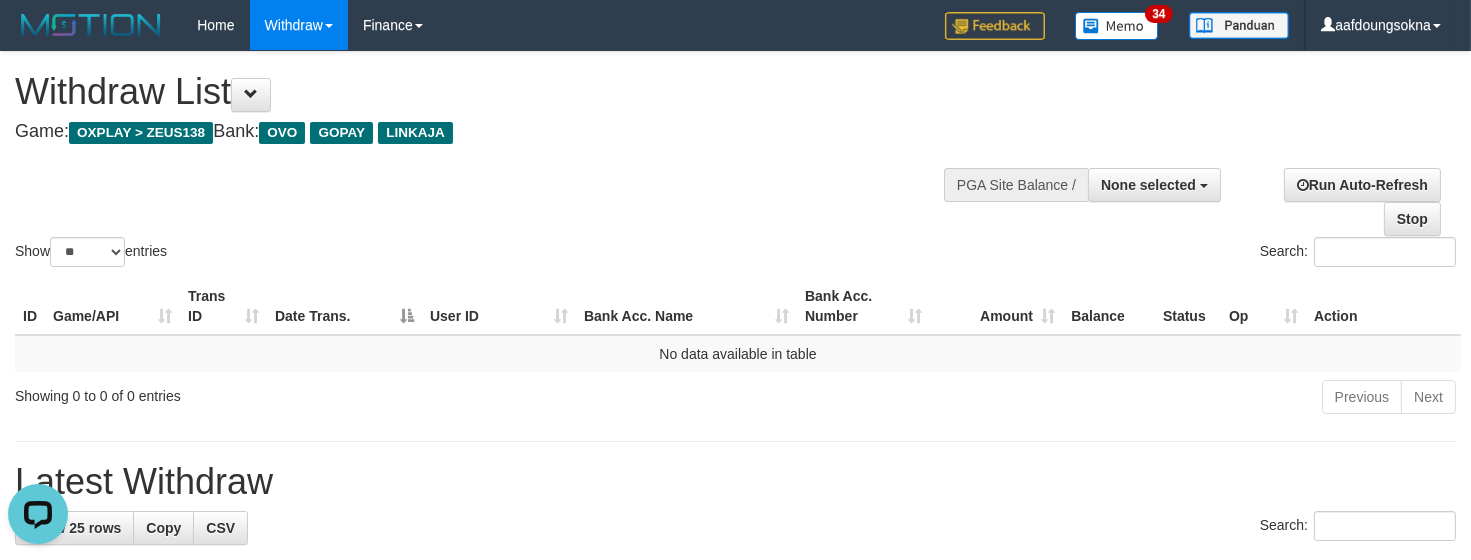 scroll, scrollTop: 0, scrollLeft: 0, axis: both 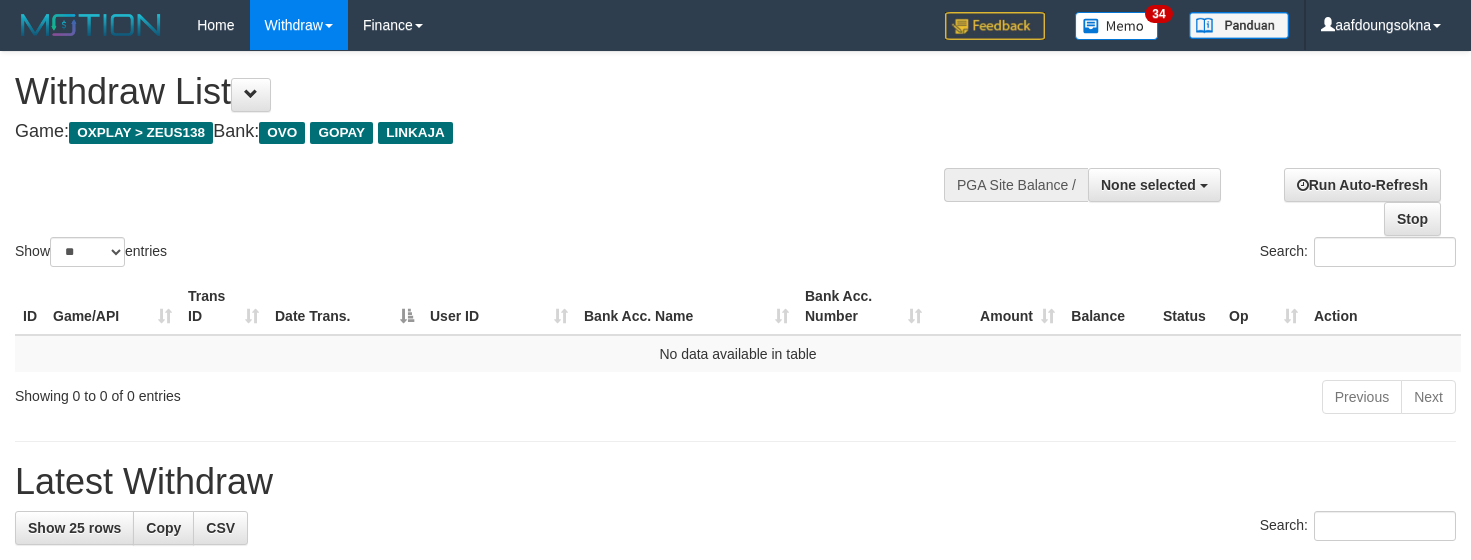 select 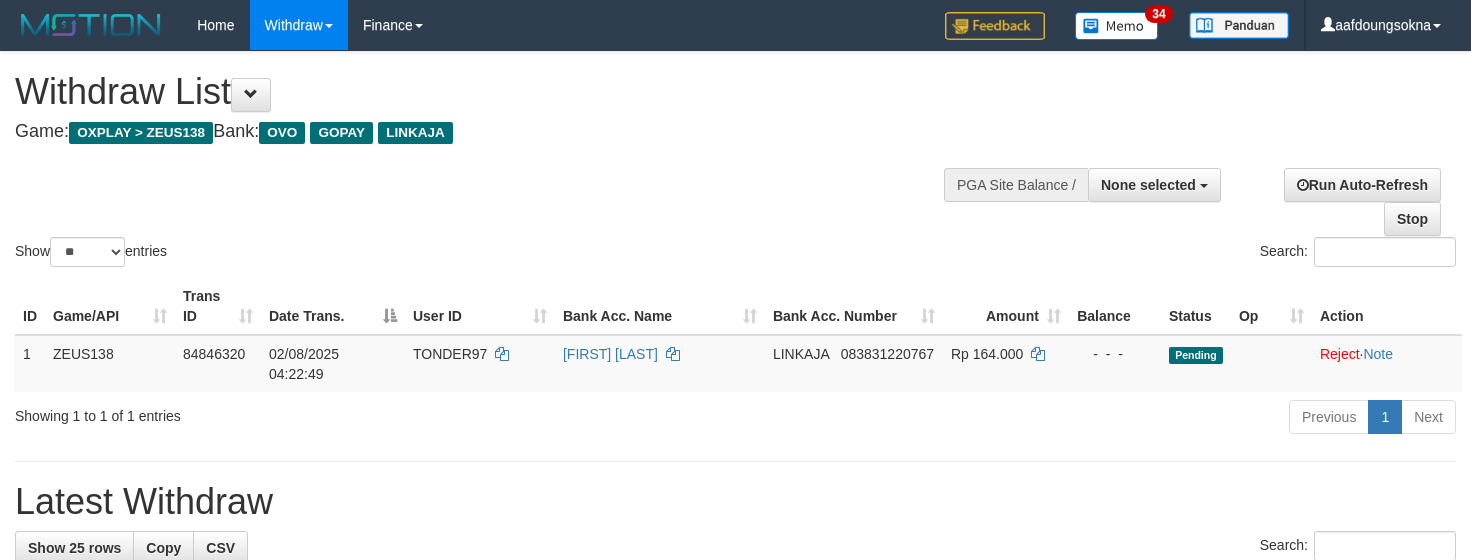 select 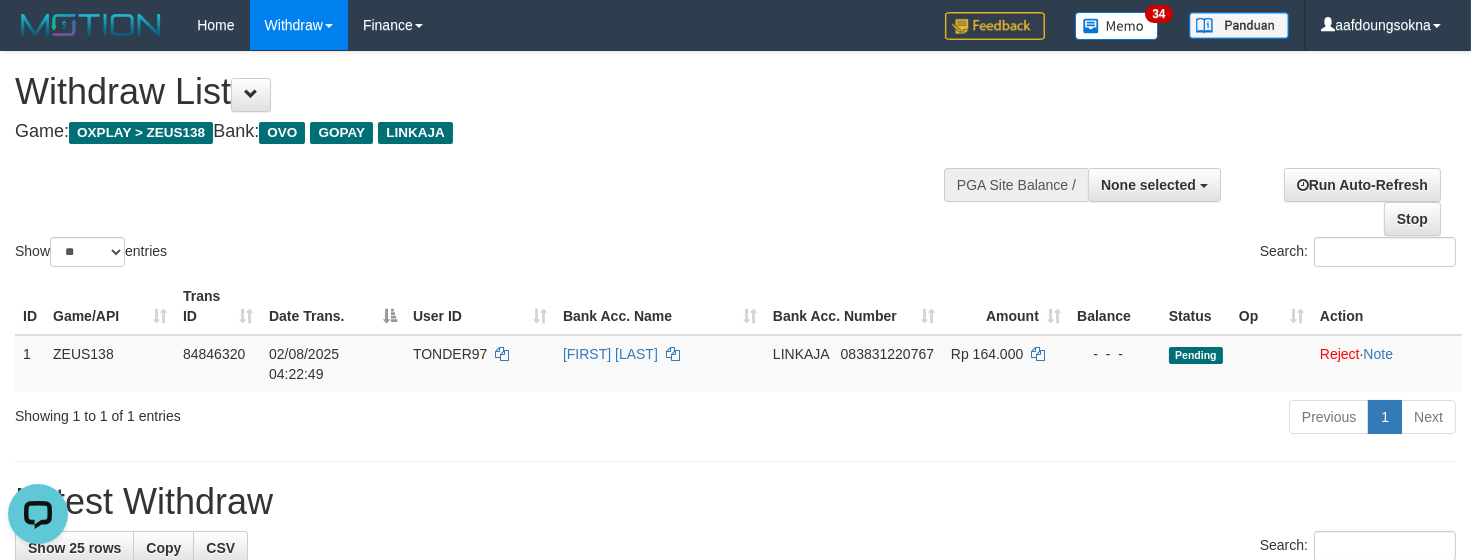 scroll, scrollTop: 0, scrollLeft: 0, axis: both 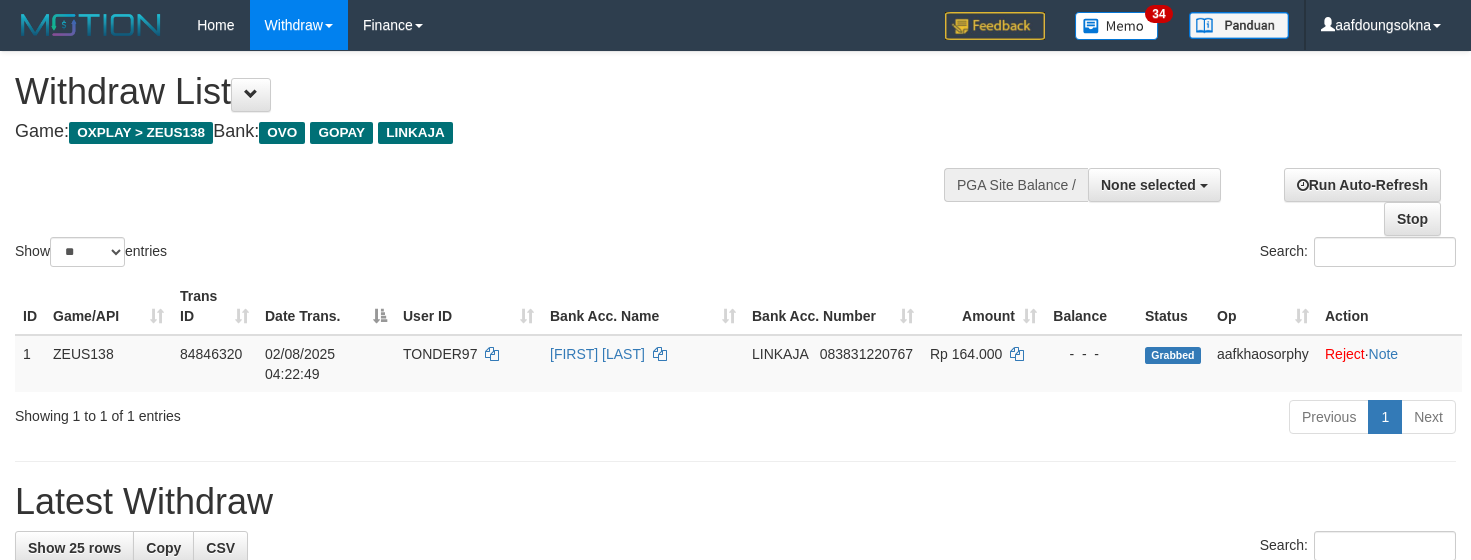 select 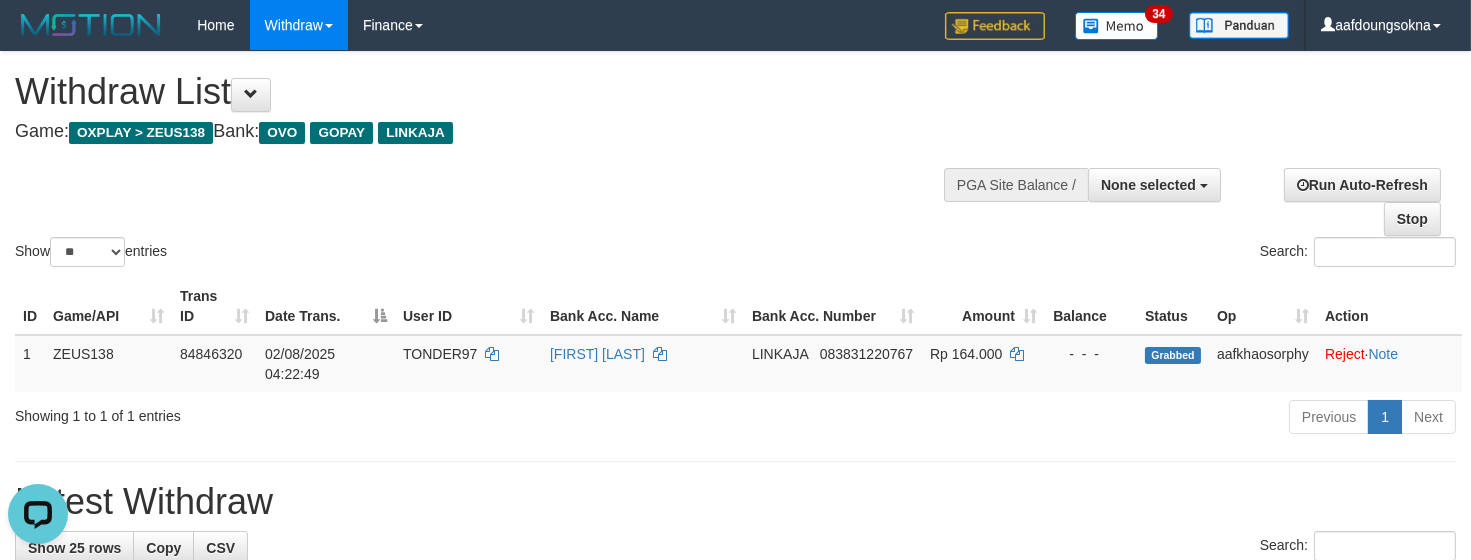 scroll, scrollTop: 0, scrollLeft: 0, axis: both 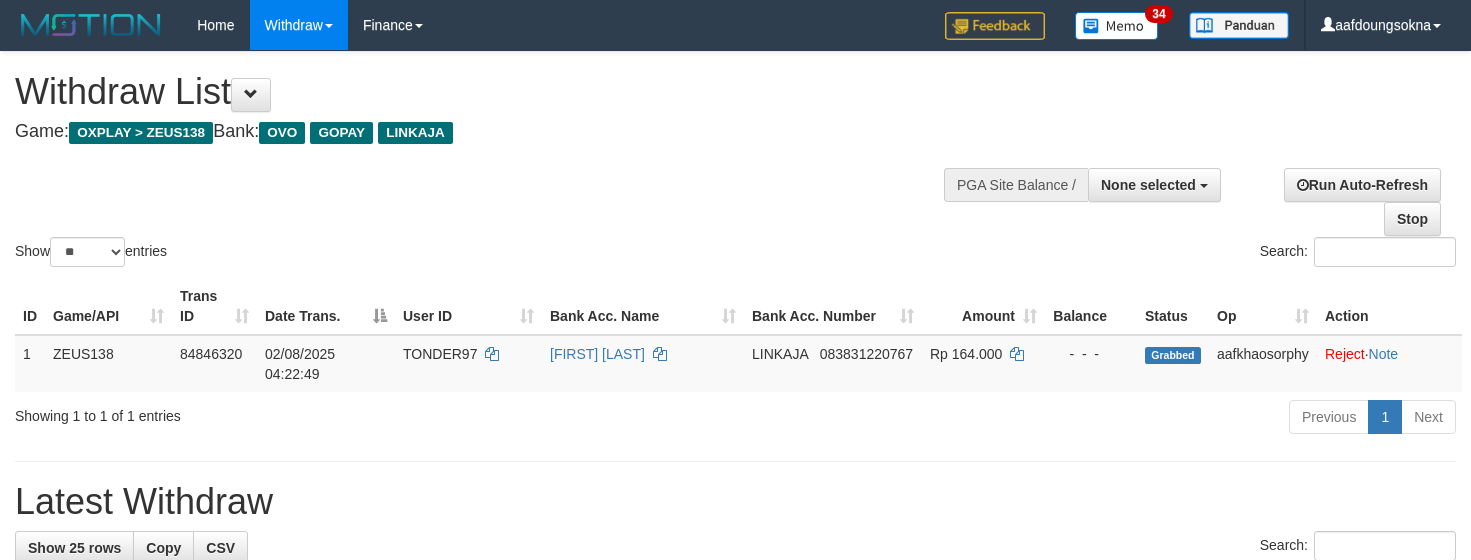 select 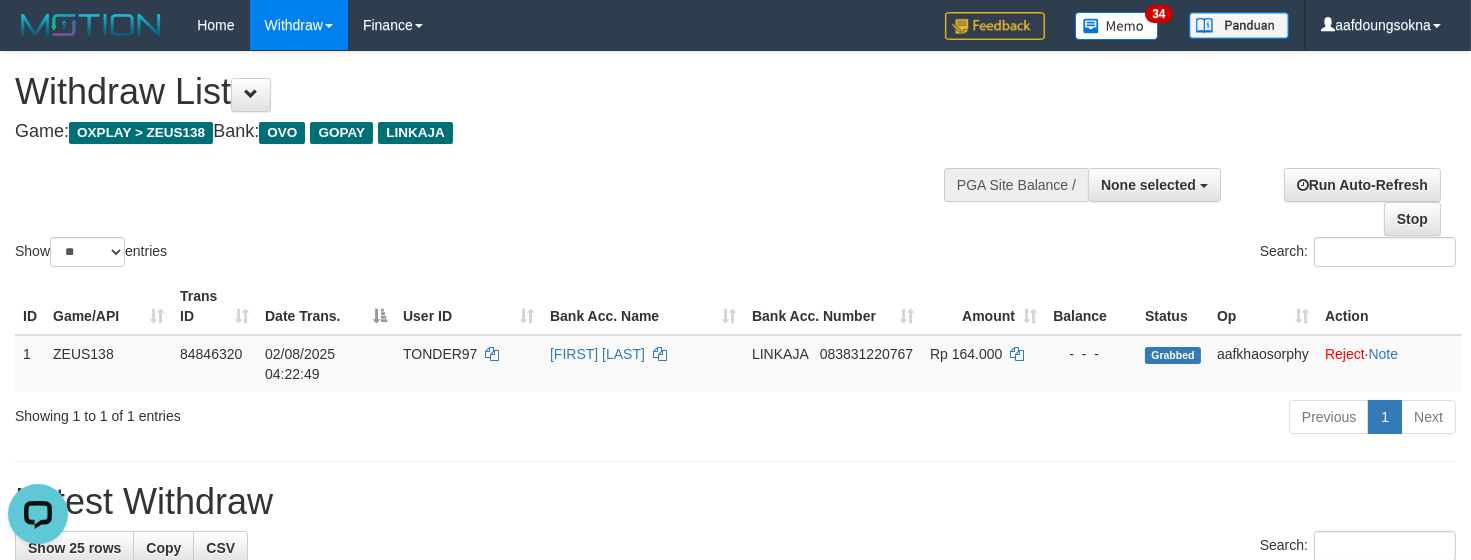 scroll, scrollTop: 0, scrollLeft: 0, axis: both 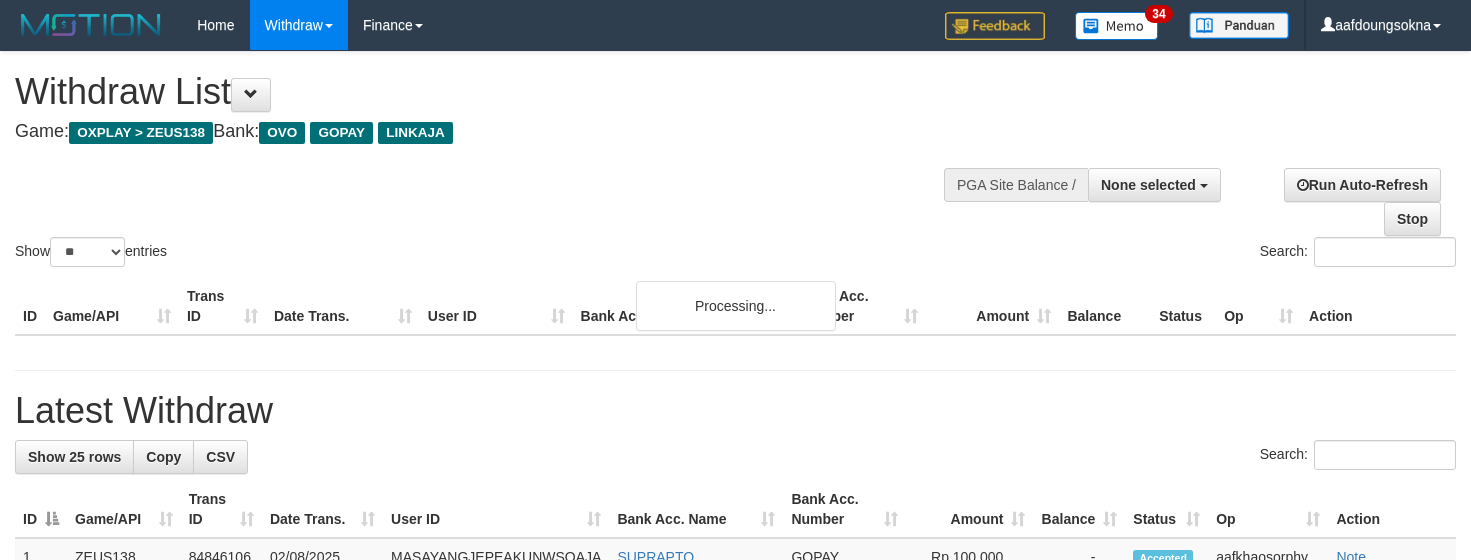 select 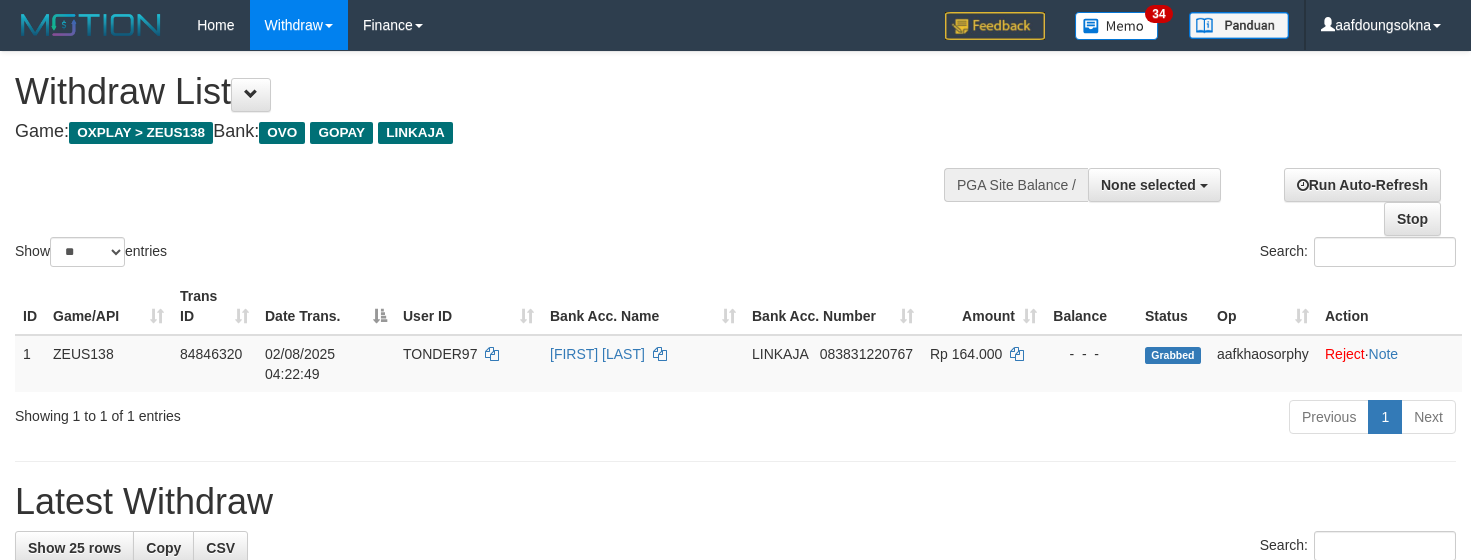 select 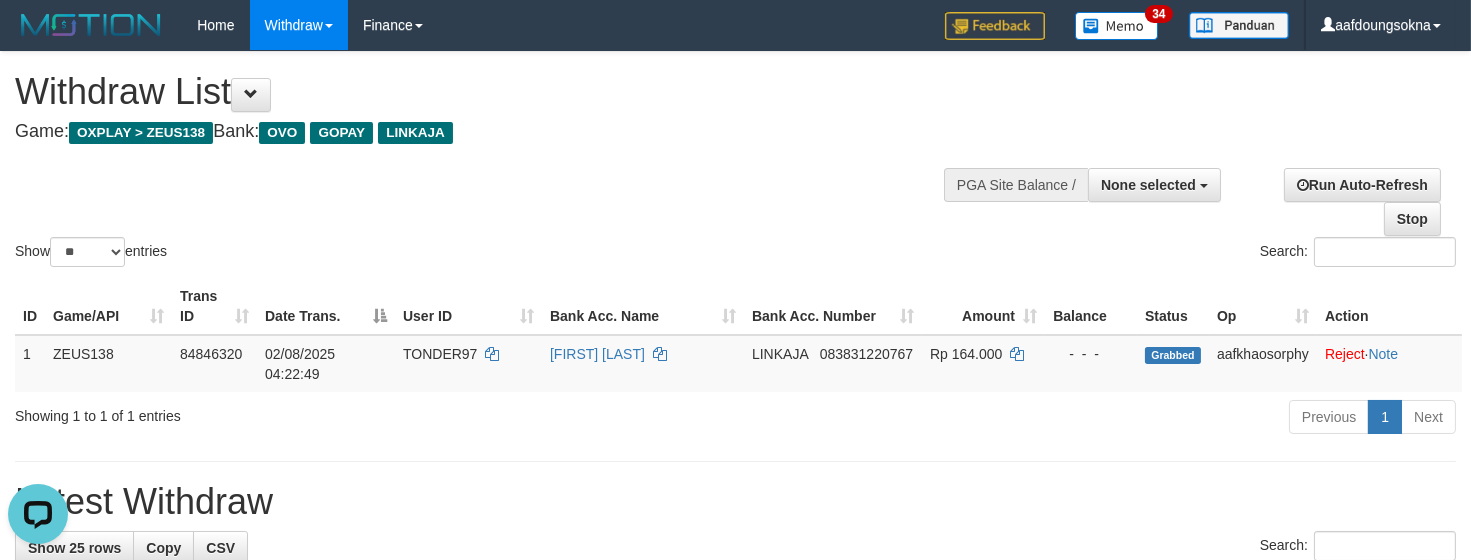 scroll, scrollTop: 0, scrollLeft: 0, axis: both 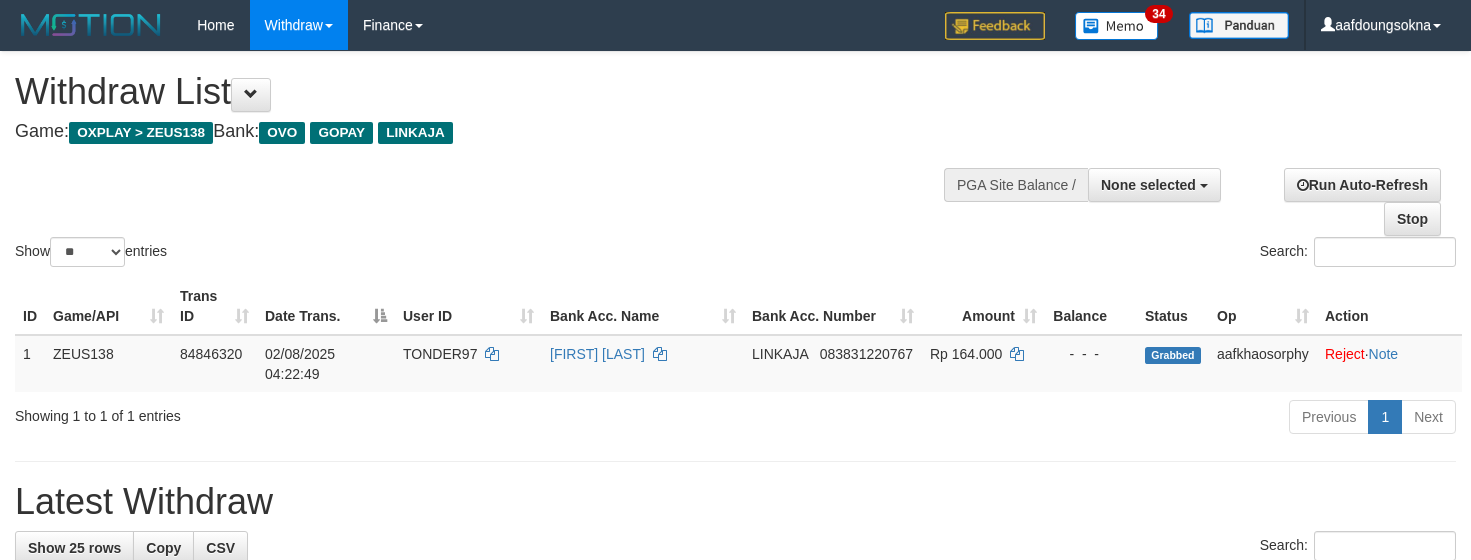 select 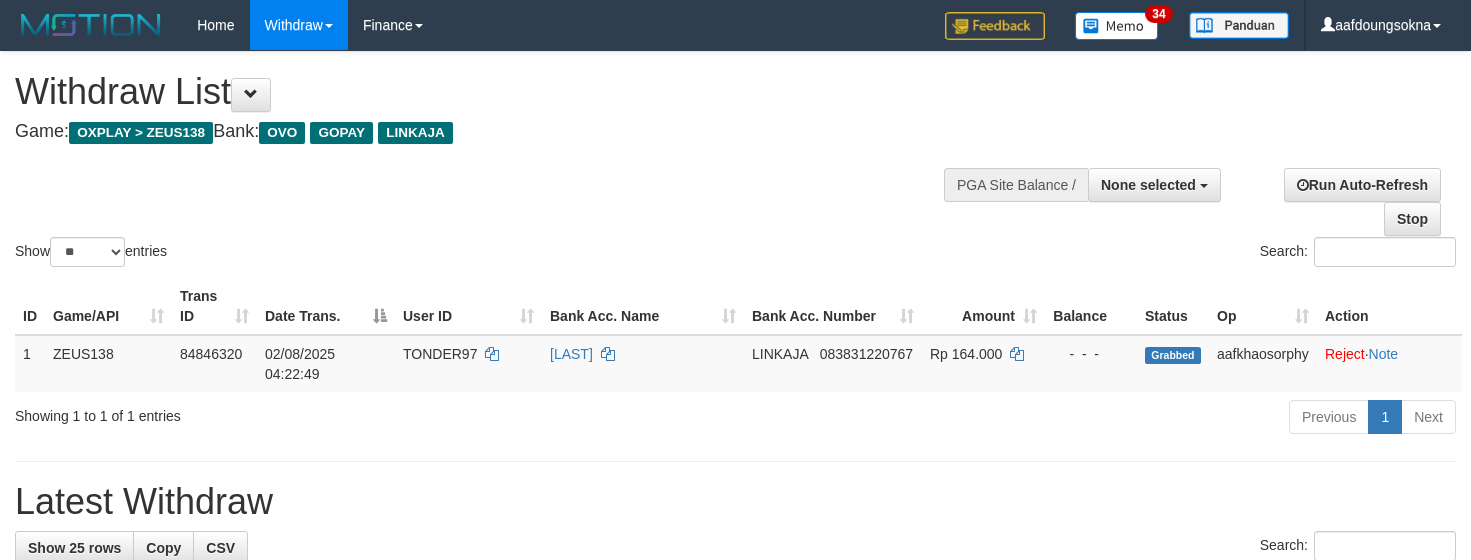 select 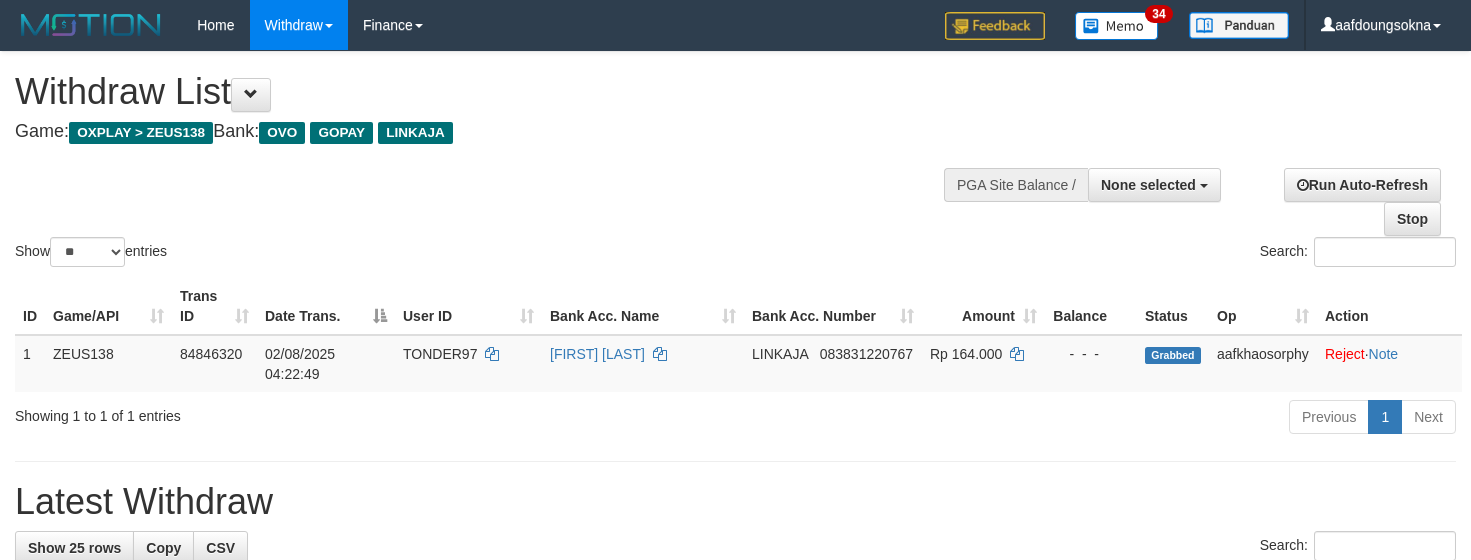 select 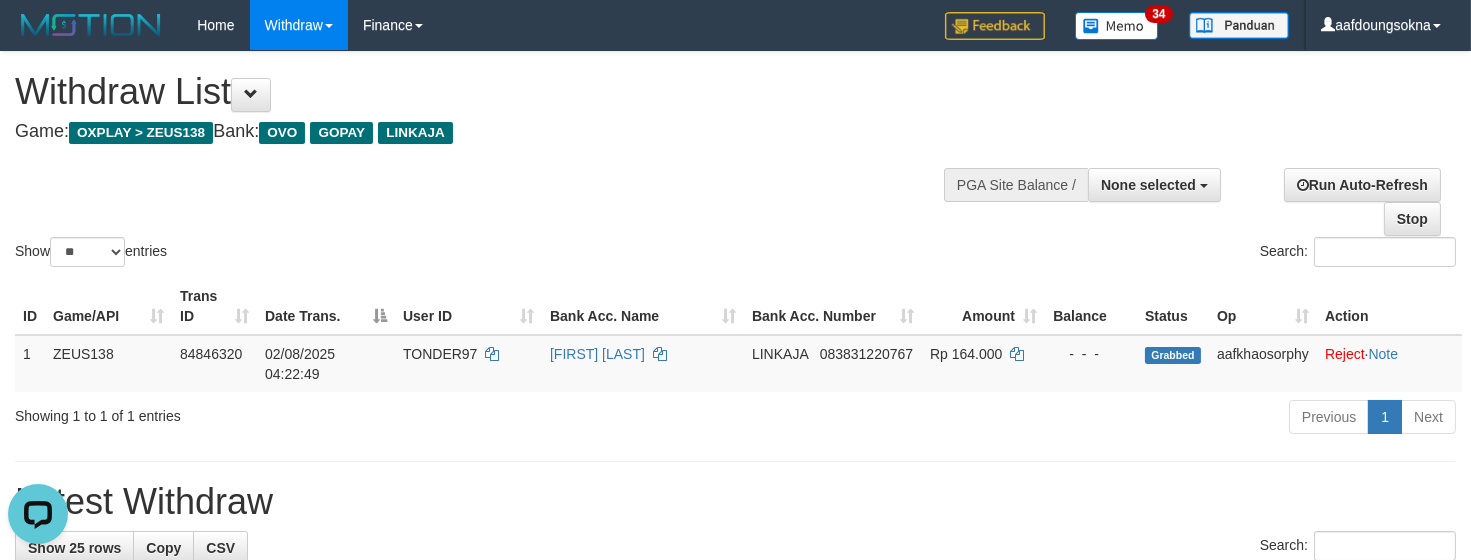scroll, scrollTop: 0, scrollLeft: 0, axis: both 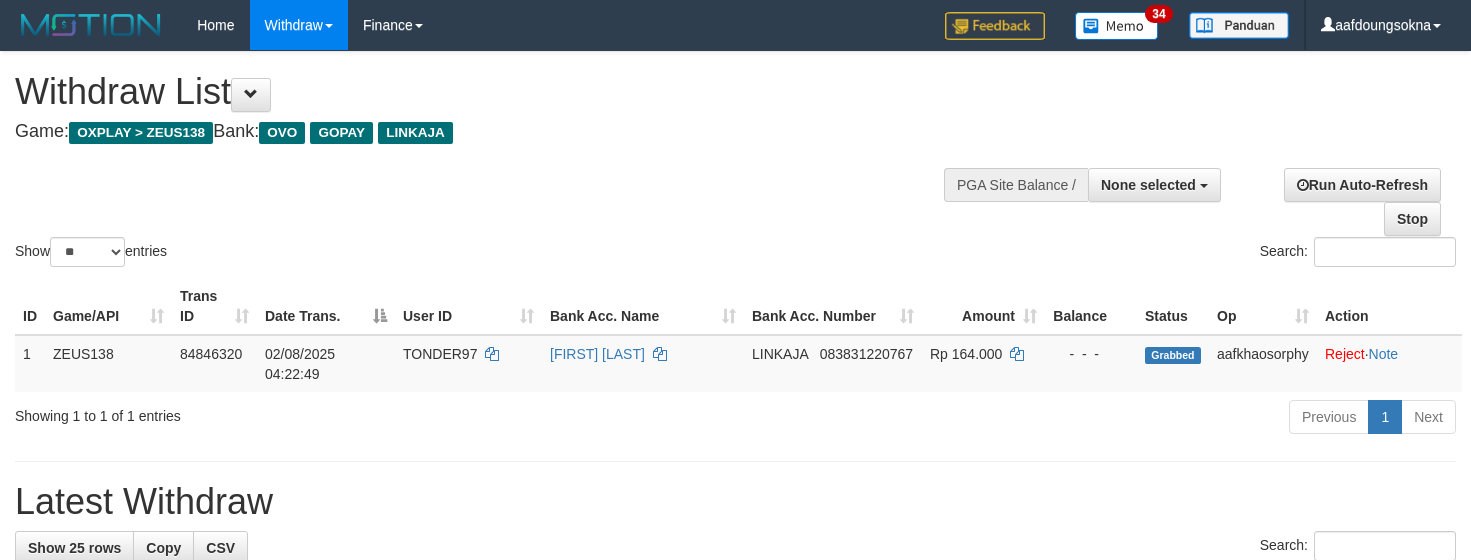 select 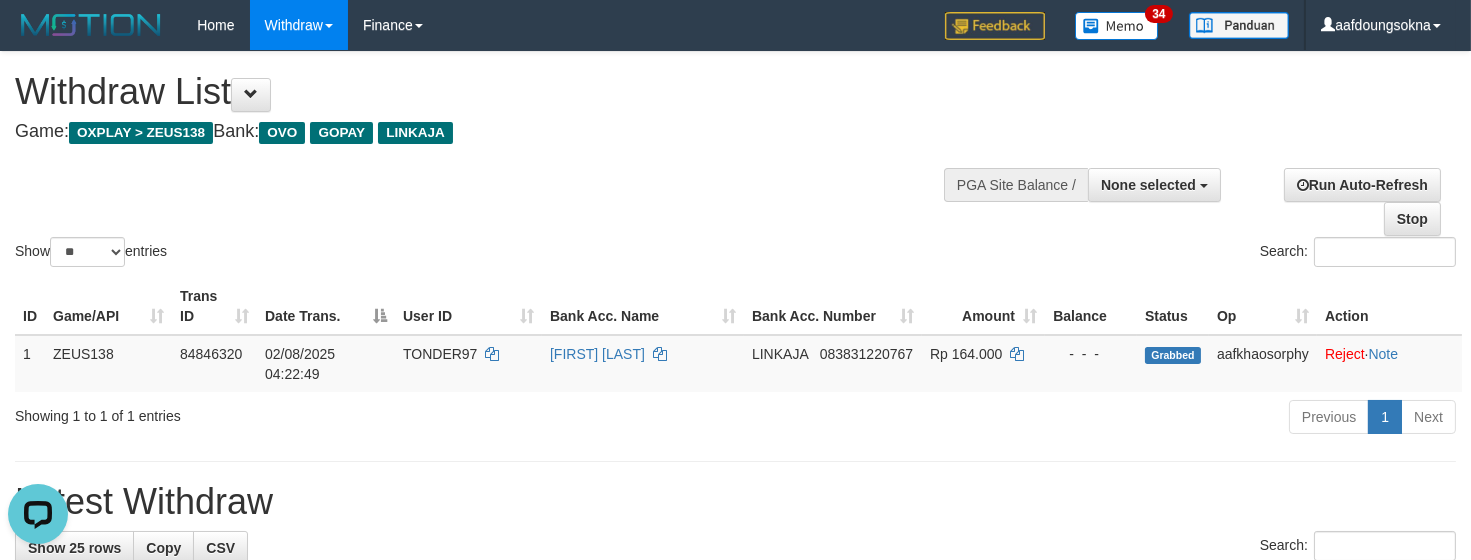 scroll, scrollTop: 0, scrollLeft: 0, axis: both 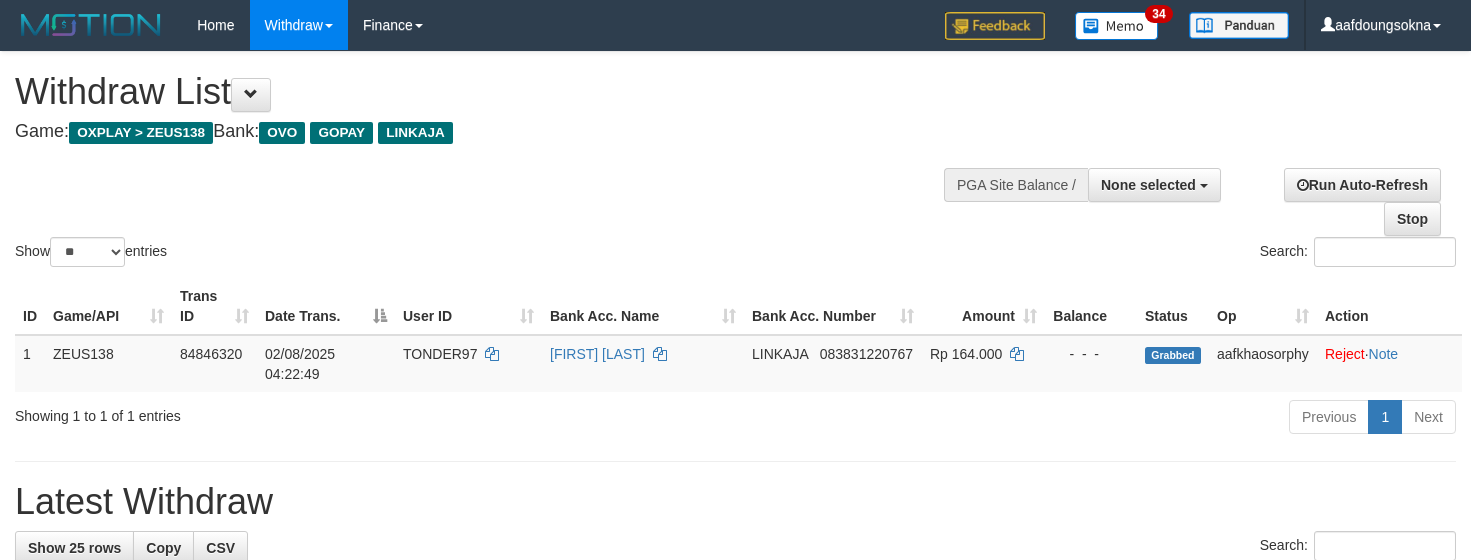 select 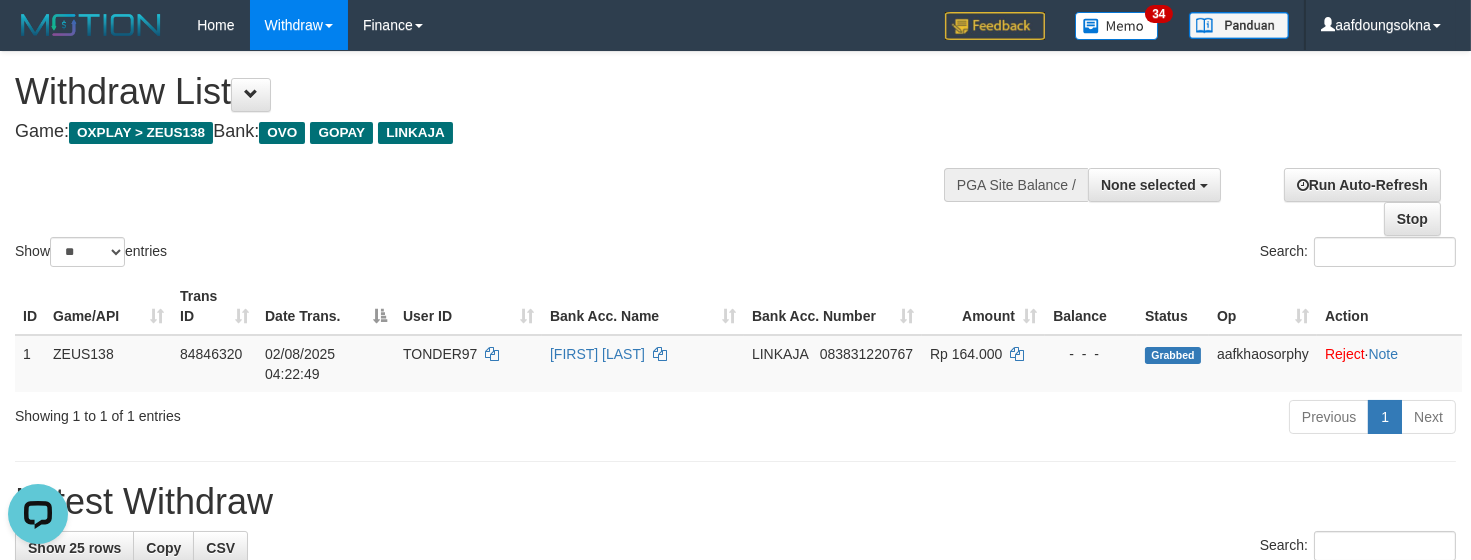 scroll, scrollTop: 0, scrollLeft: 0, axis: both 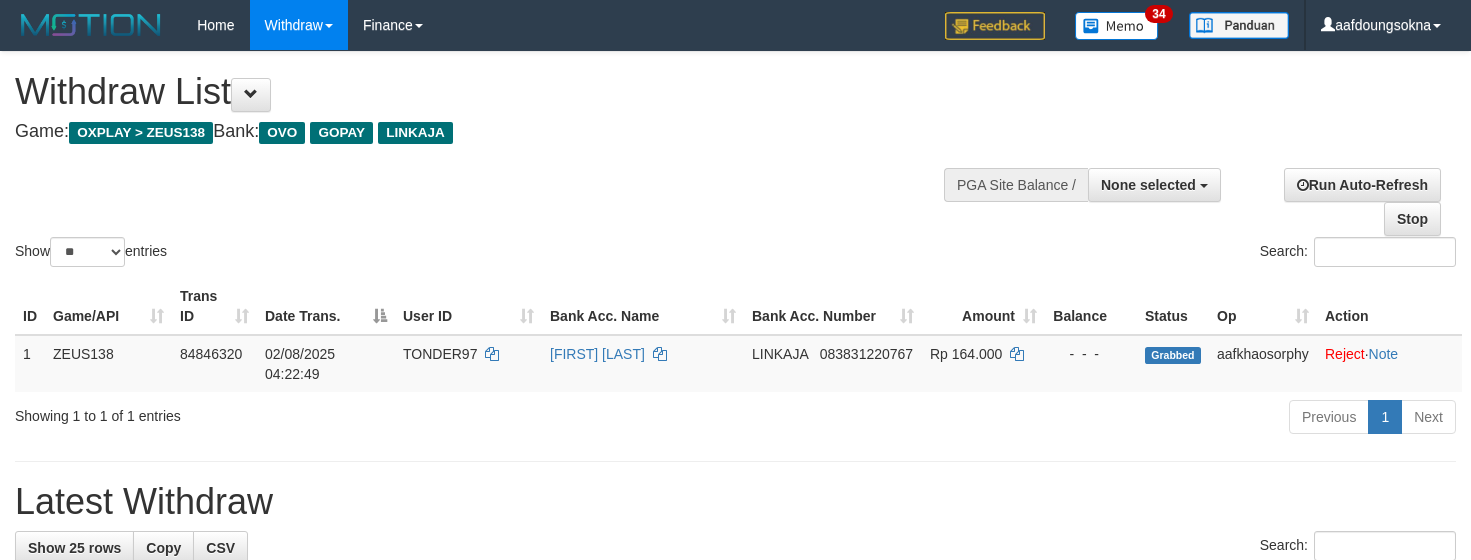 select 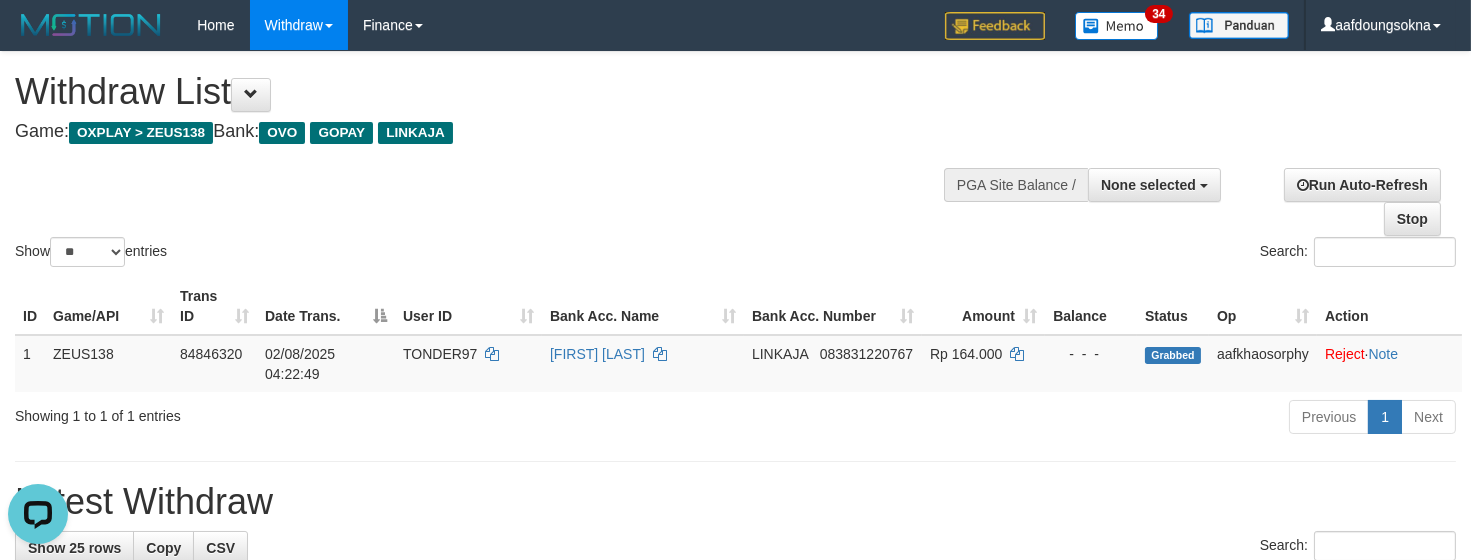 scroll, scrollTop: 0, scrollLeft: 0, axis: both 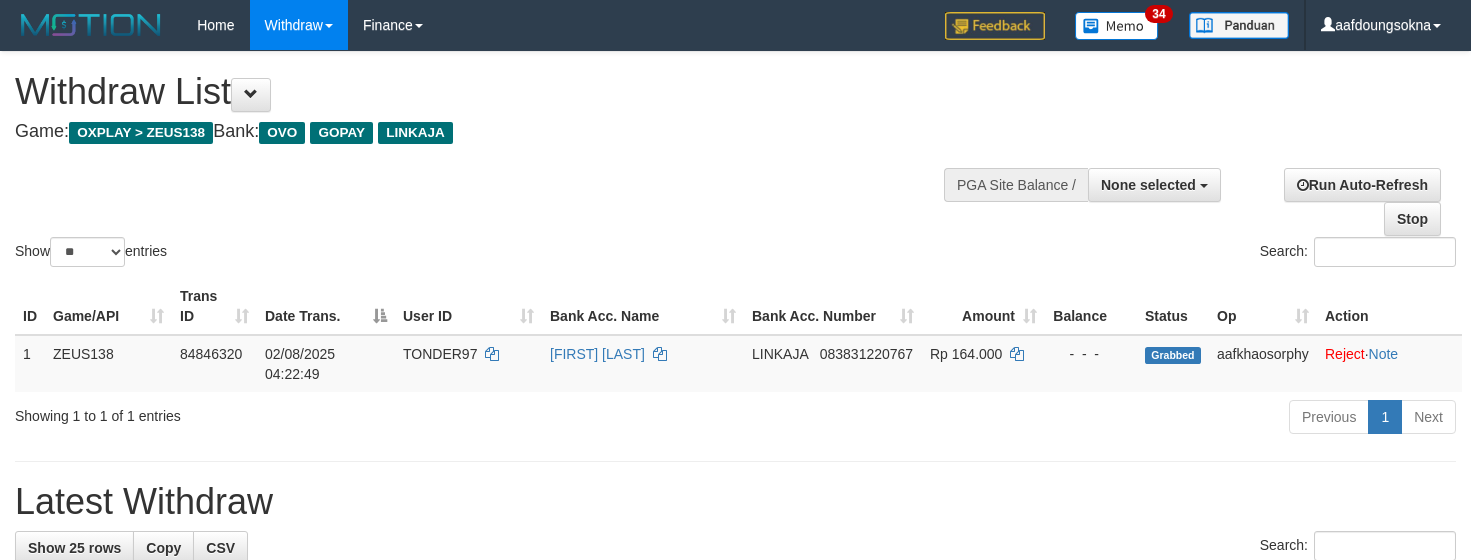 select 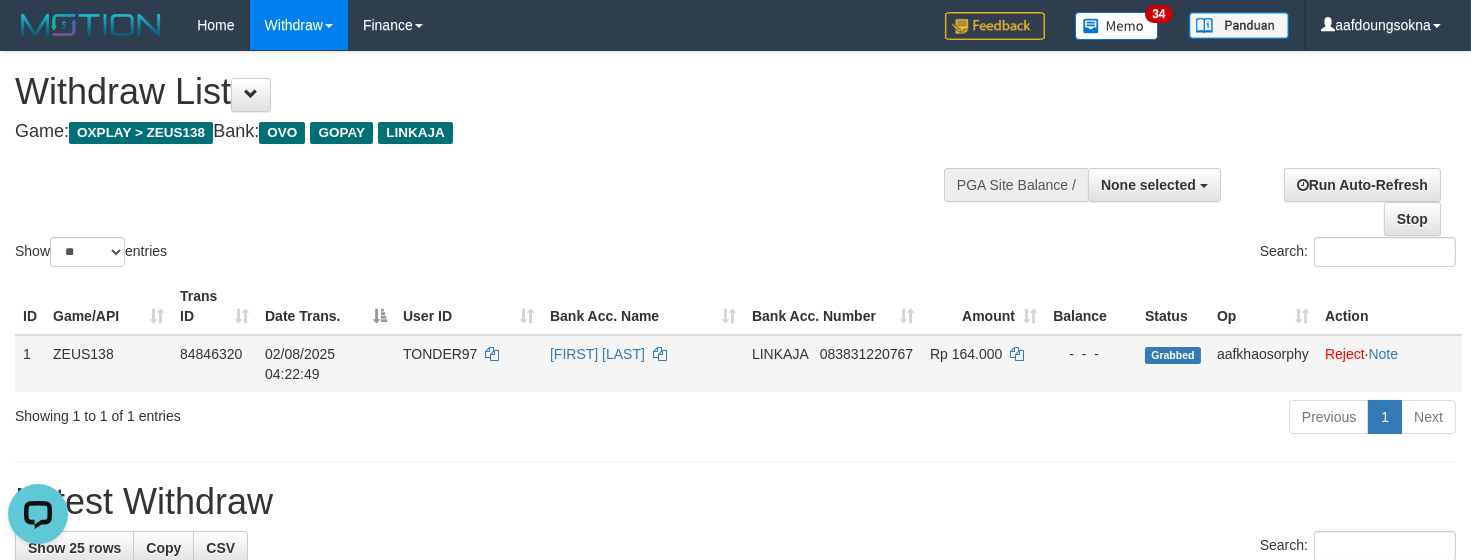 scroll, scrollTop: 0, scrollLeft: 0, axis: both 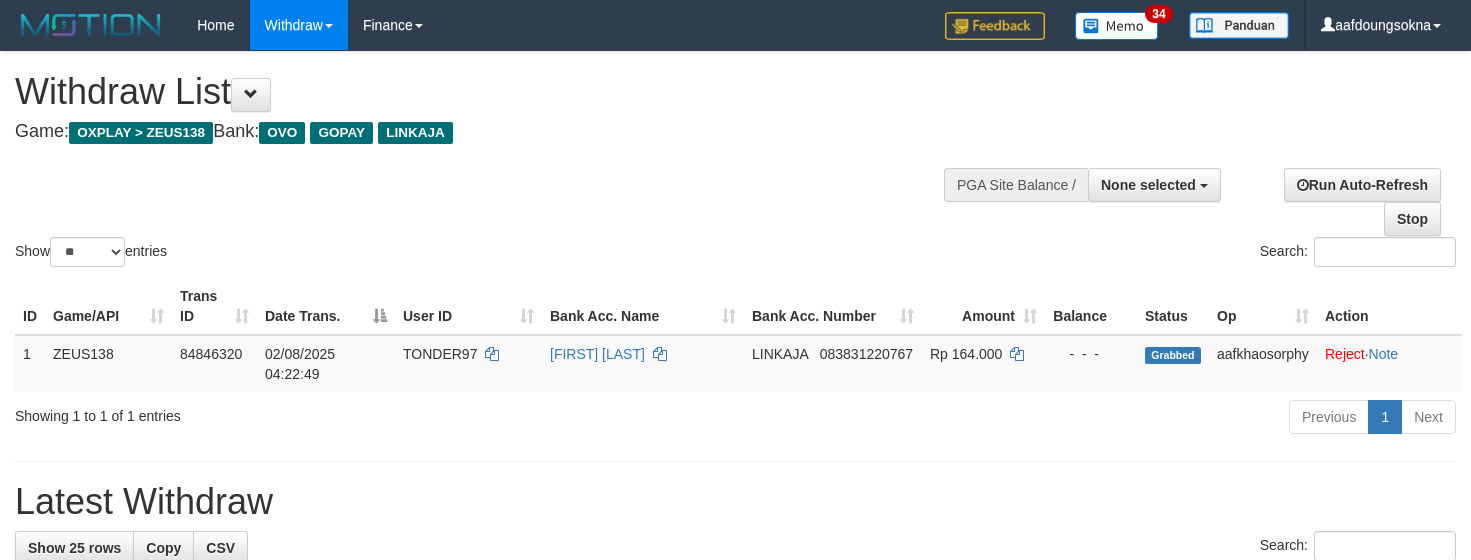 select 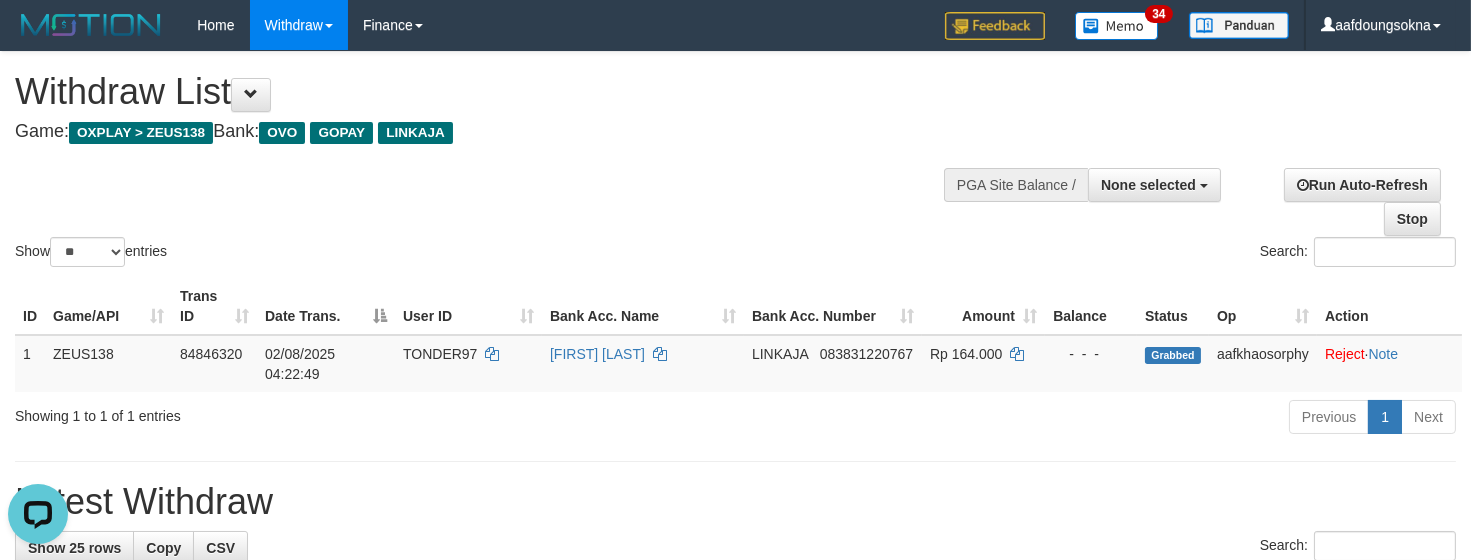 scroll, scrollTop: 0, scrollLeft: 0, axis: both 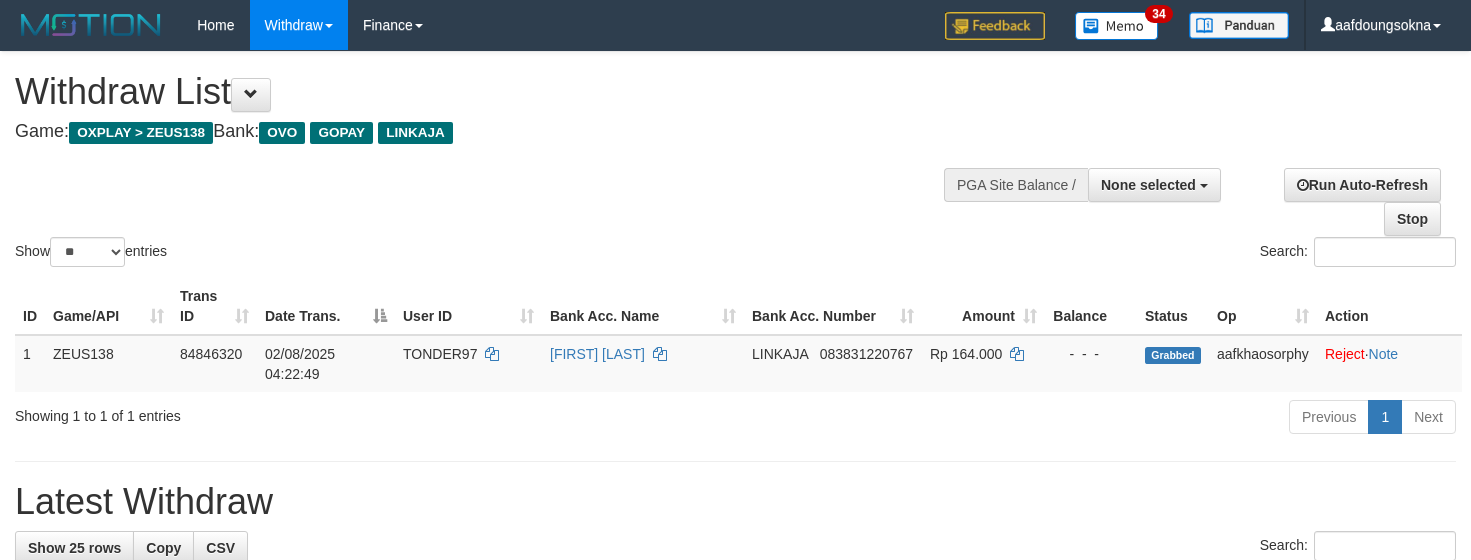 select 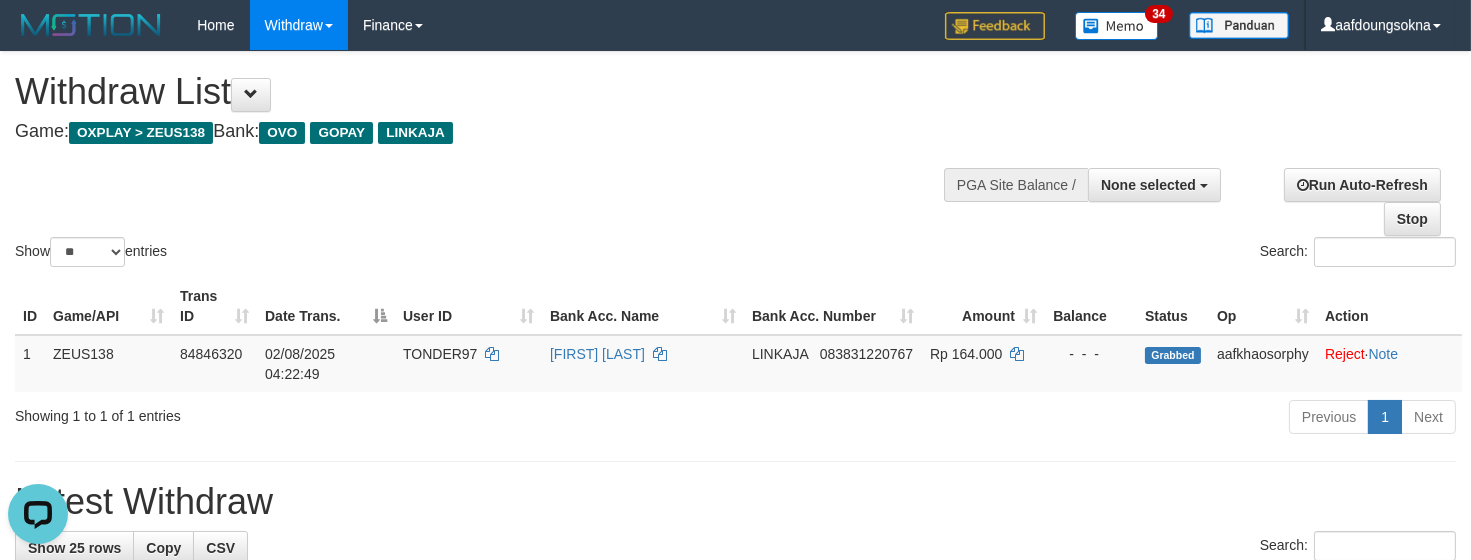 scroll, scrollTop: 0, scrollLeft: 0, axis: both 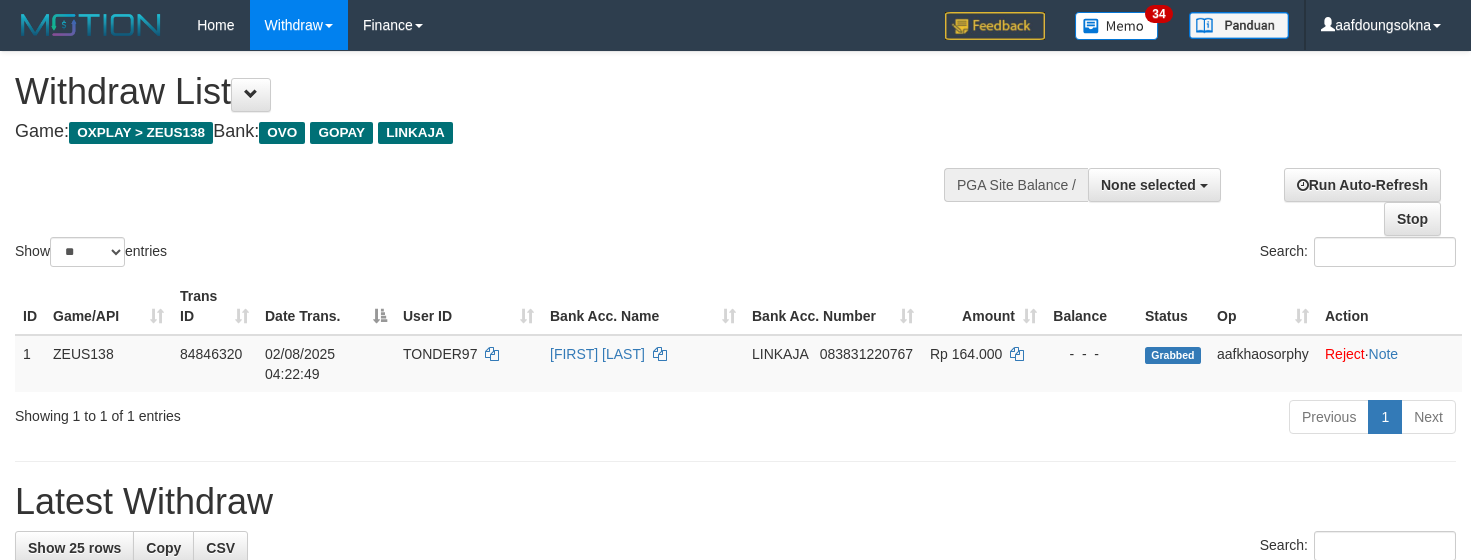 select 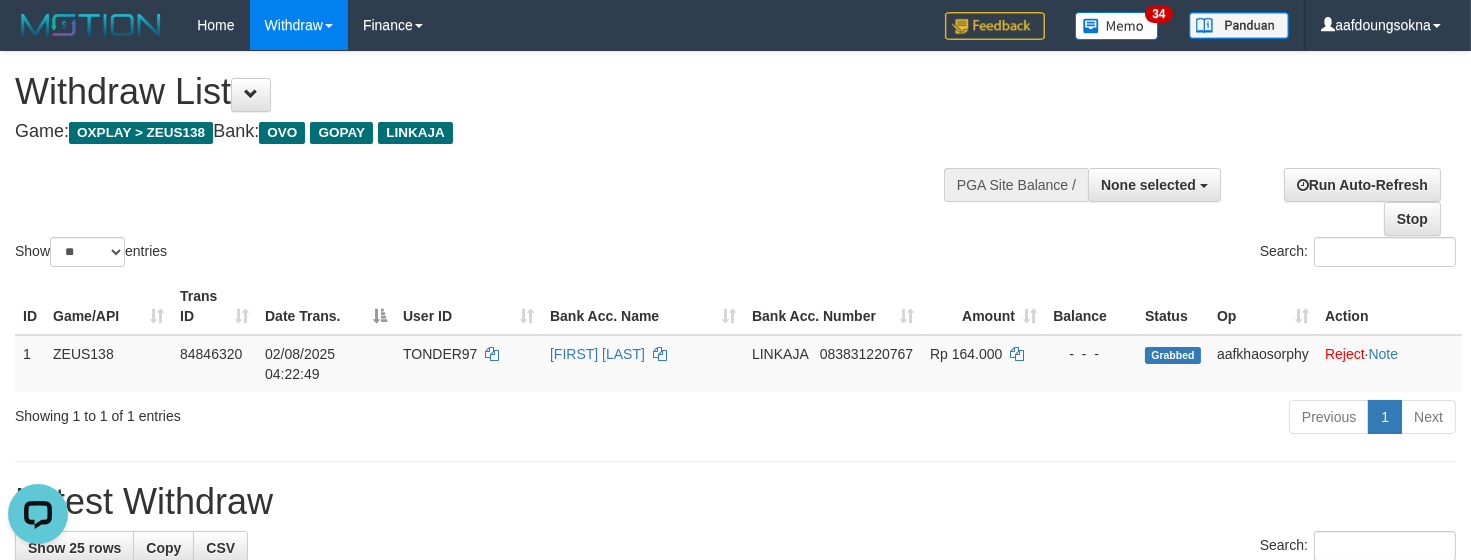 scroll, scrollTop: 0, scrollLeft: 0, axis: both 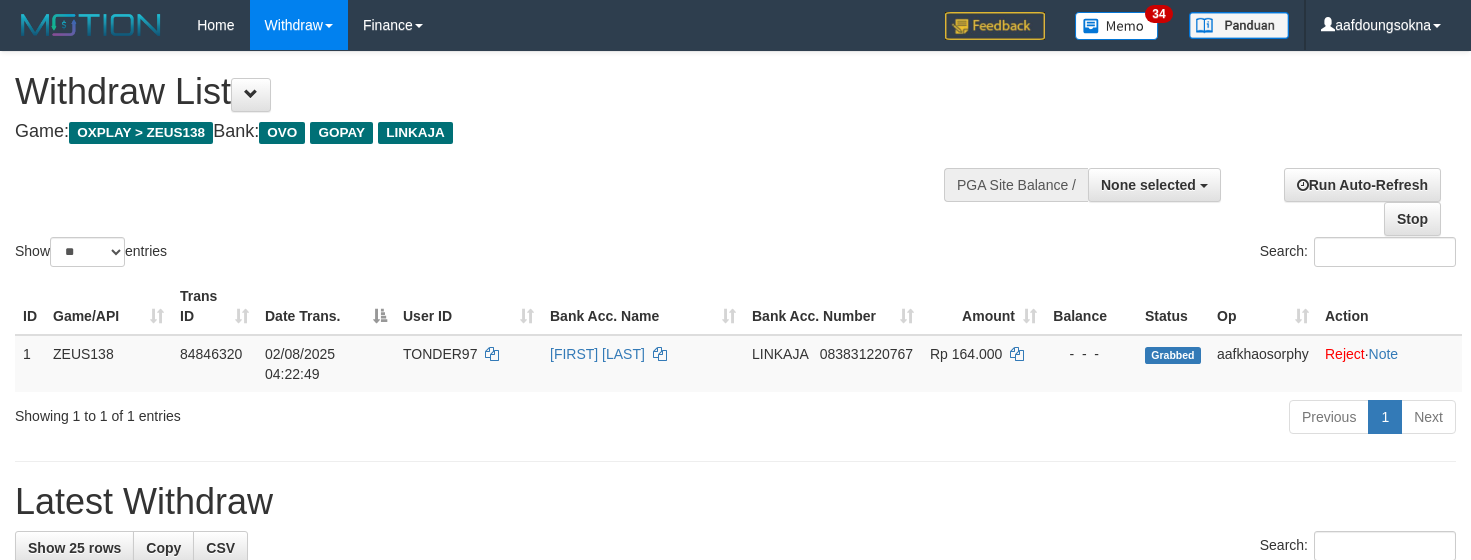 select 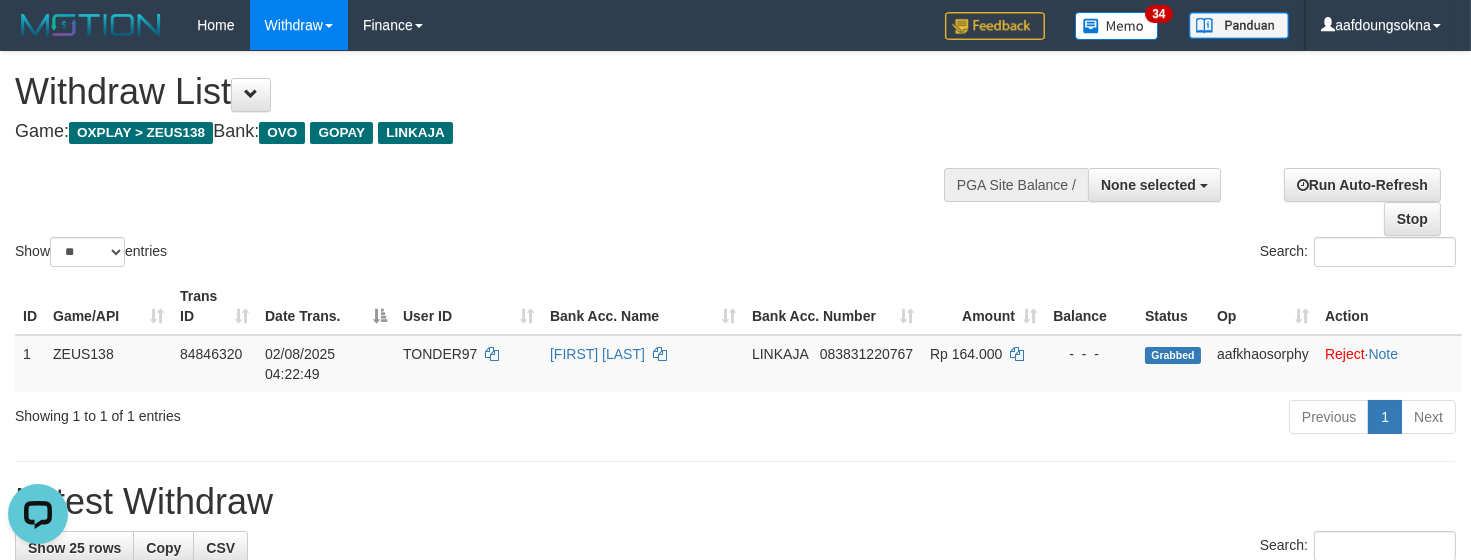 scroll, scrollTop: 0, scrollLeft: 0, axis: both 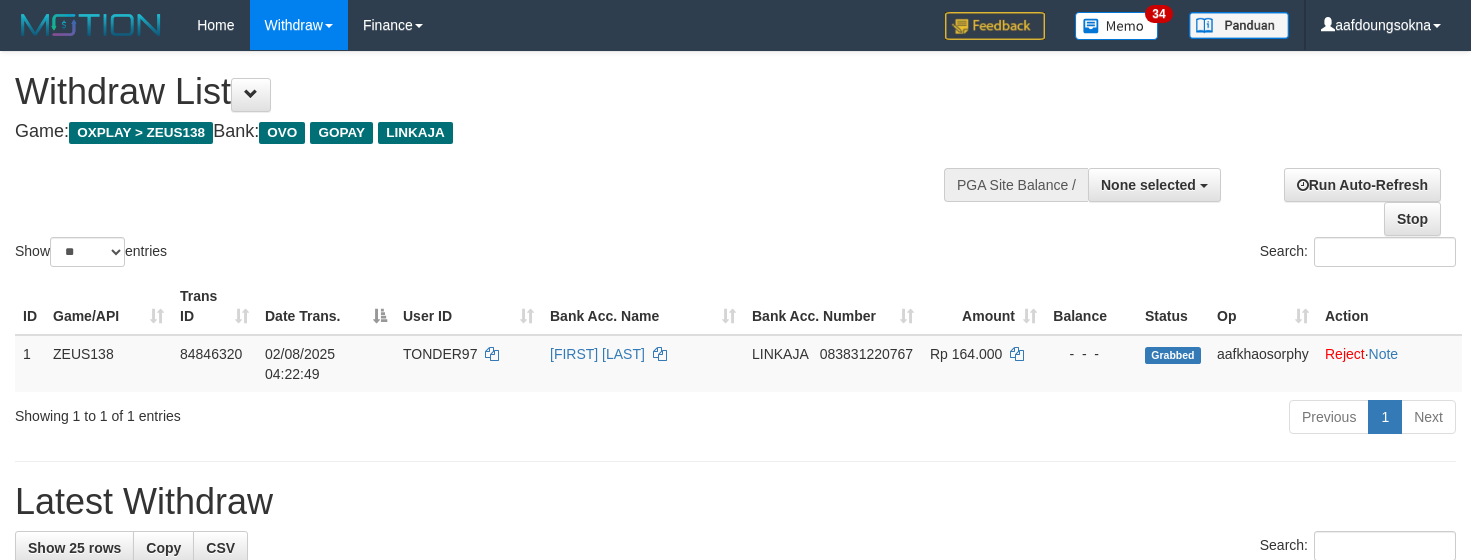select 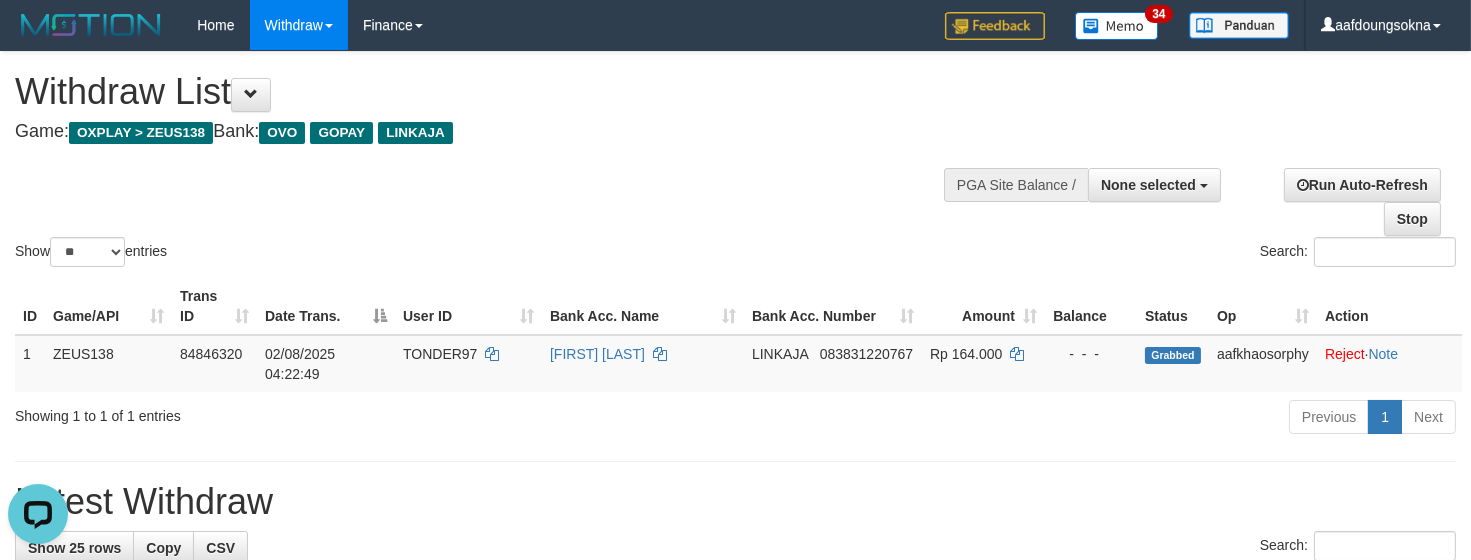 scroll, scrollTop: 0, scrollLeft: 0, axis: both 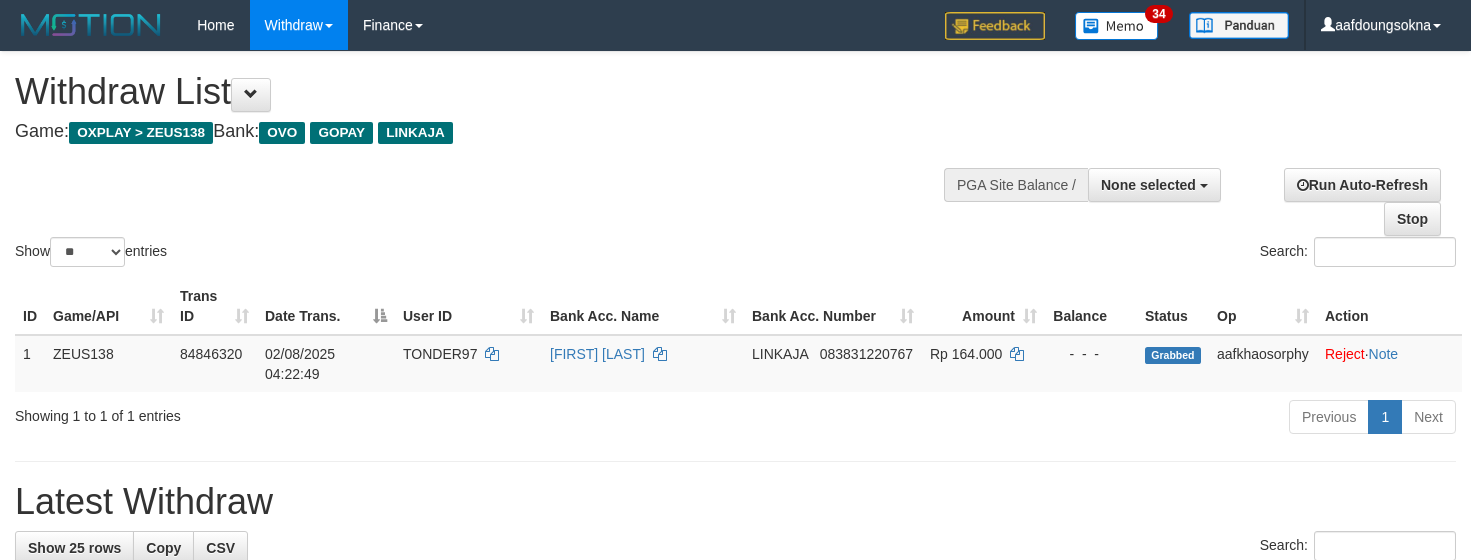 select 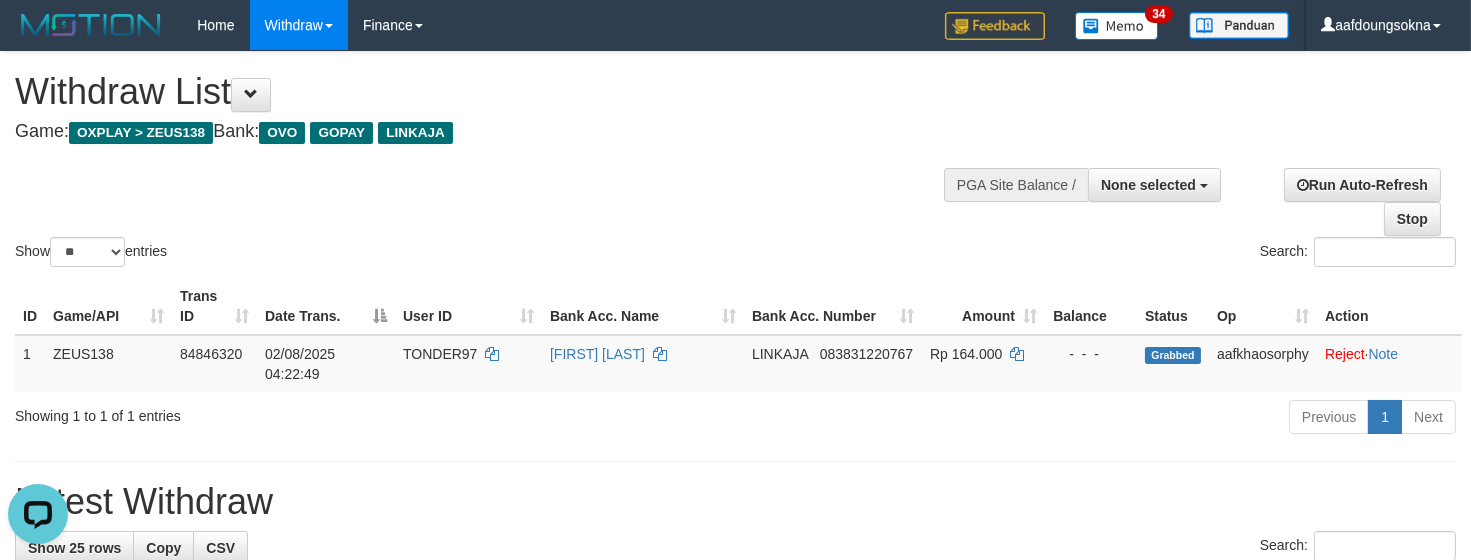 scroll, scrollTop: 0, scrollLeft: 0, axis: both 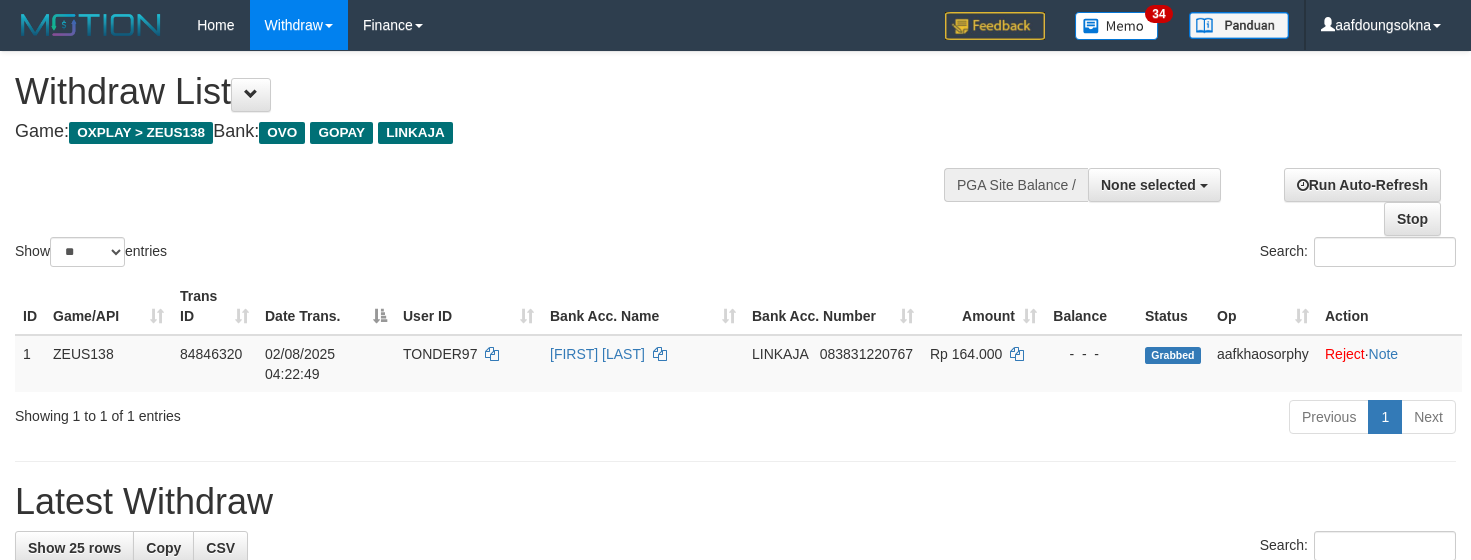 select 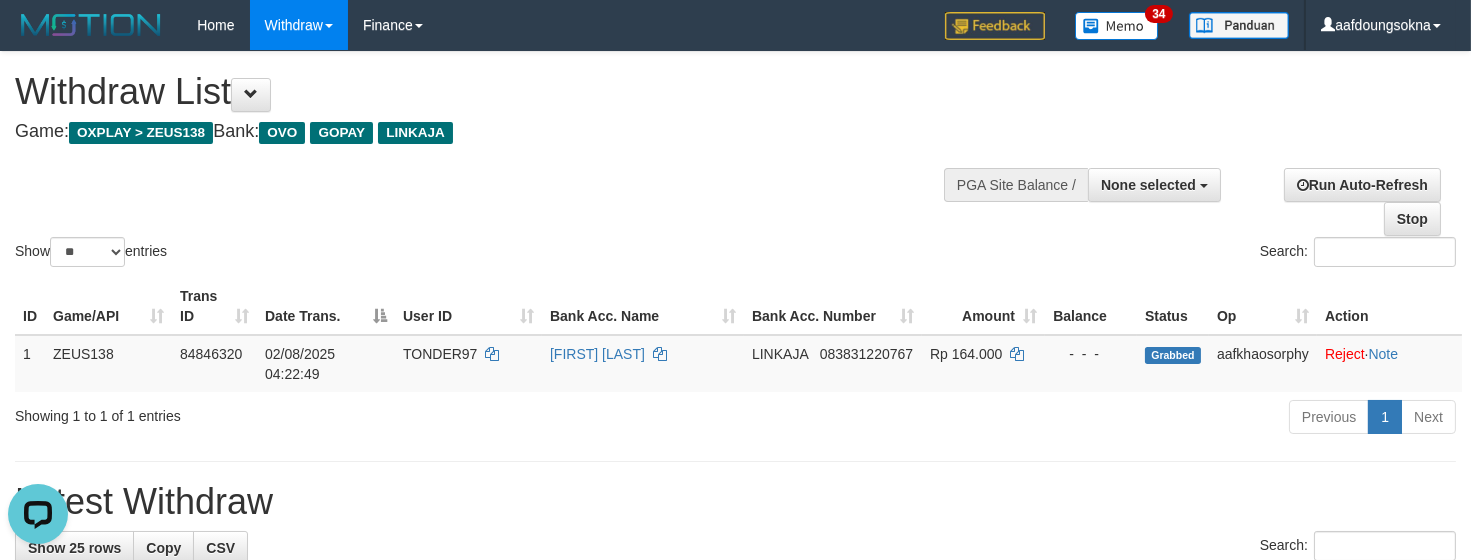 scroll, scrollTop: 0, scrollLeft: 0, axis: both 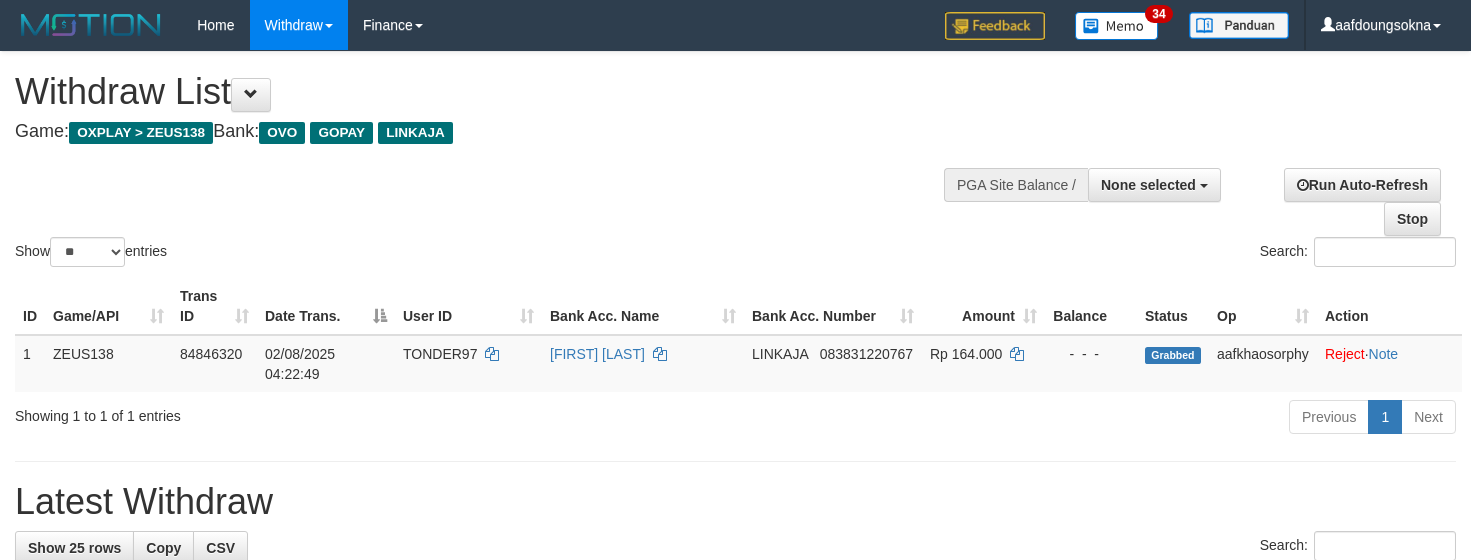 select 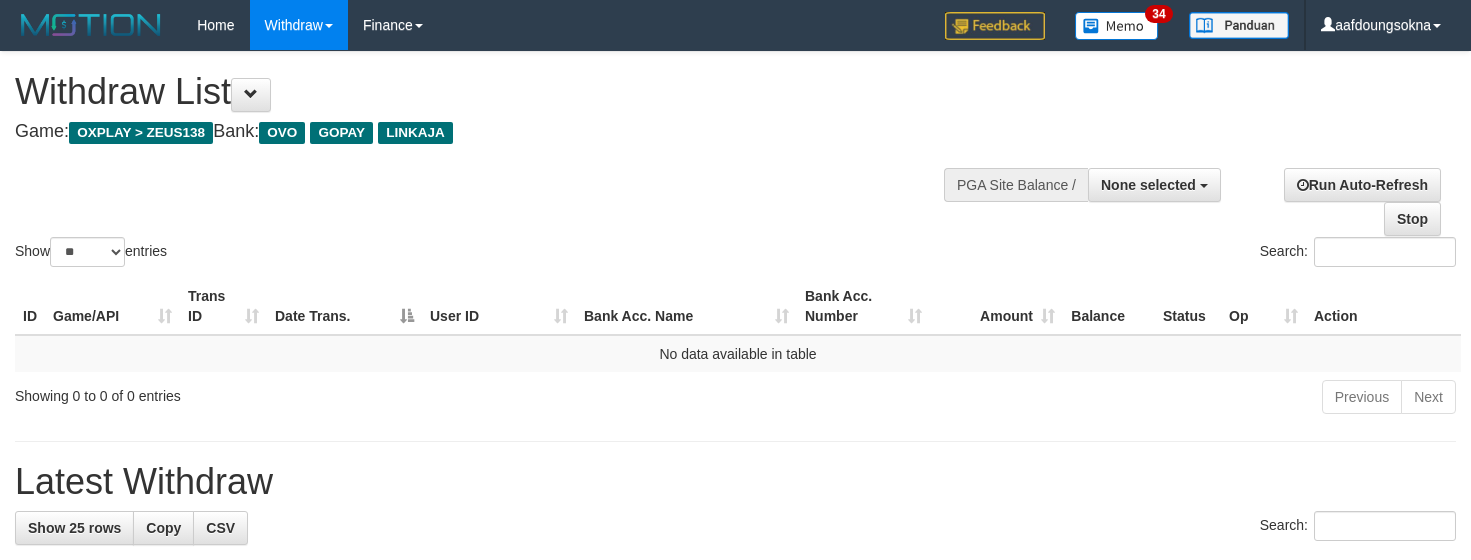 select 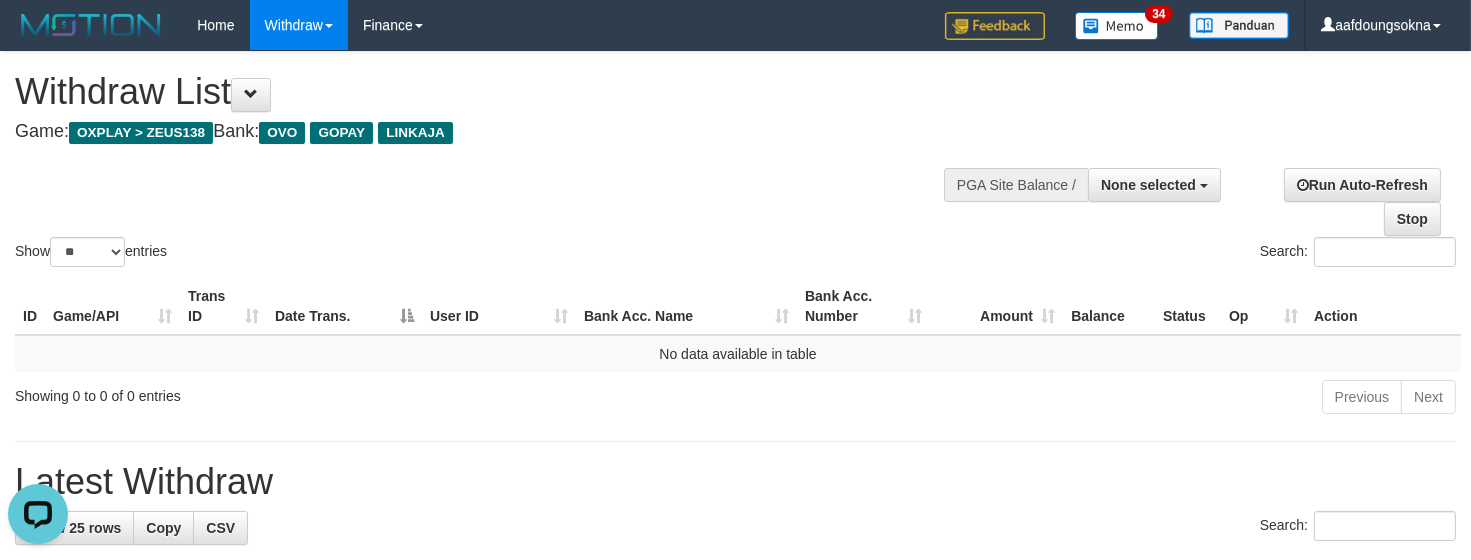 scroll, scrollTop: 0, scrollLeft: 0, axis: both 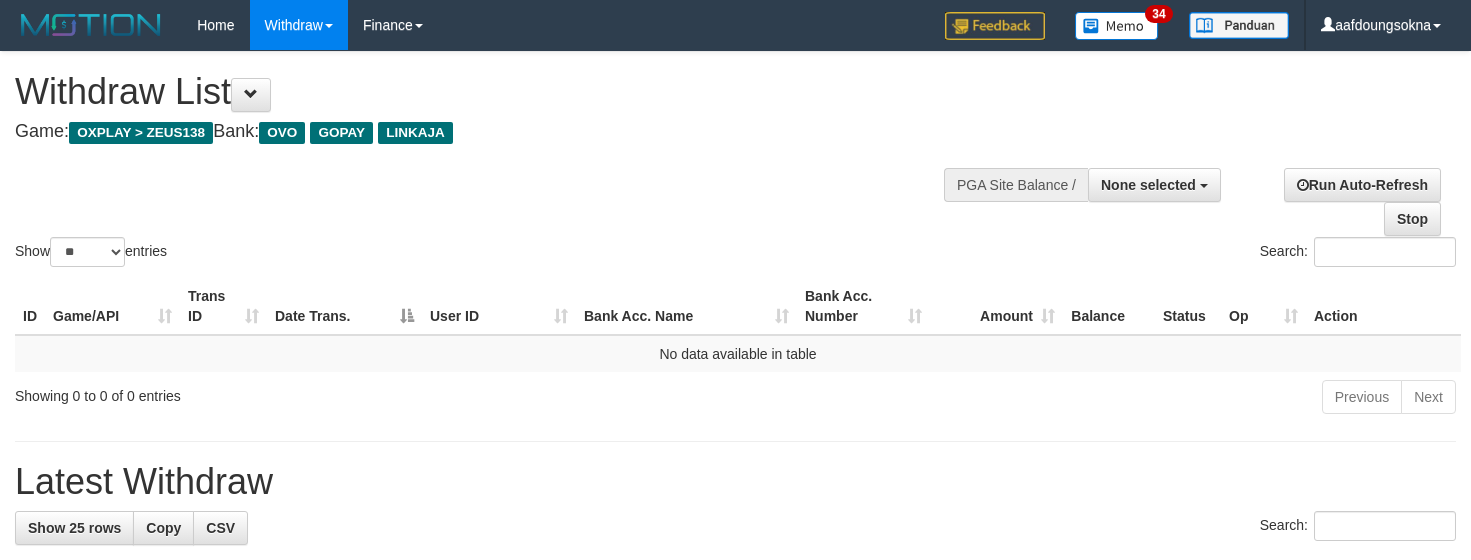 select 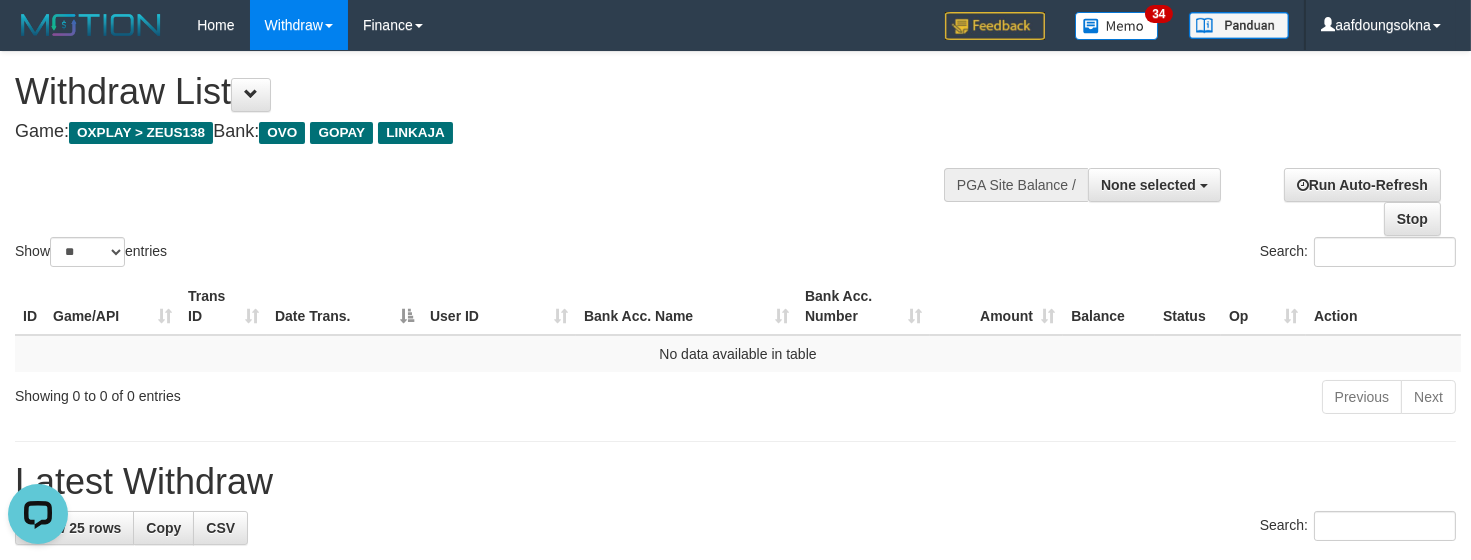 scroll, scrollTop: 0, scrollLeft: 0, axis: both 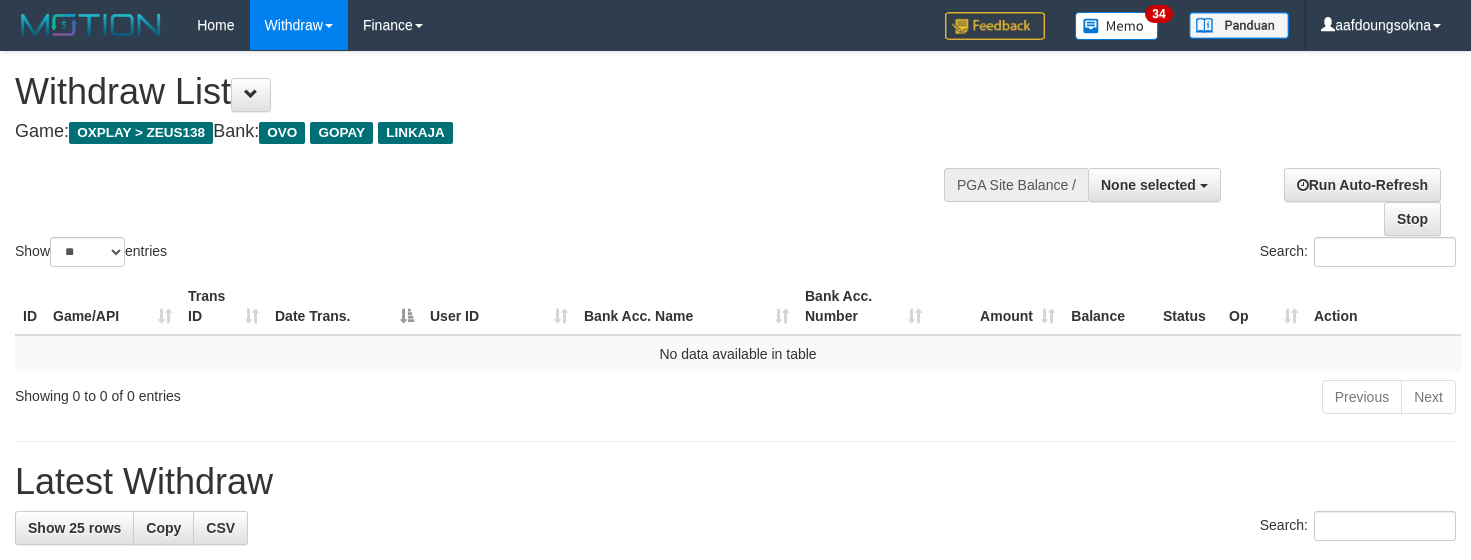select 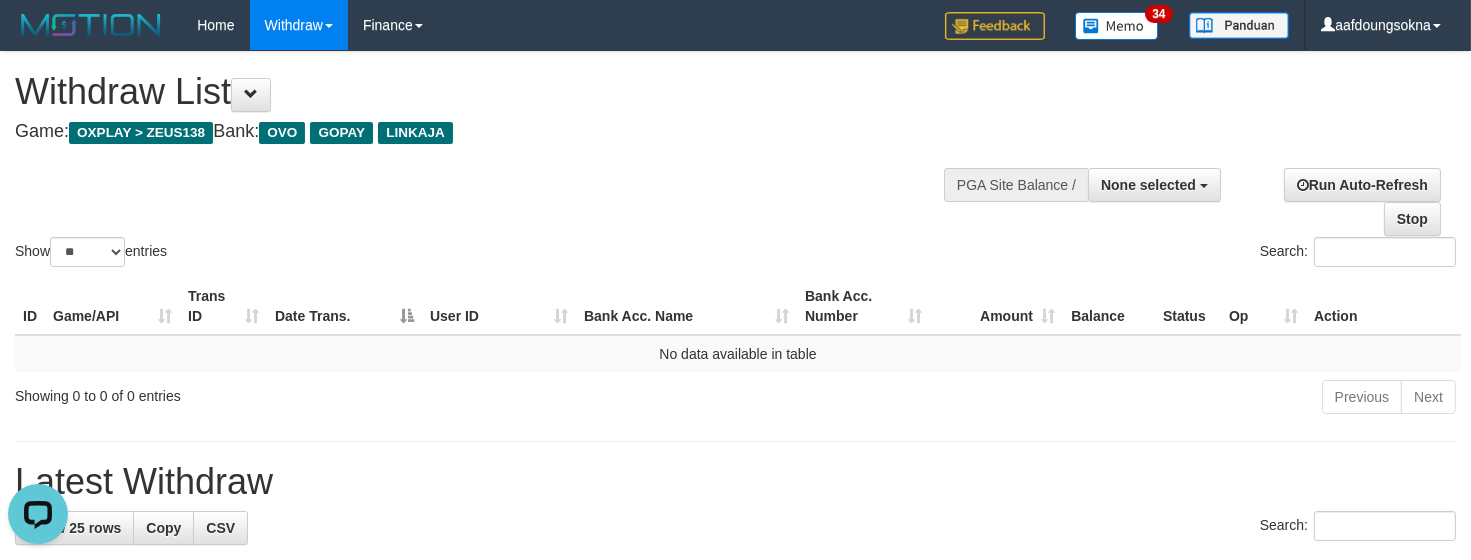 scroll, scrollTop: 0, scrollLeft: 0, axis: both 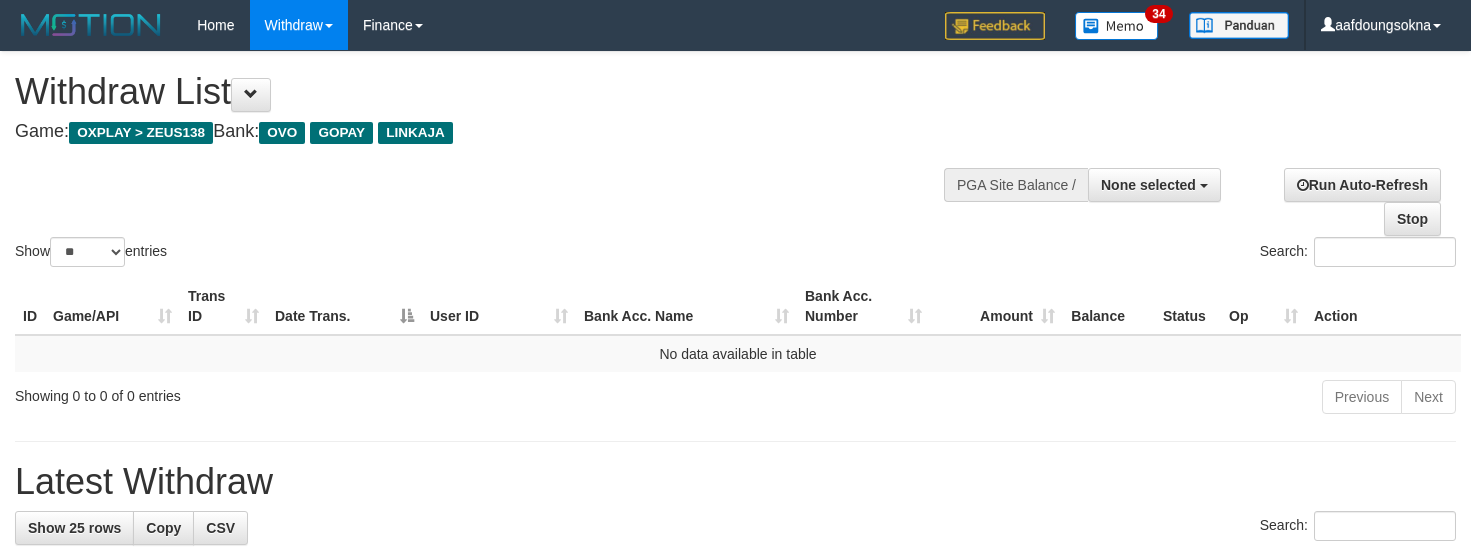 select 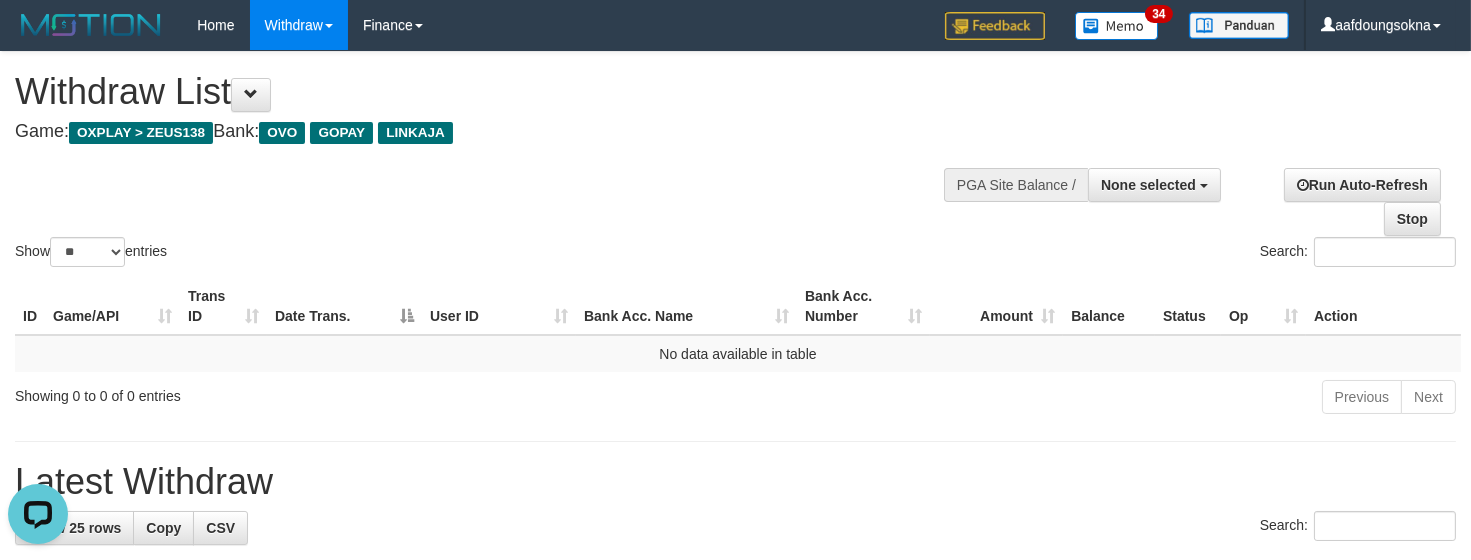 scroll, scrollTop: 0, scrollLeft: 0, axis: both 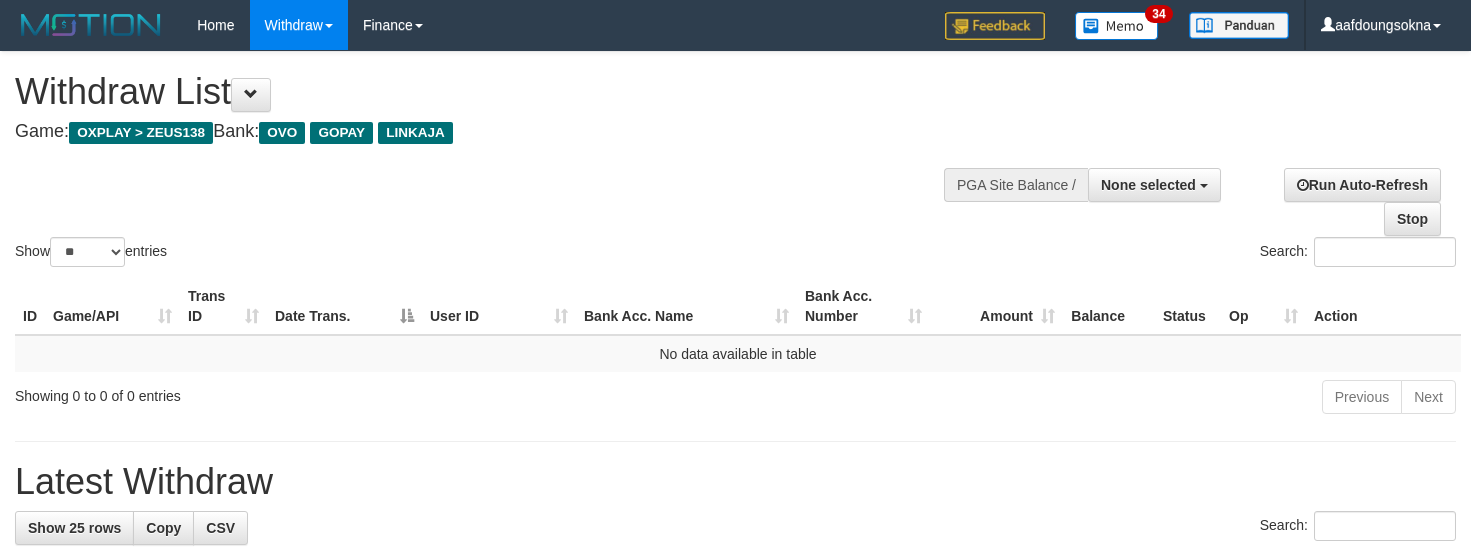 select 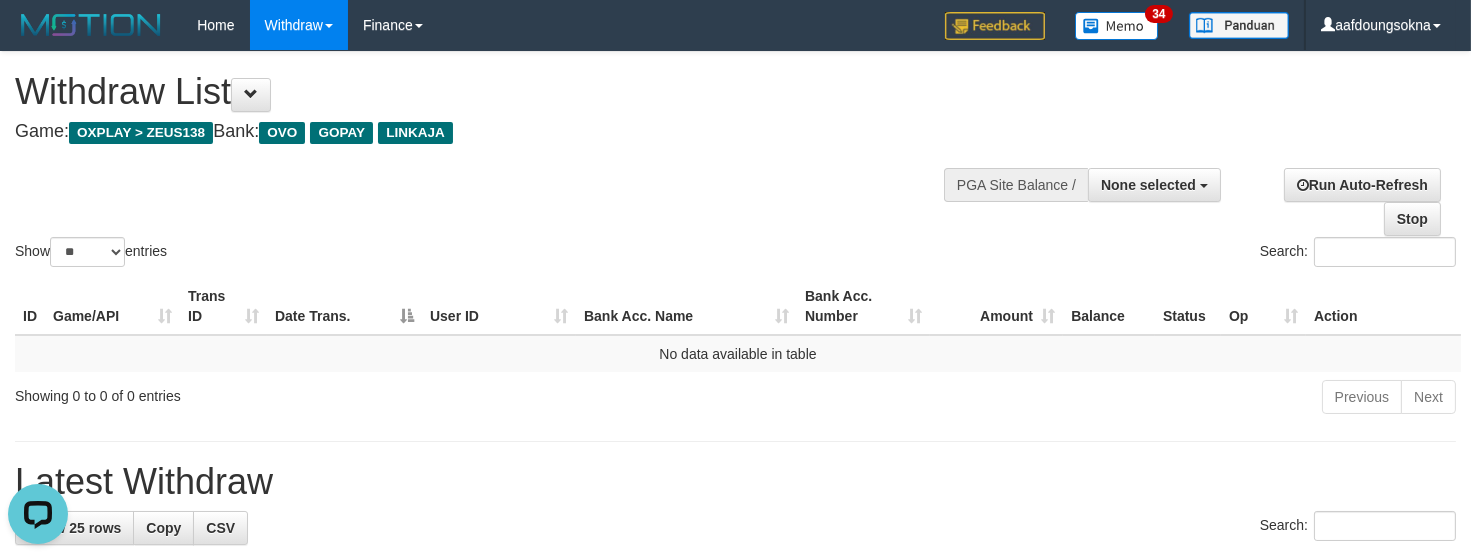 scroll, scrollTop: 0, scrollLeft: 0, axis: both 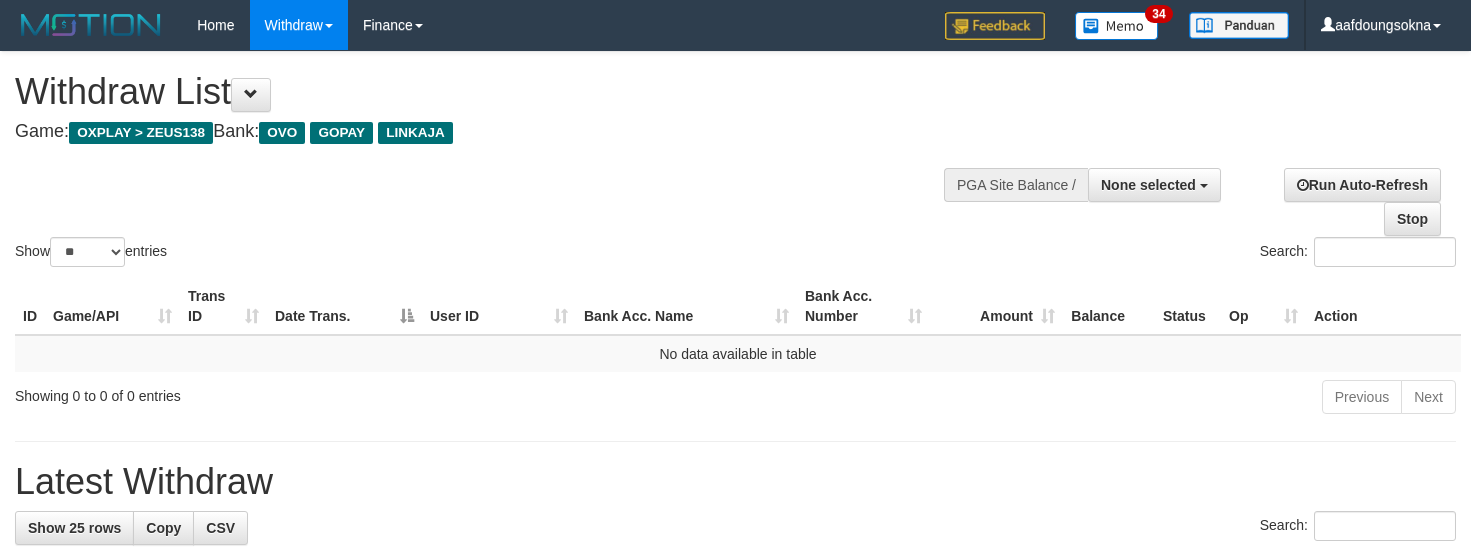 select 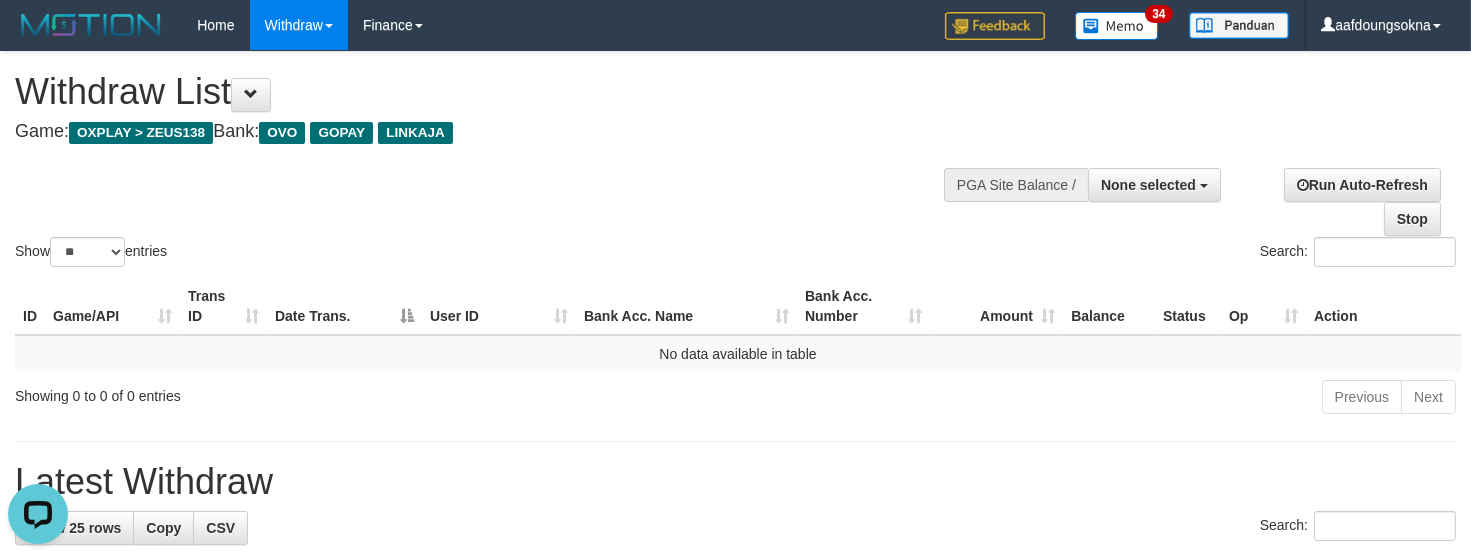 scroll, scrollTop: 0, scrollLeft: 0, axis: both 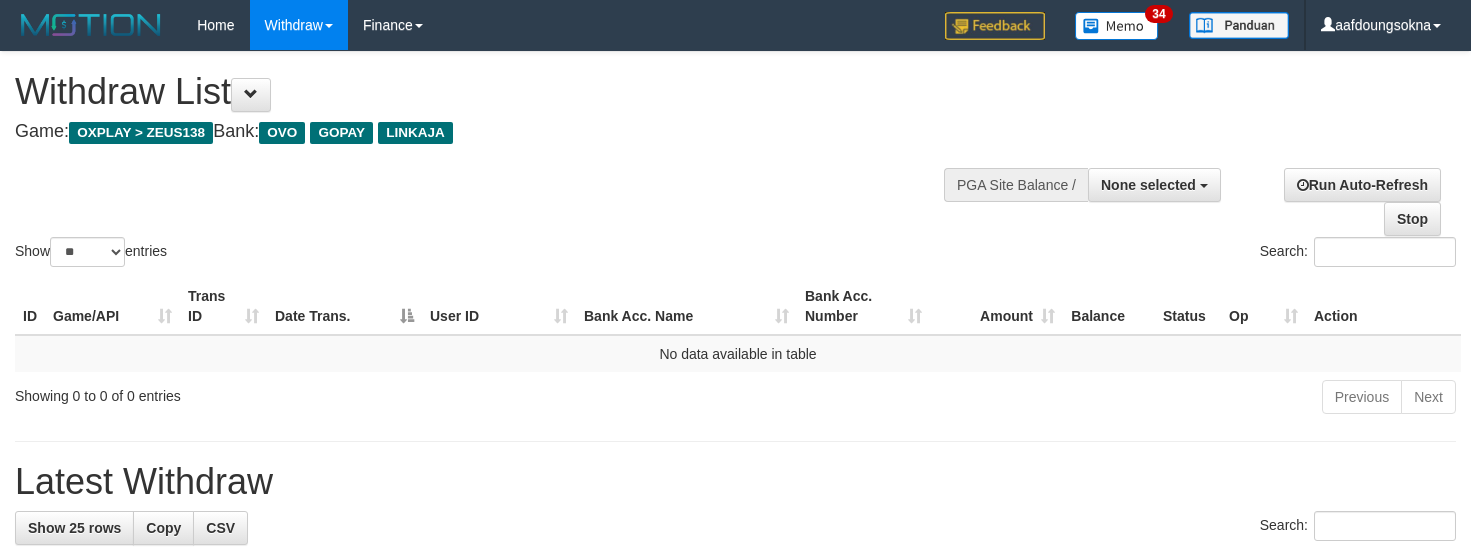 select 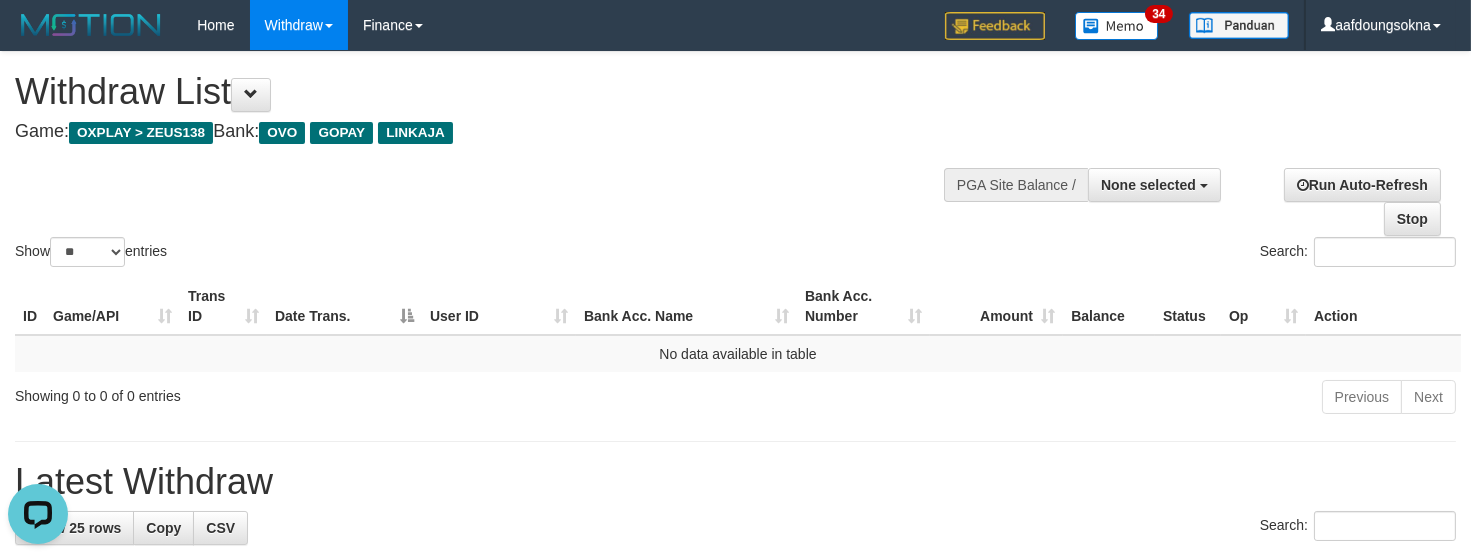 scroll, scrollTop: 0, scrollLeft: 0, axis: both 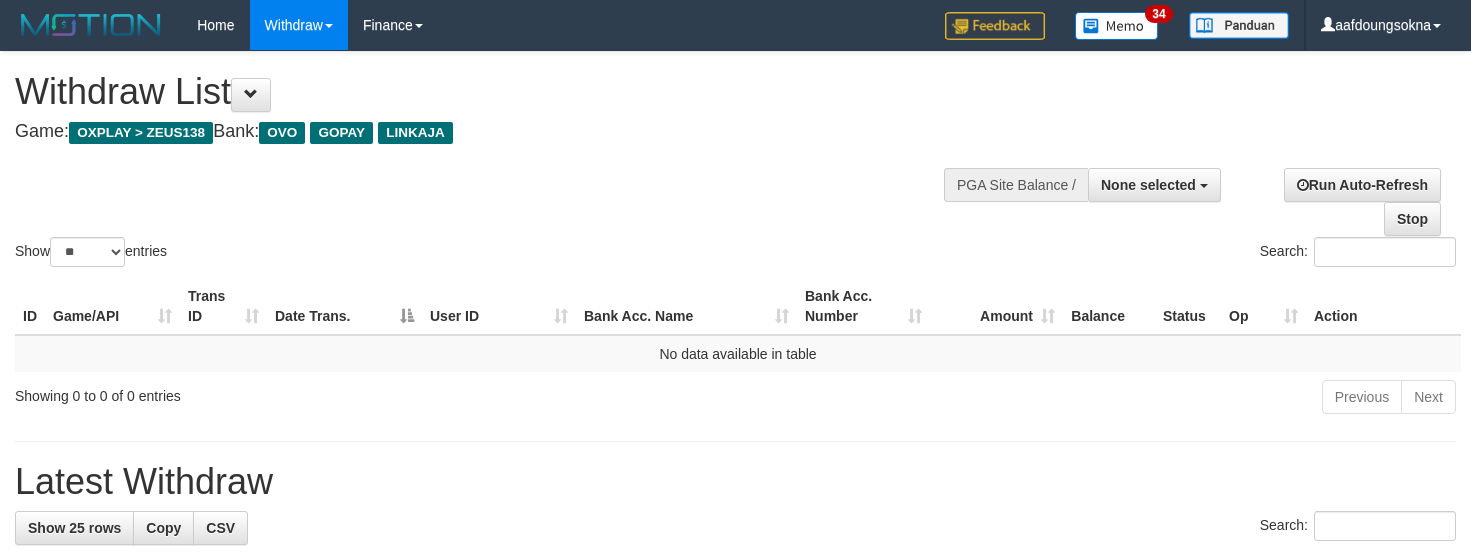 select 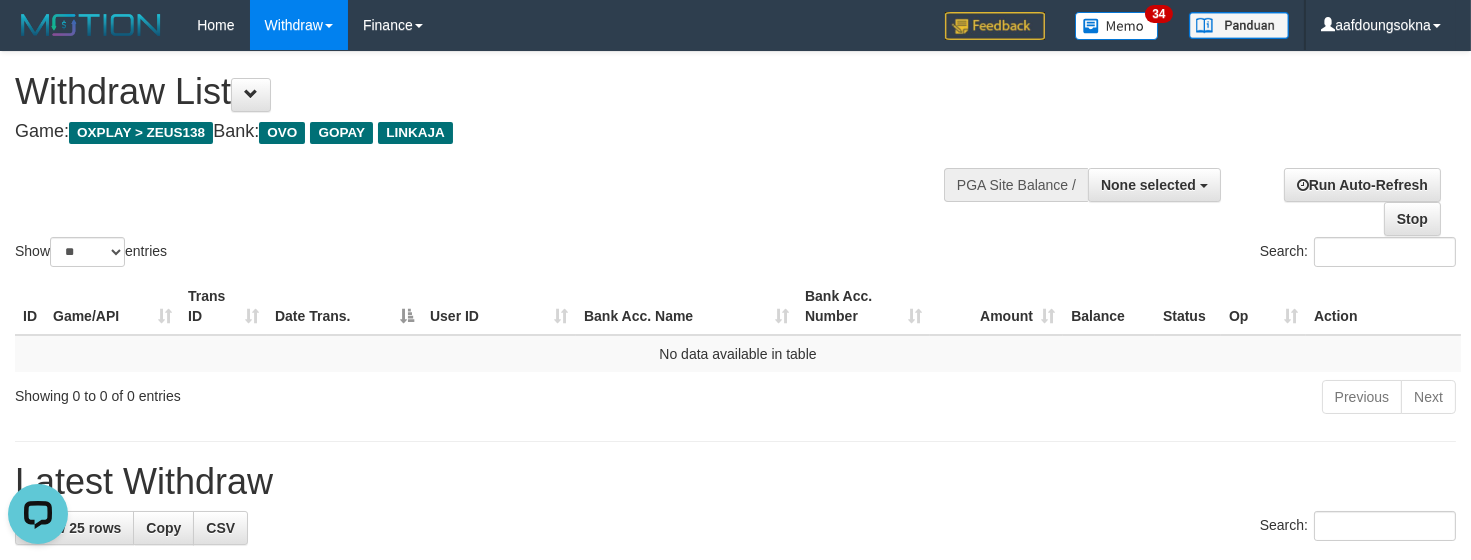 scroll, scrollTop: 0, scrollLeft: 0, axis: both 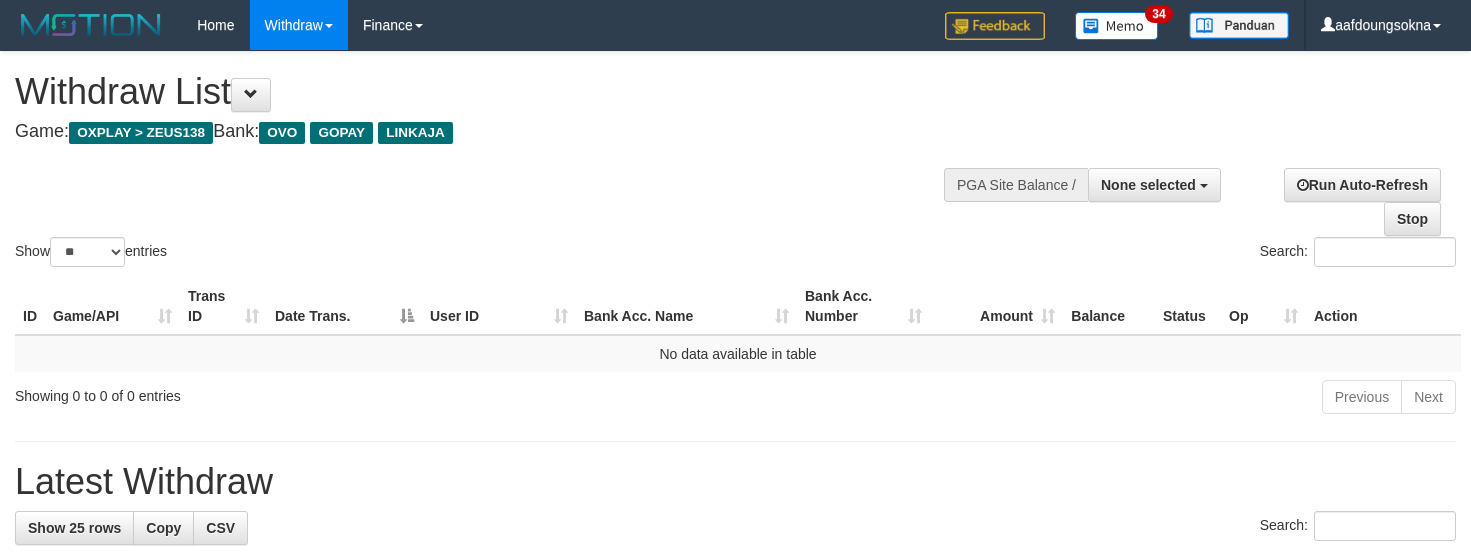 select 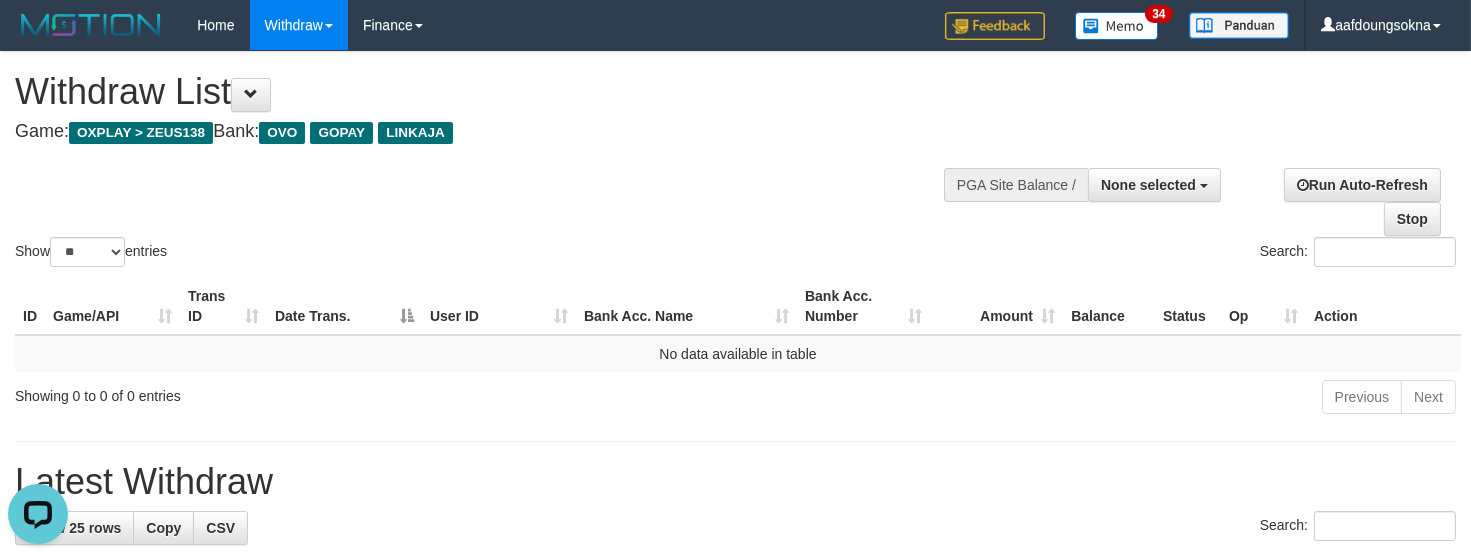 scroll, scrollTop: 0, scrollLeft: 0, axis: both 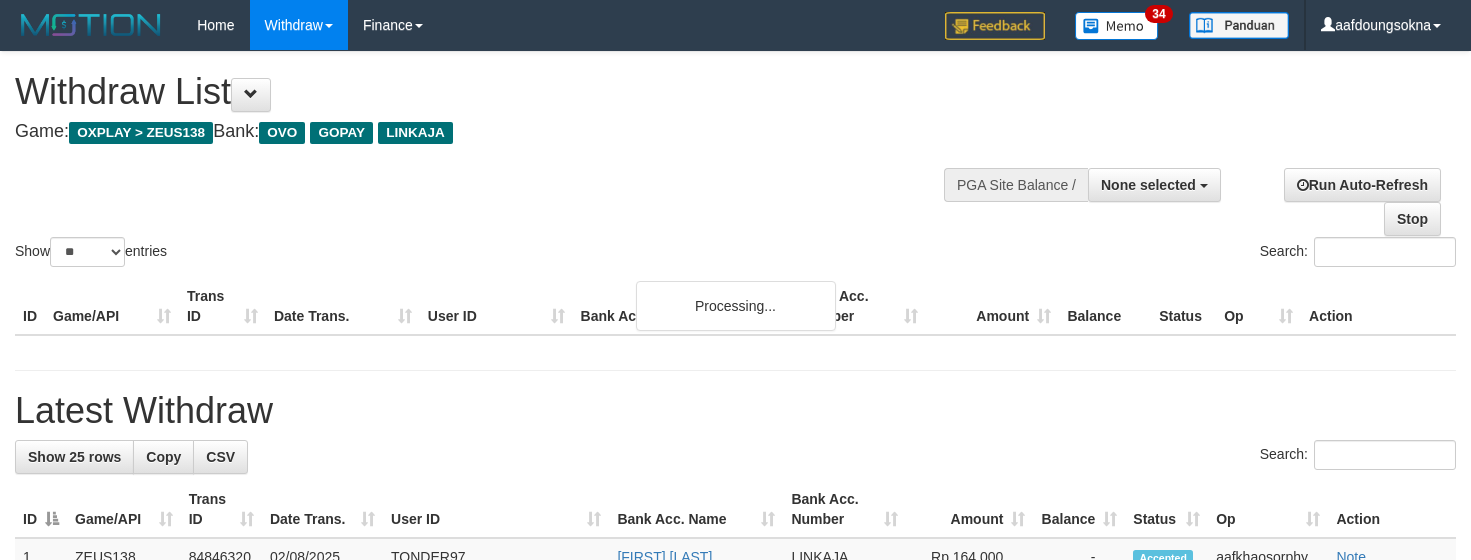 select 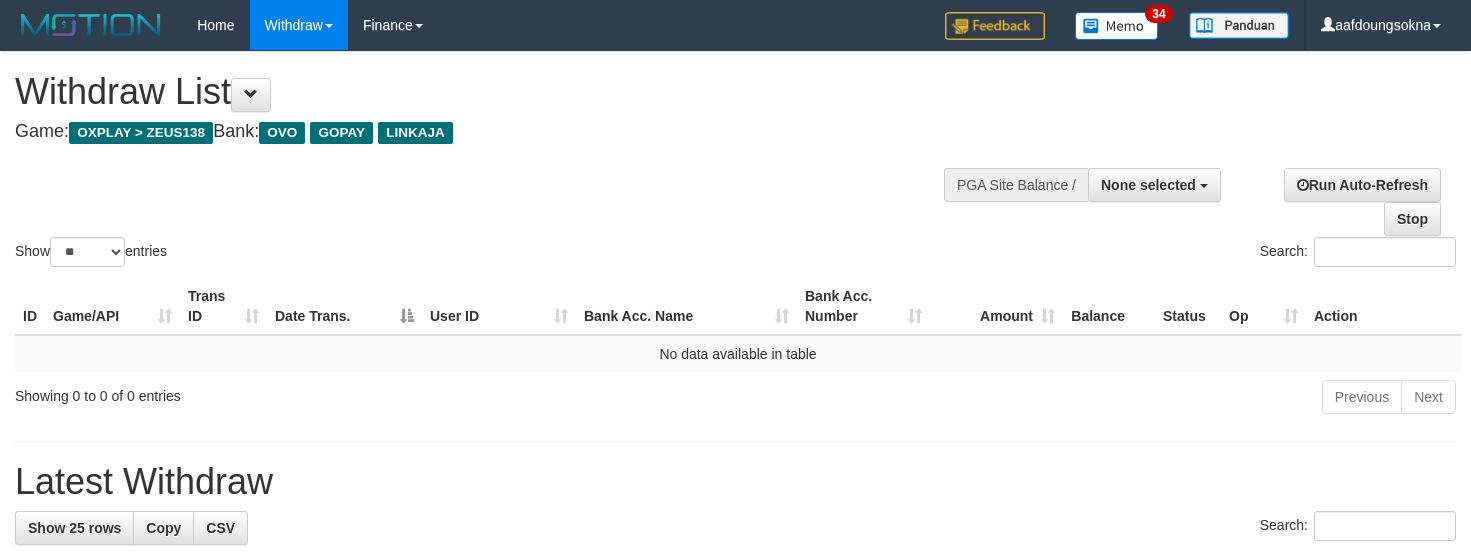select 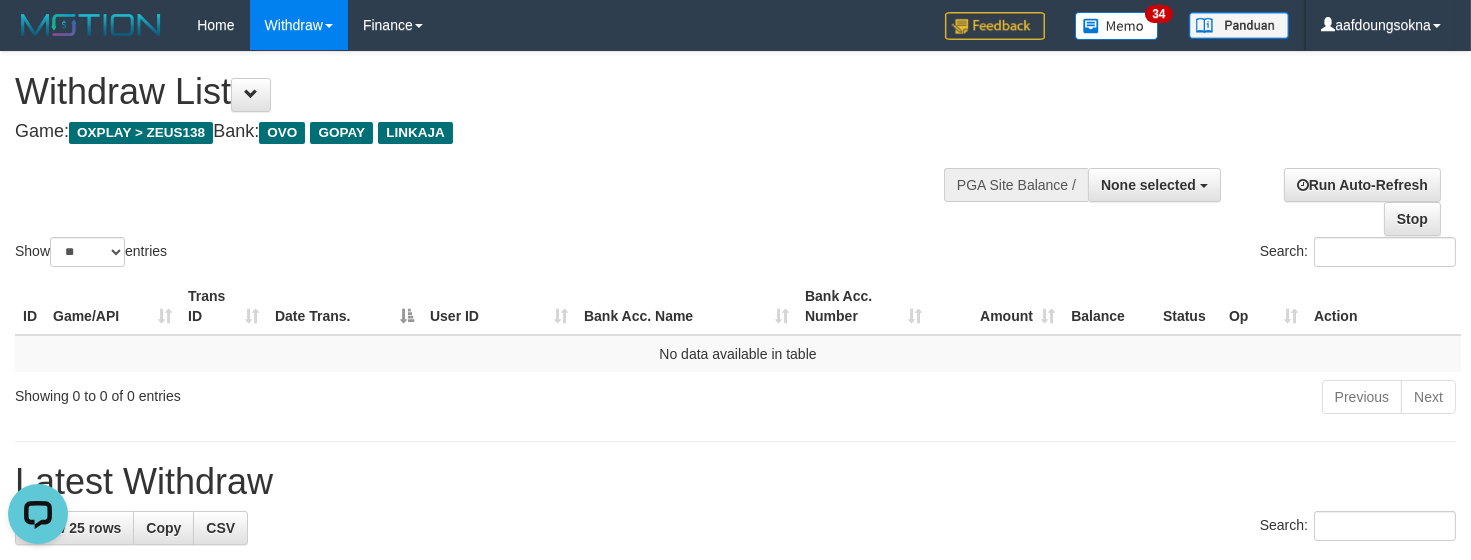 scroll, scrollTop: 0, scrollLeft: 0, axis: both 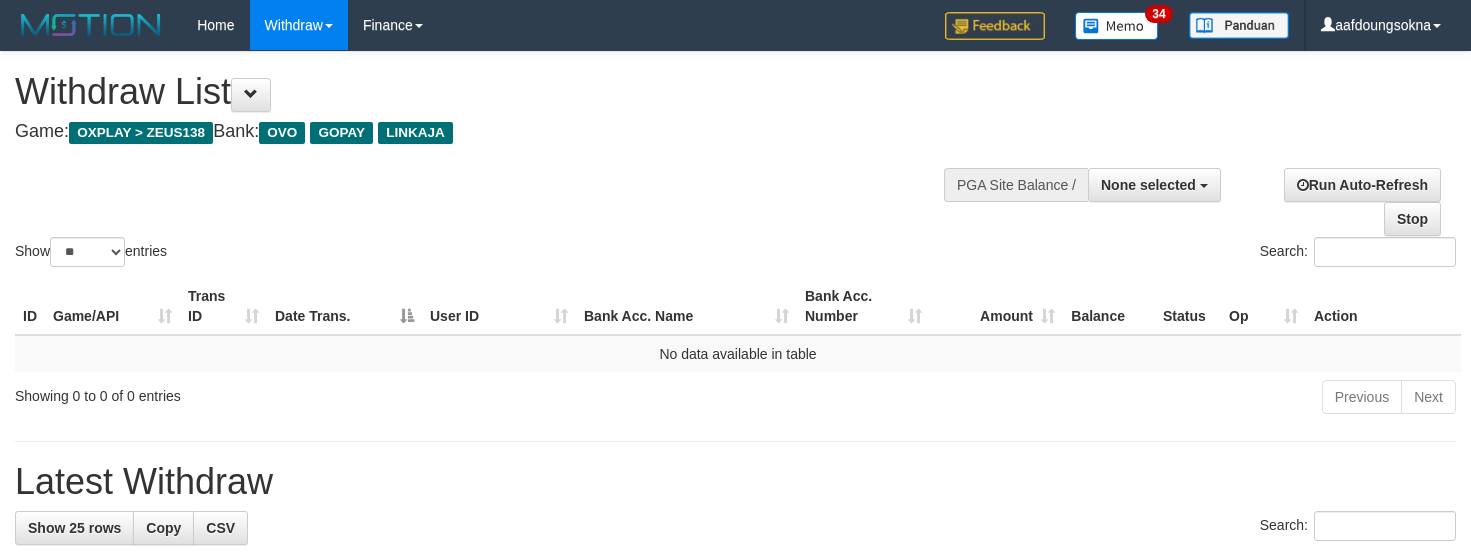 select 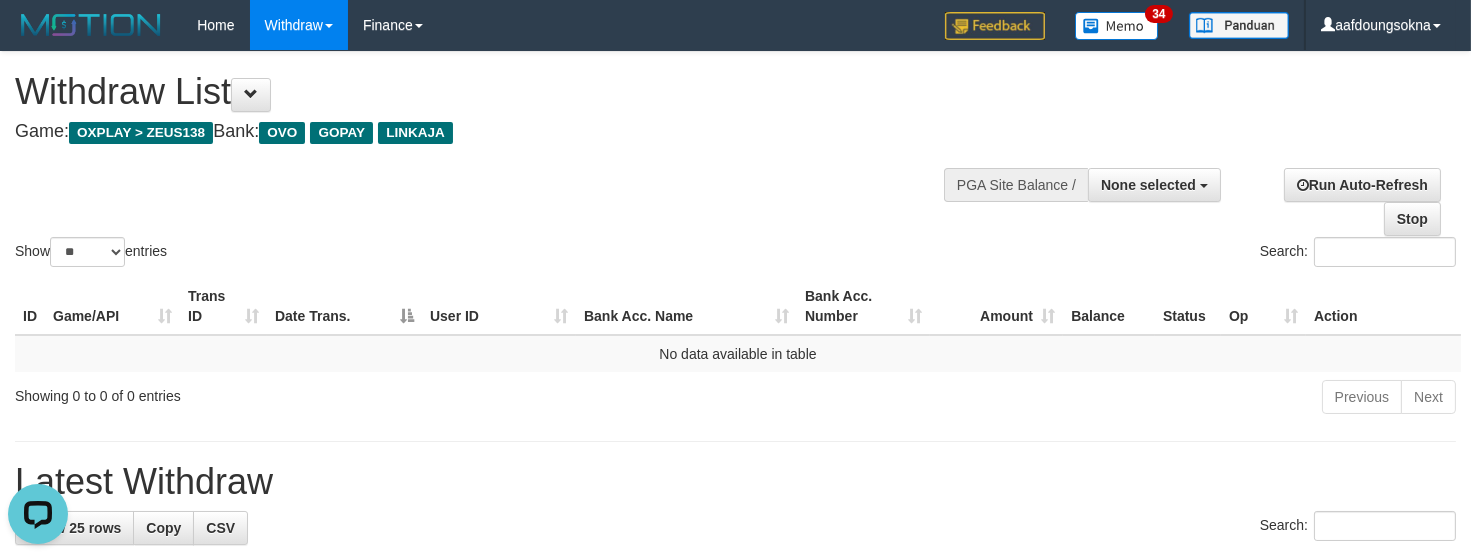scroll, scrollTop: 0, scrollLeft: 0, axis: both 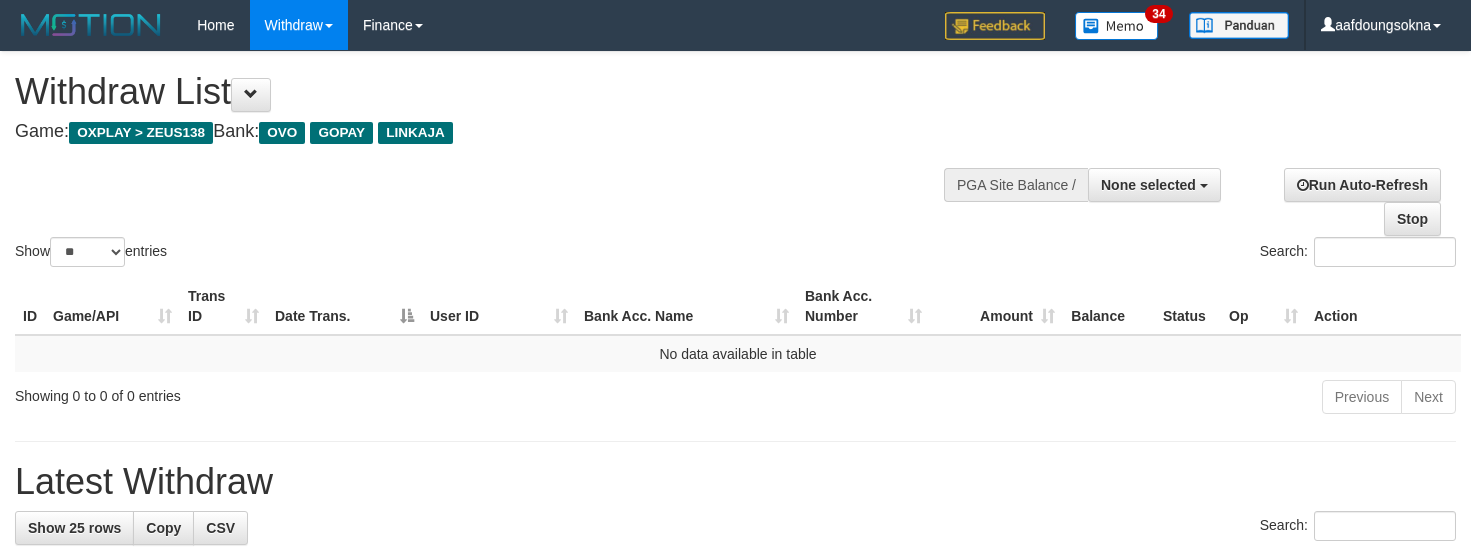 select 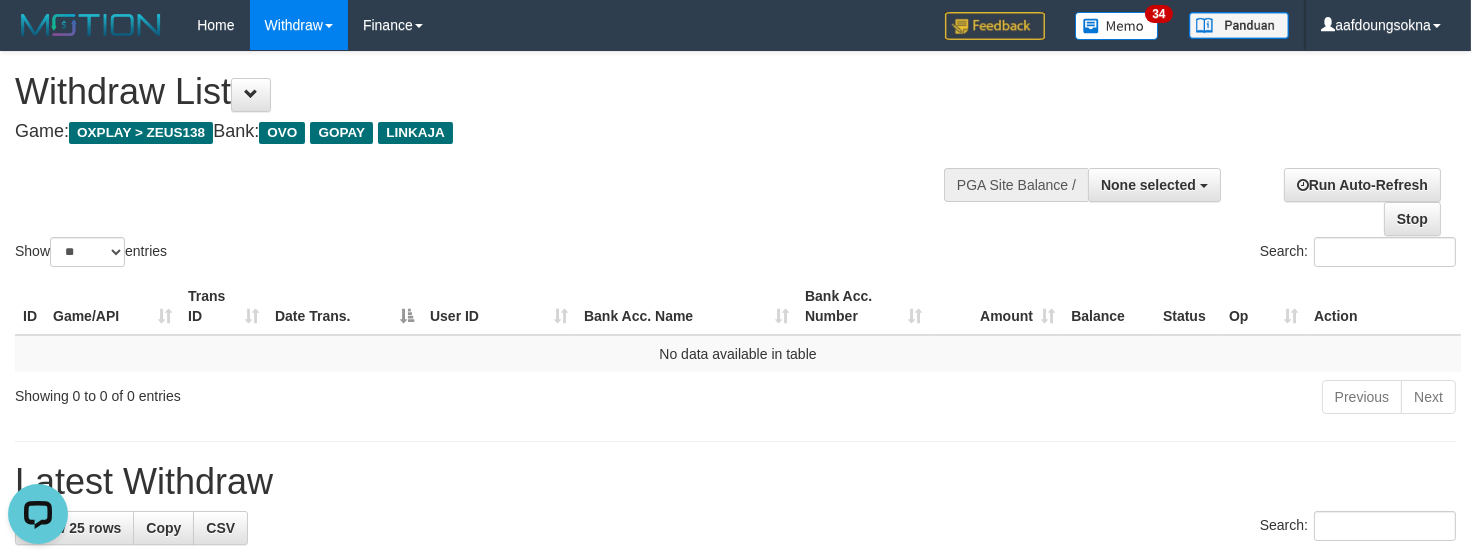 scroll, scrollTop: 0, scrollLeft: 0, axis: both 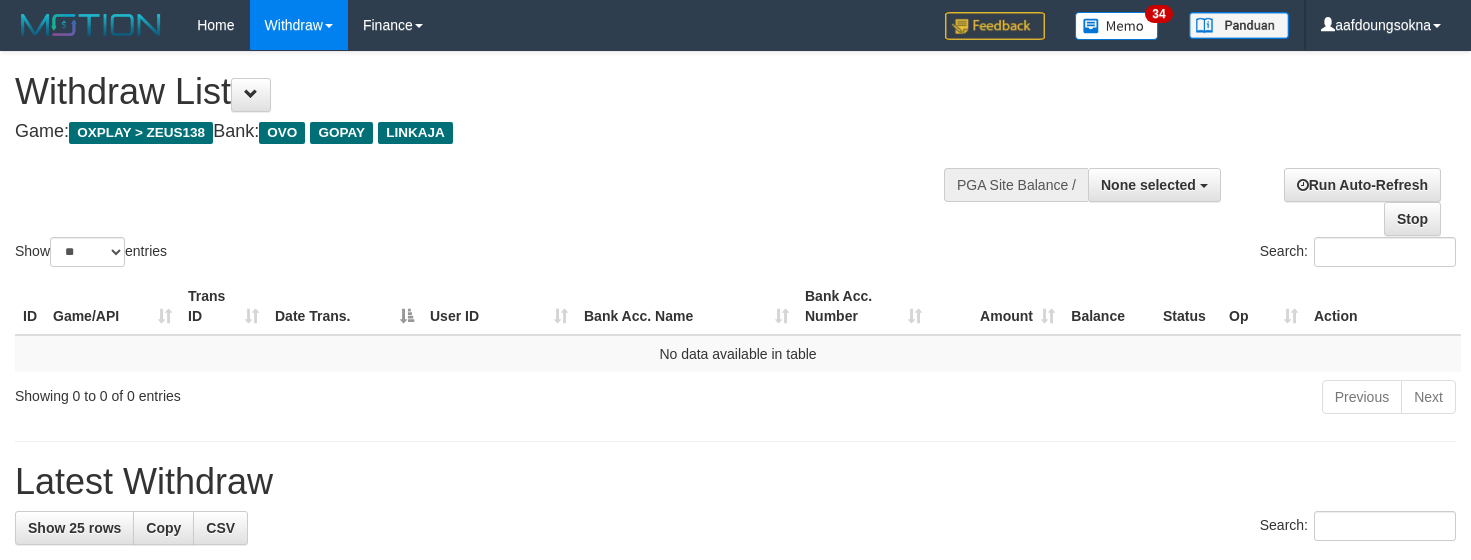 select 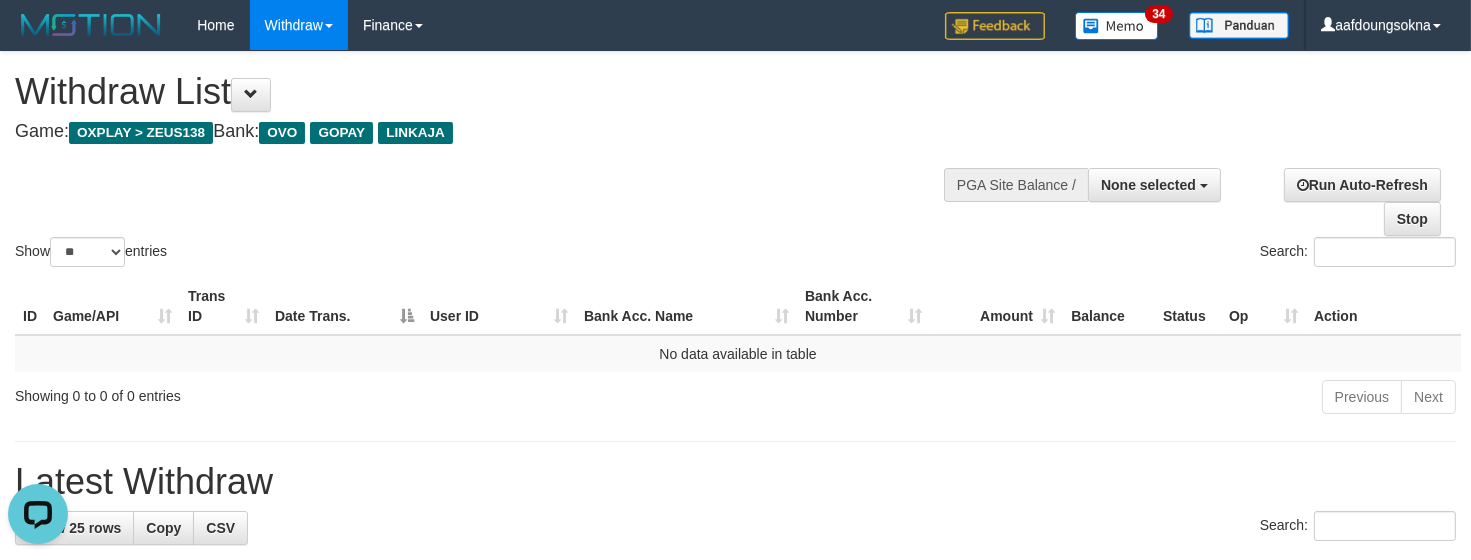 scroll, scrollTop: 0, scrollLeft: 0, axis: both 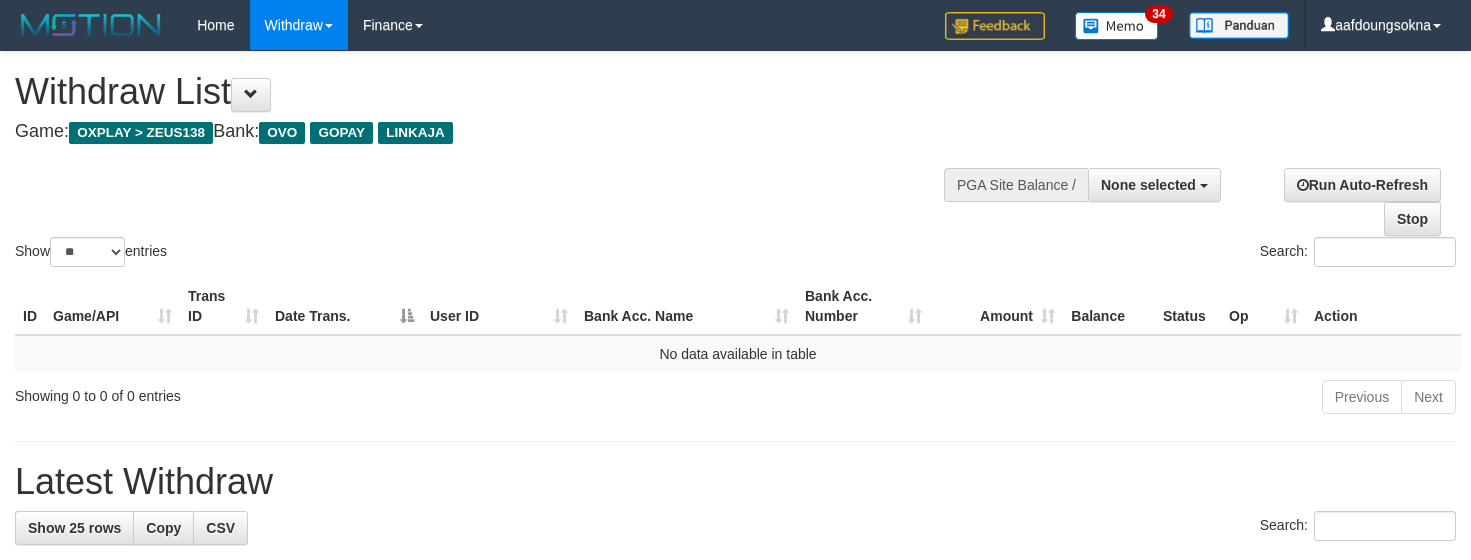 select 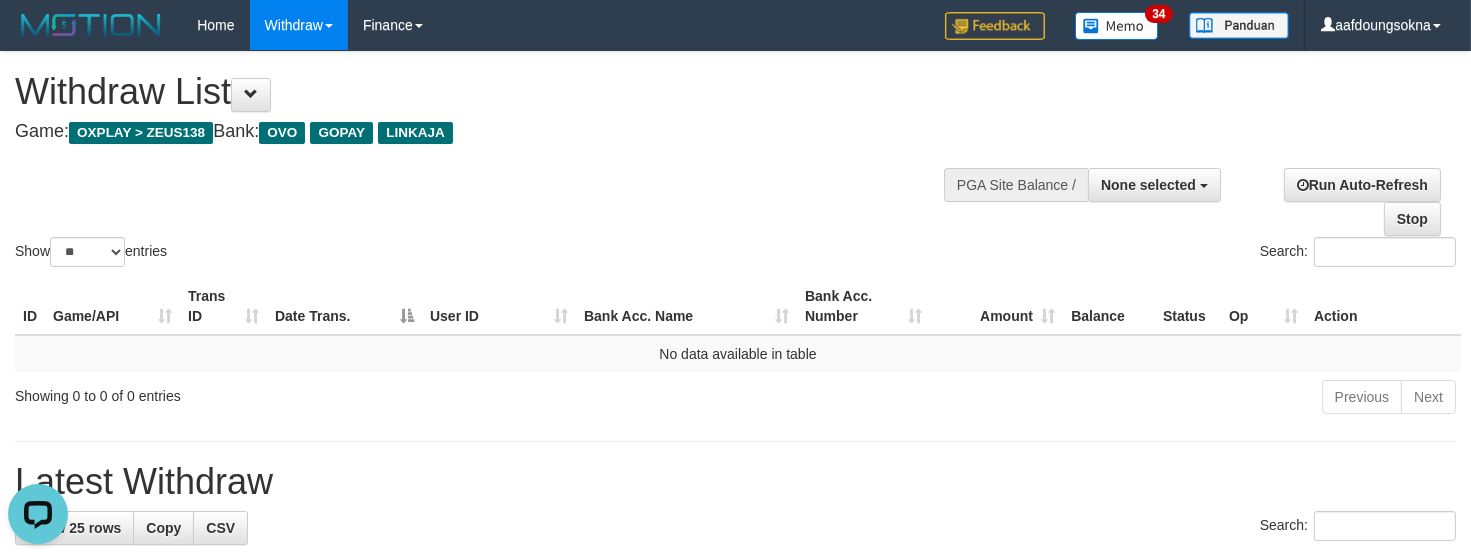 scroll, scrollTop: 0, scrollLeft: 0, axis: both 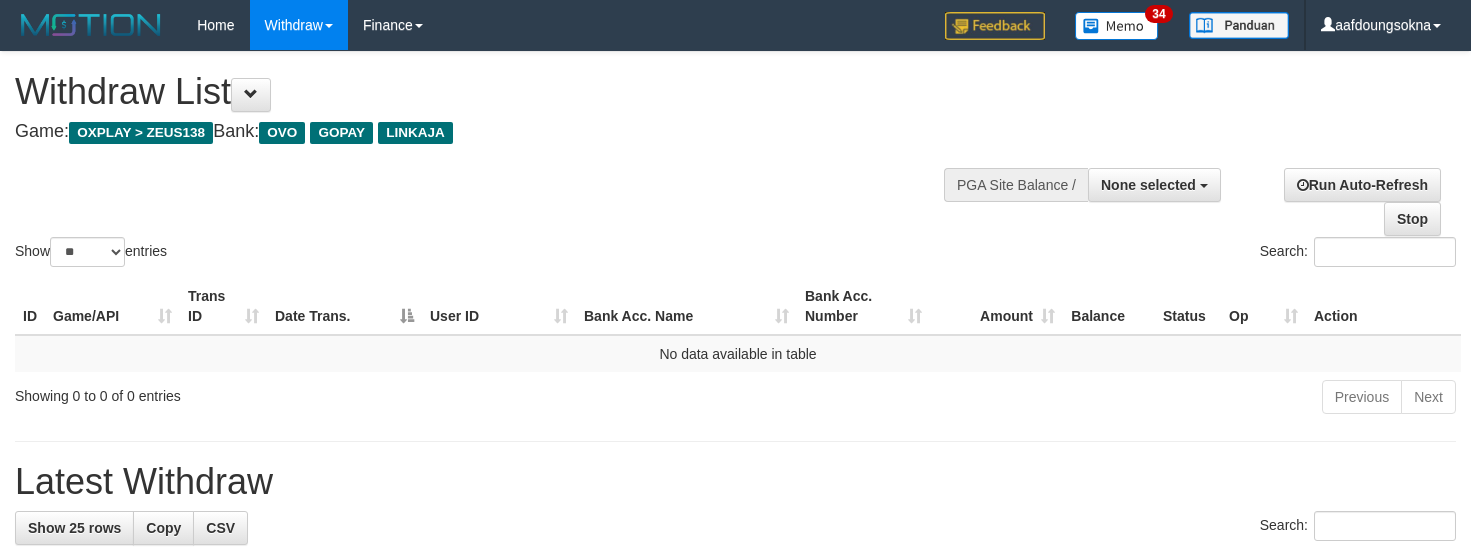 select 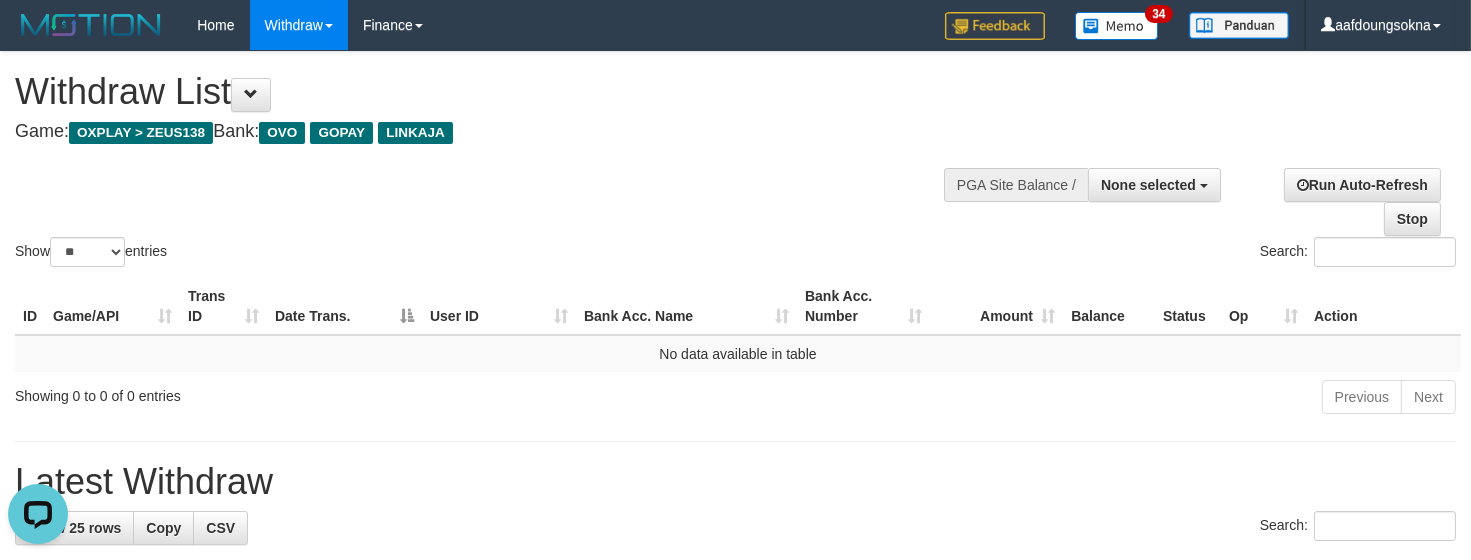 scroll, scrollTop: 0, scrollLeft: 0, axis: both 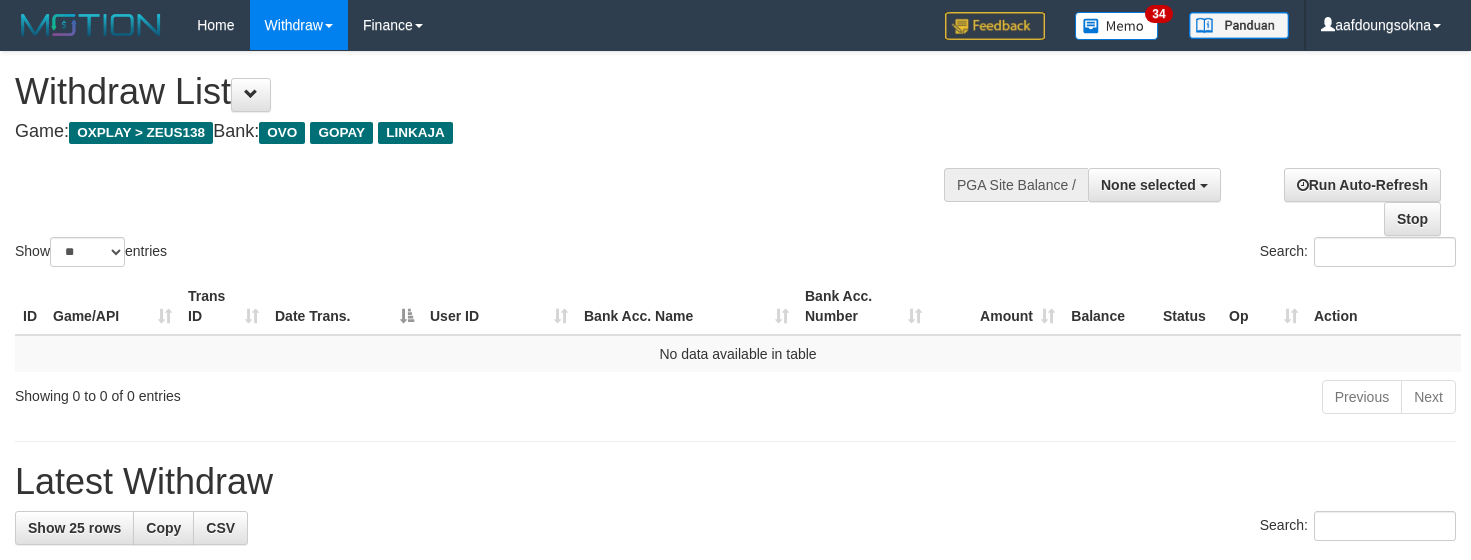 select 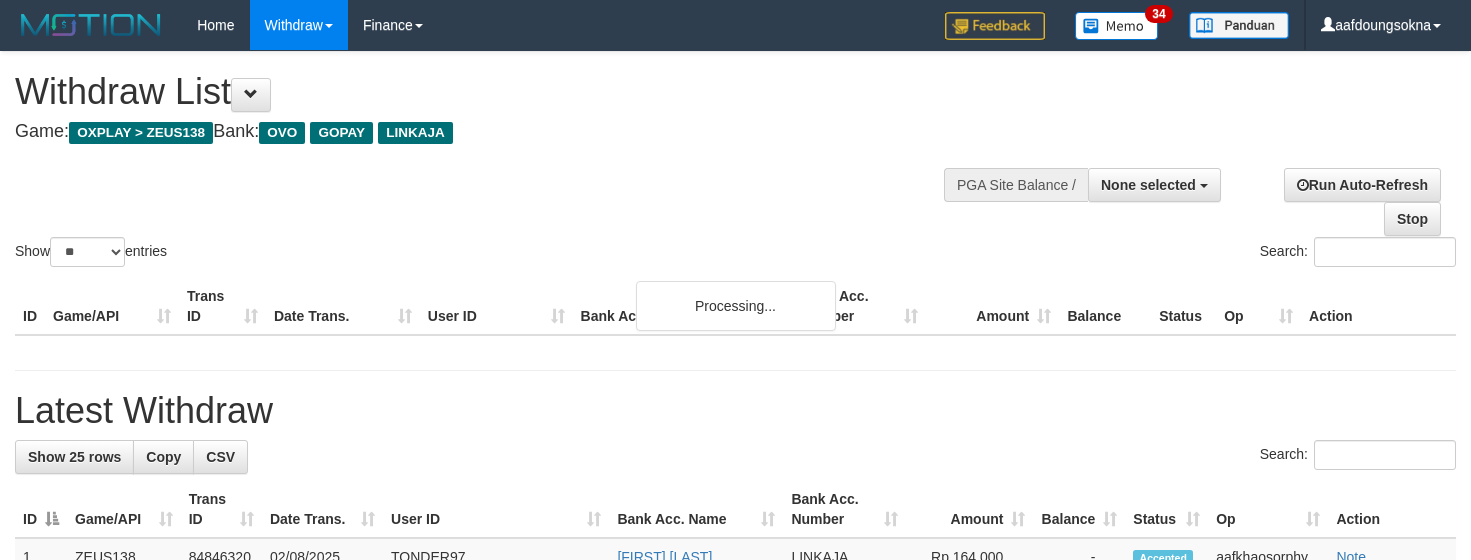 select 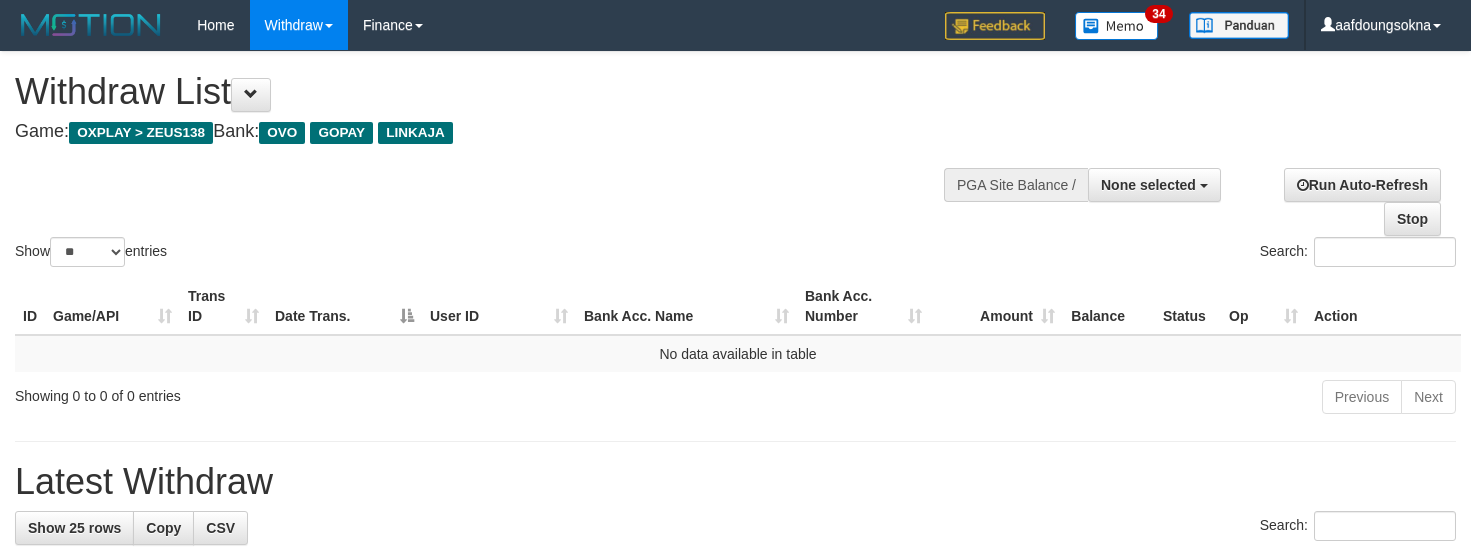select 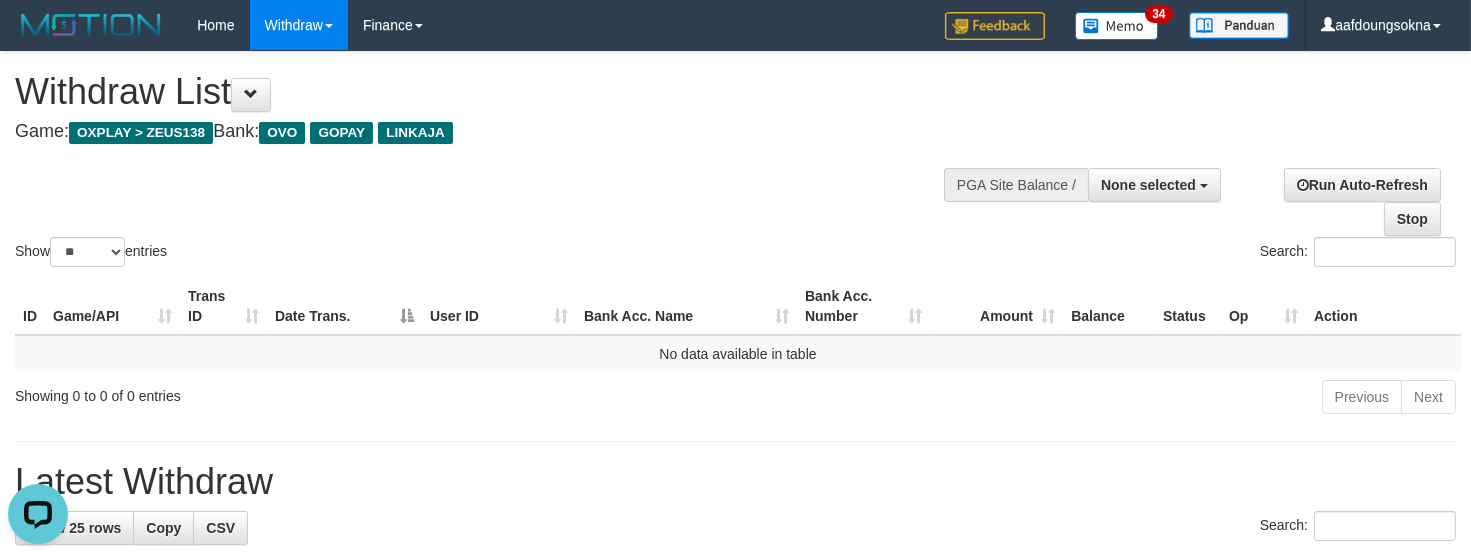 scroll, scrollTop: 0, scrollLeft: 0, axis: both 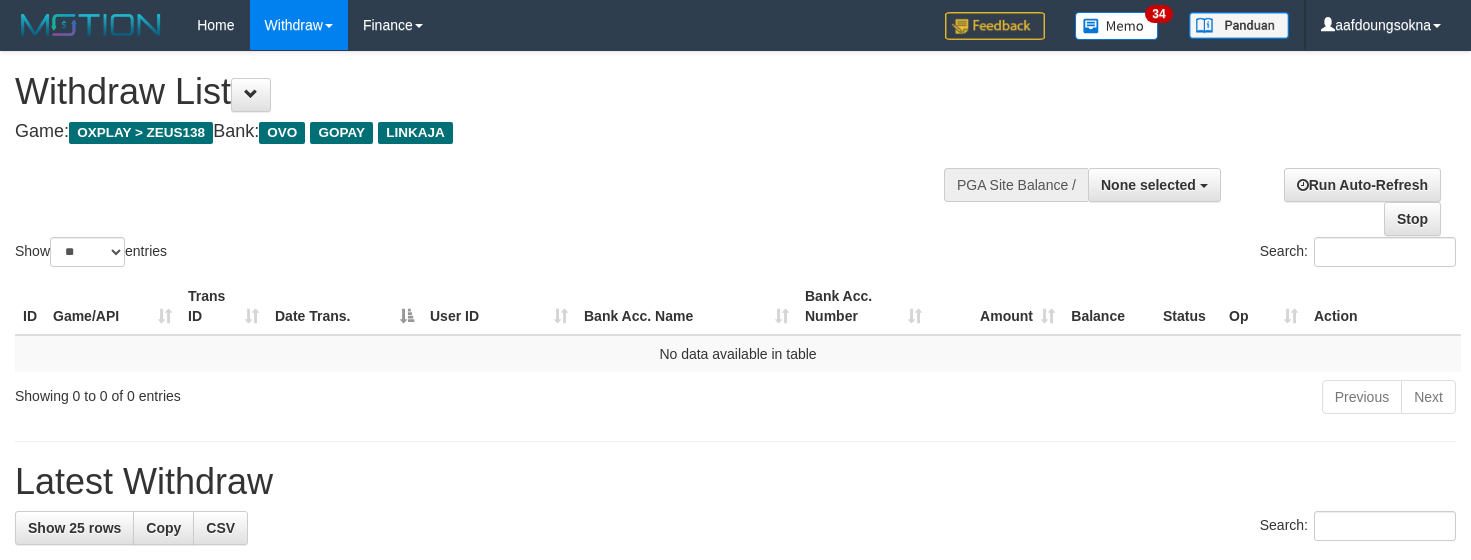 select 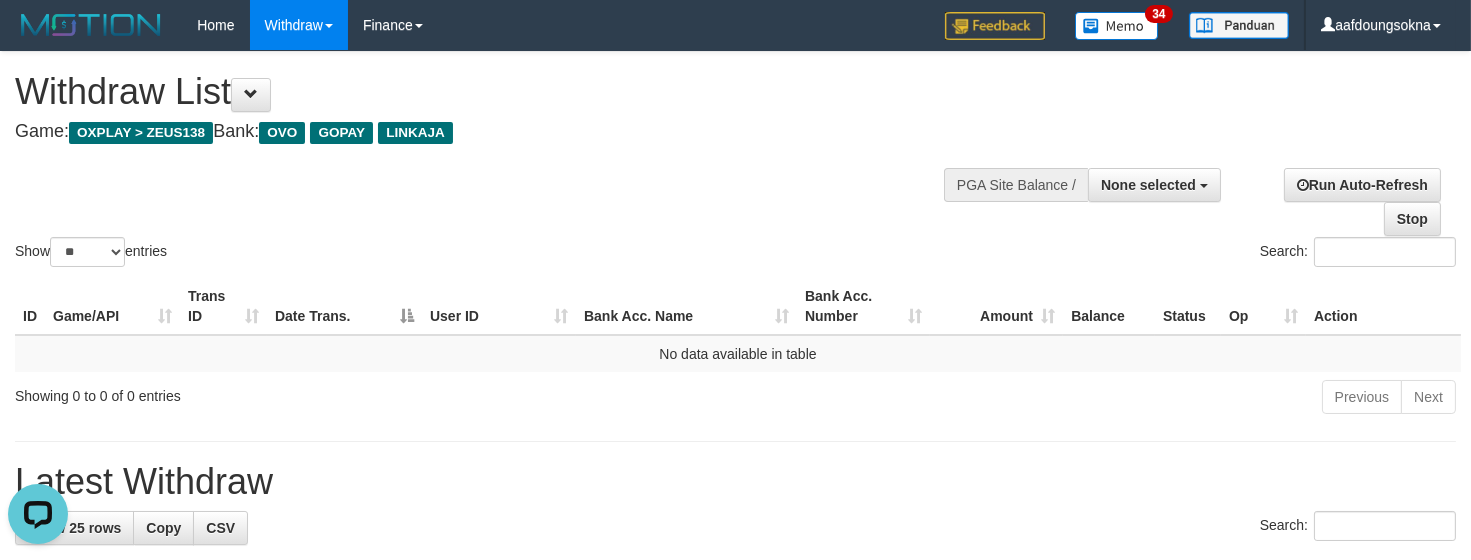 scroll, scrollTop: 0, scrollLeft: 0, axis: both 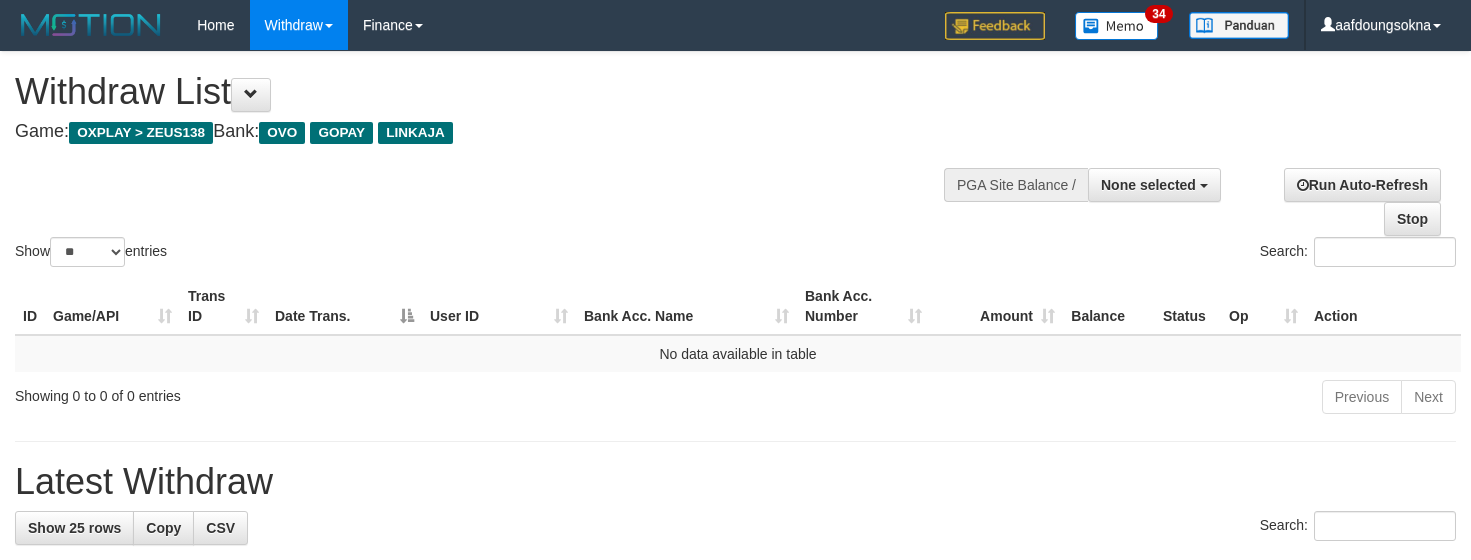 select 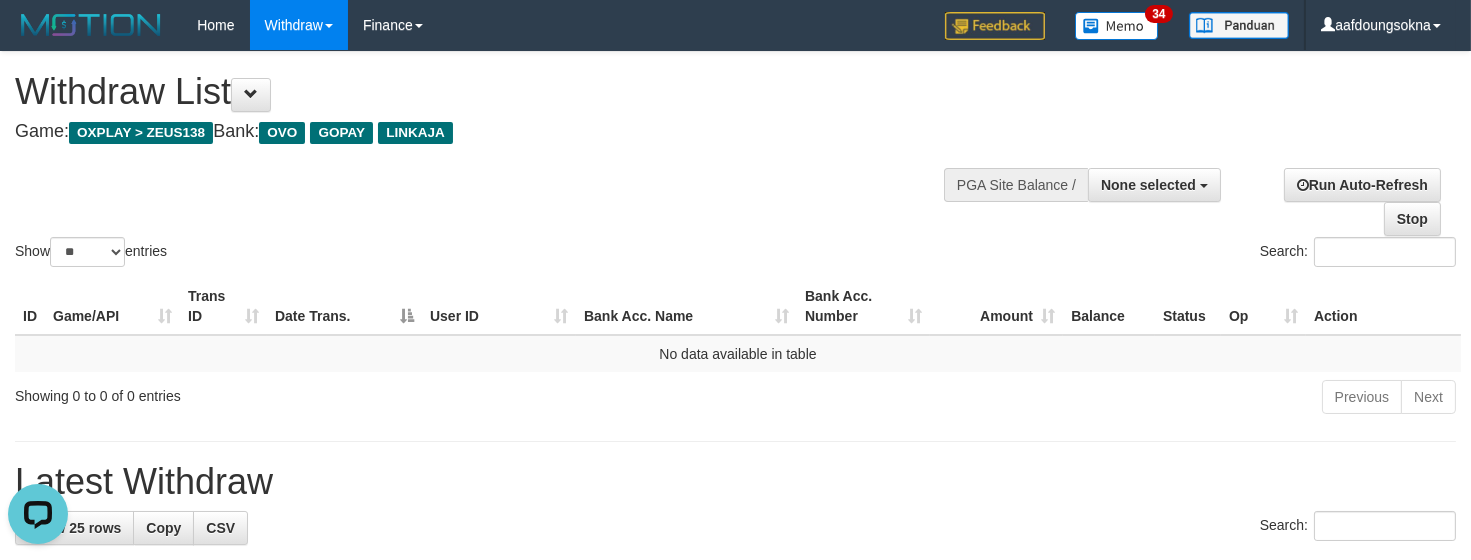 scroll, scrollTop: 0, scrollLeft: 0, axis: both 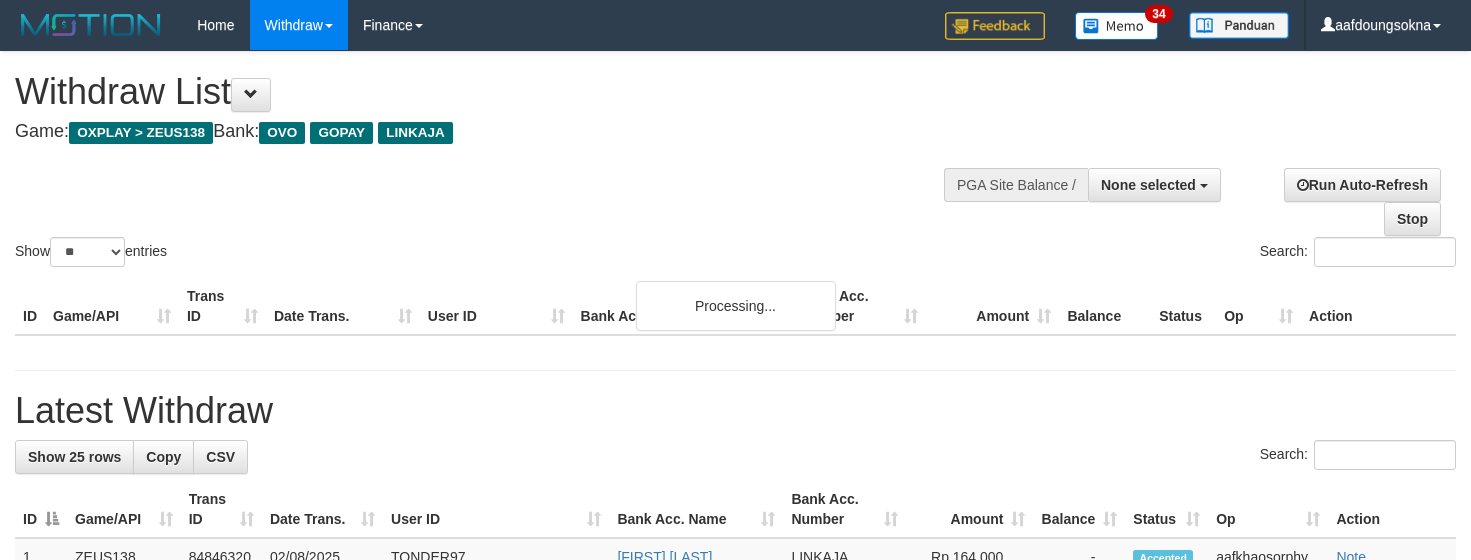select 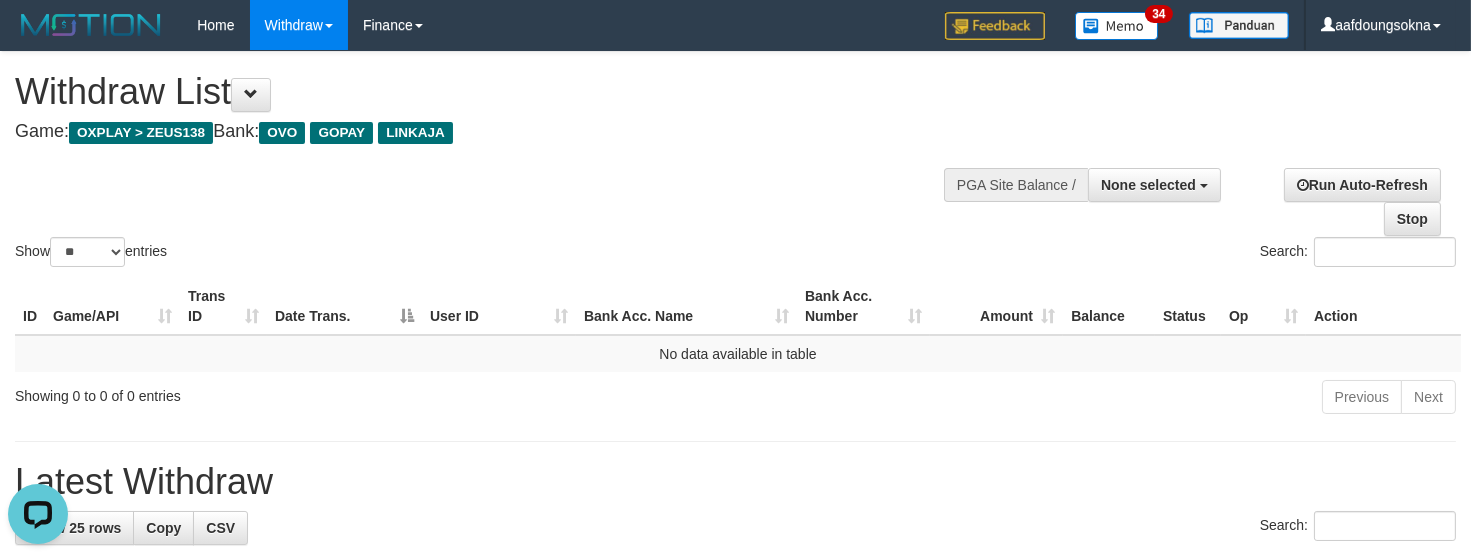 scroll, scrollTop: 0, scrollLeft: 0, axis: both 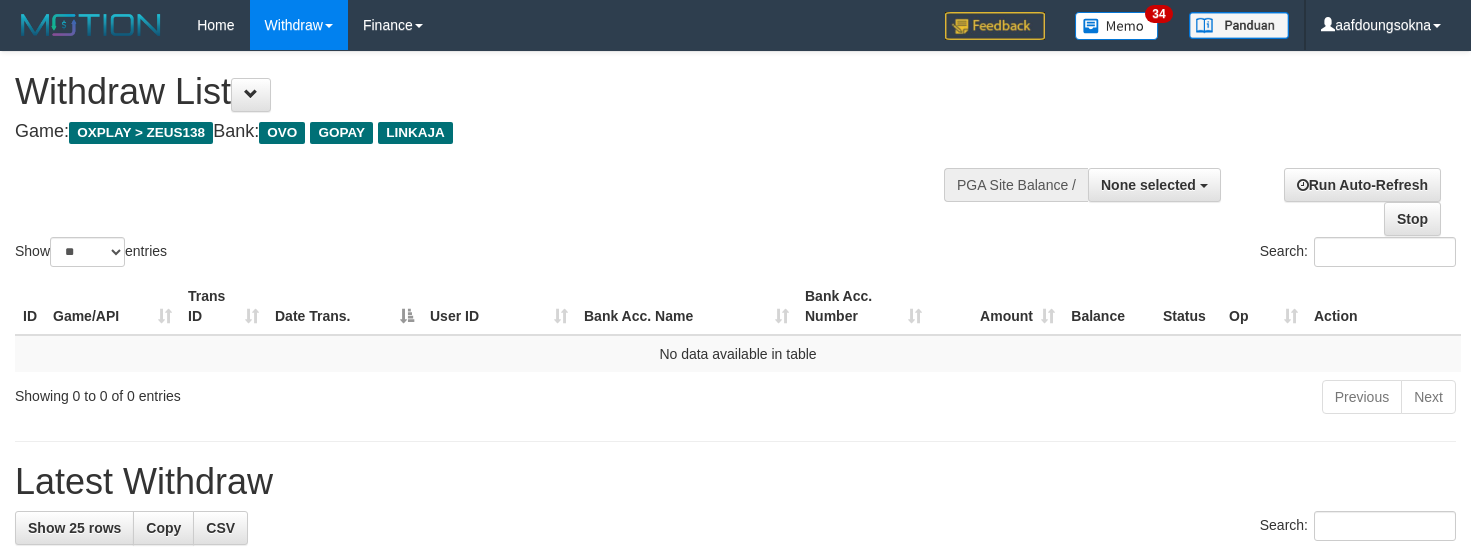 select 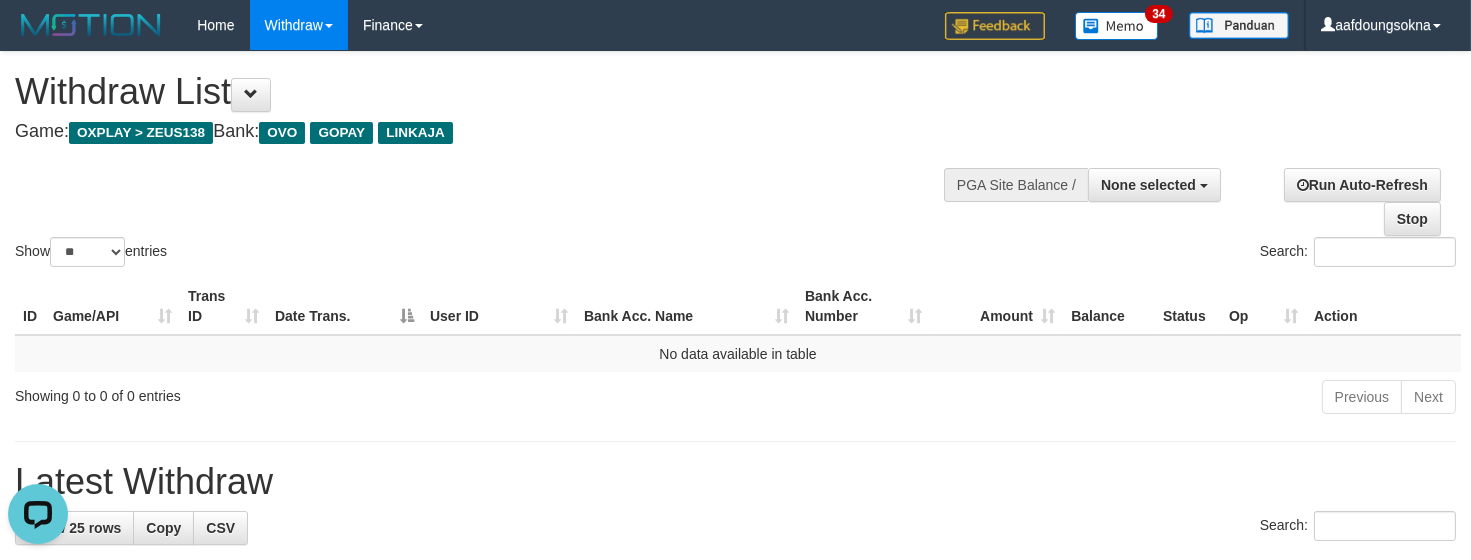 scroll, scrollTop: 0, scrollLeft: 0, axis: both 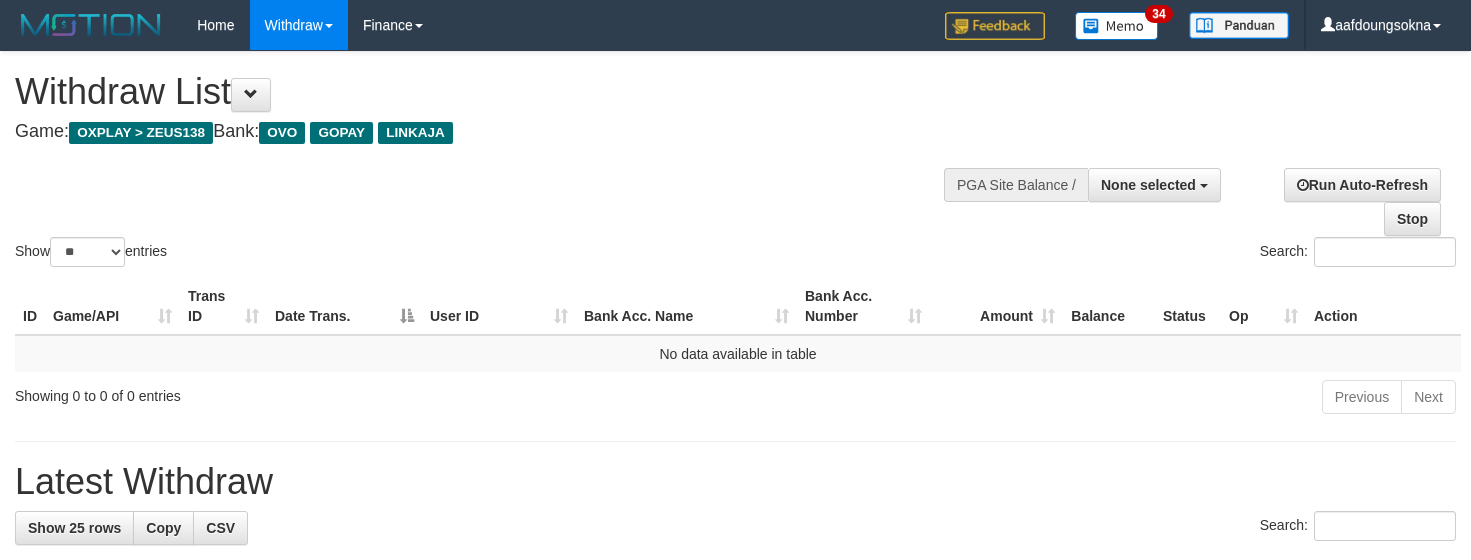 select 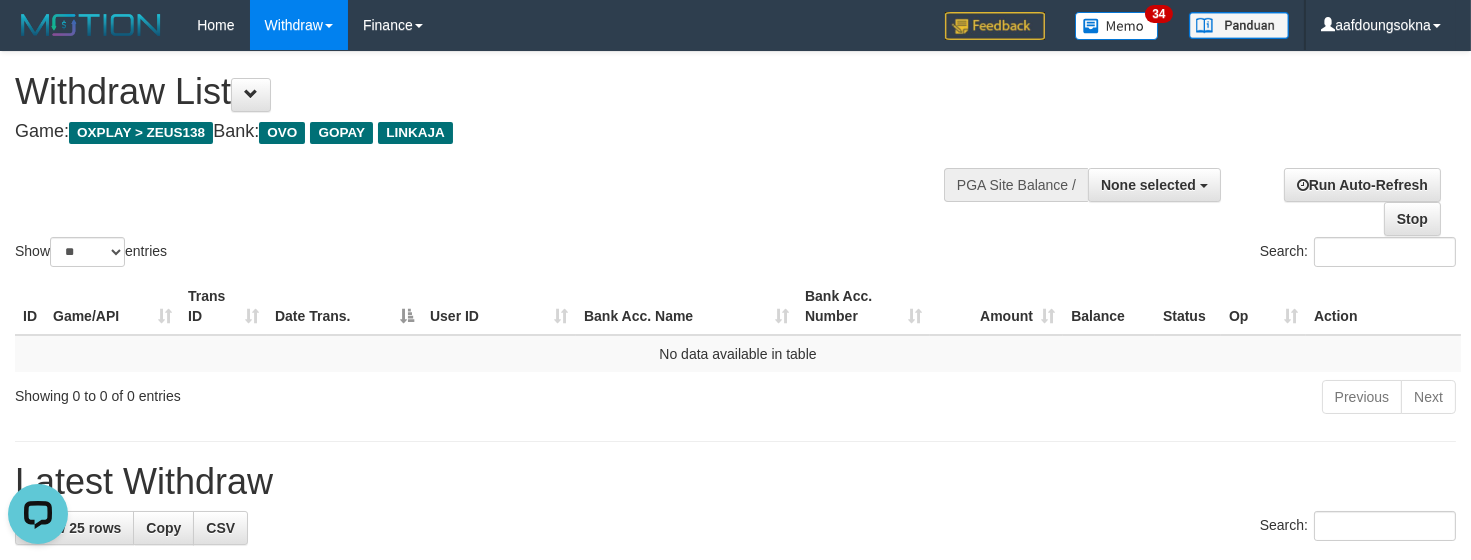 scroll, scrollTop: 0, scrollLeft: 0, axis: both 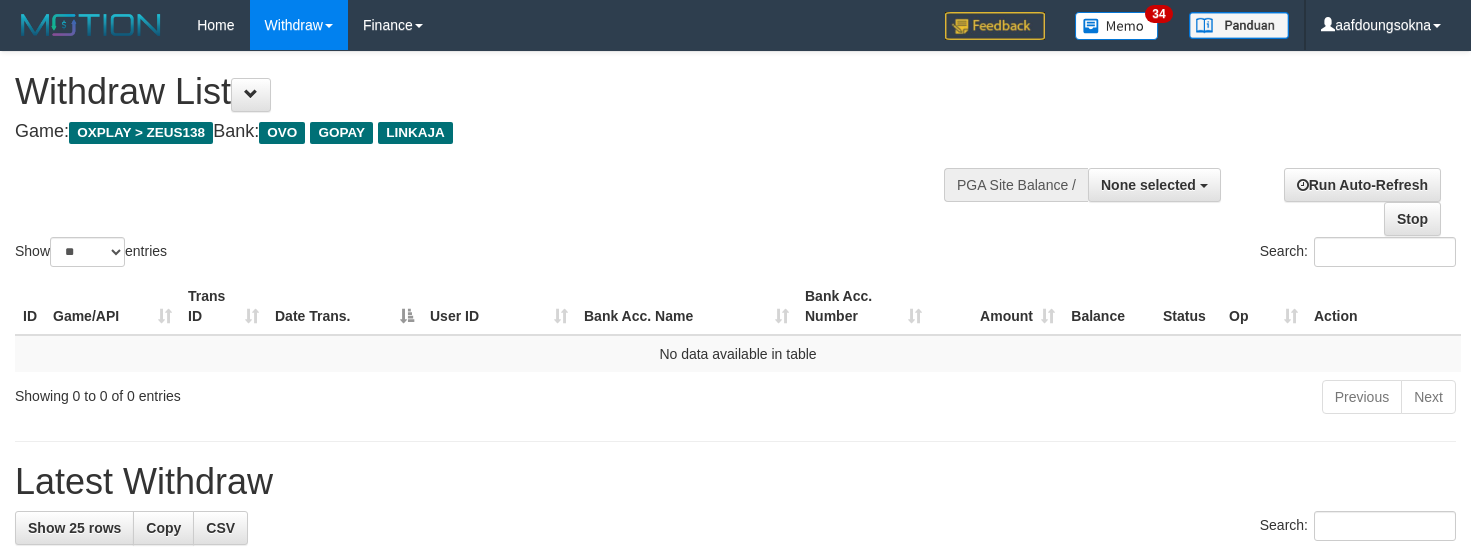 select 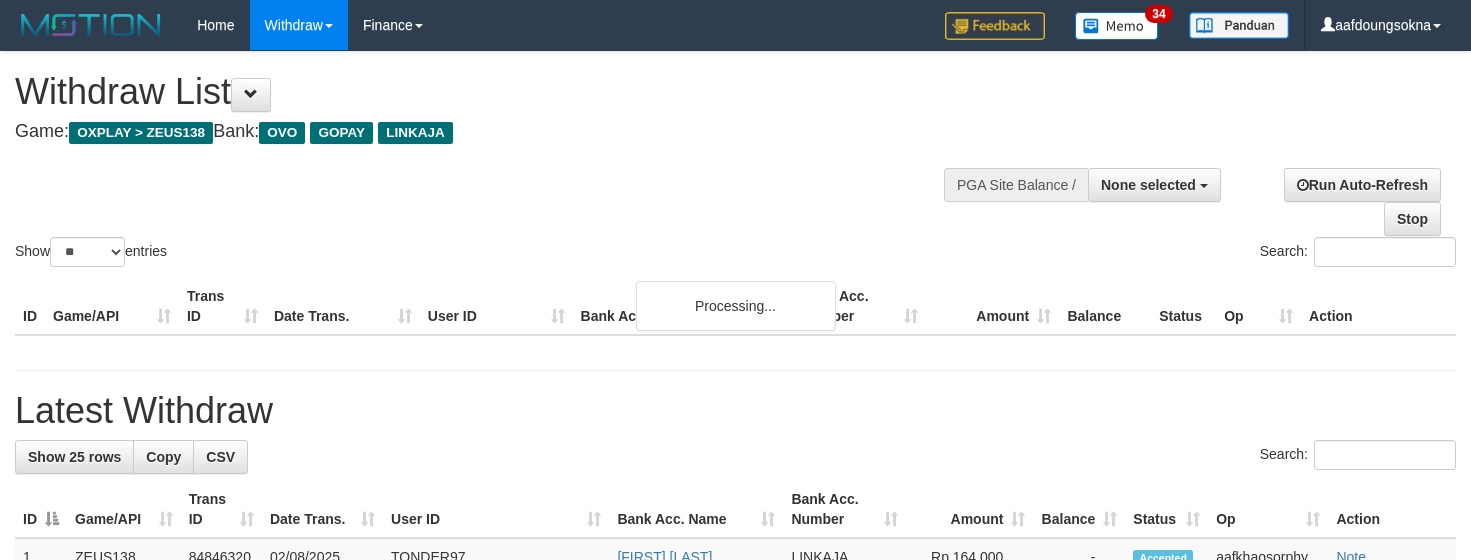 select 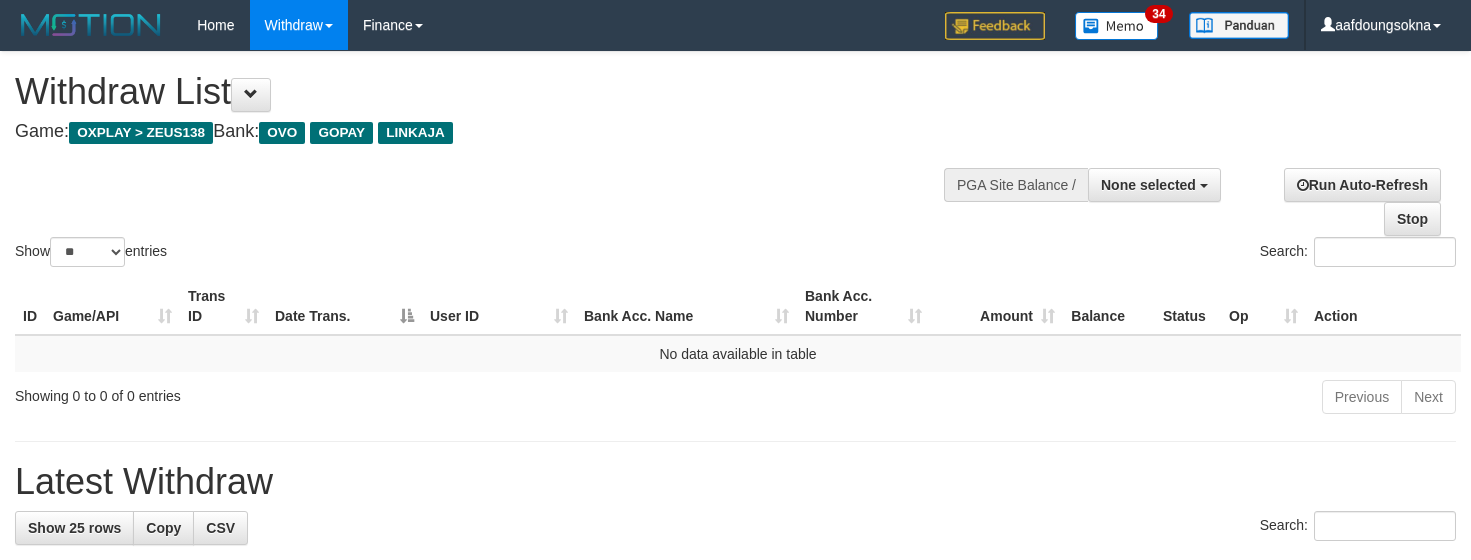 select 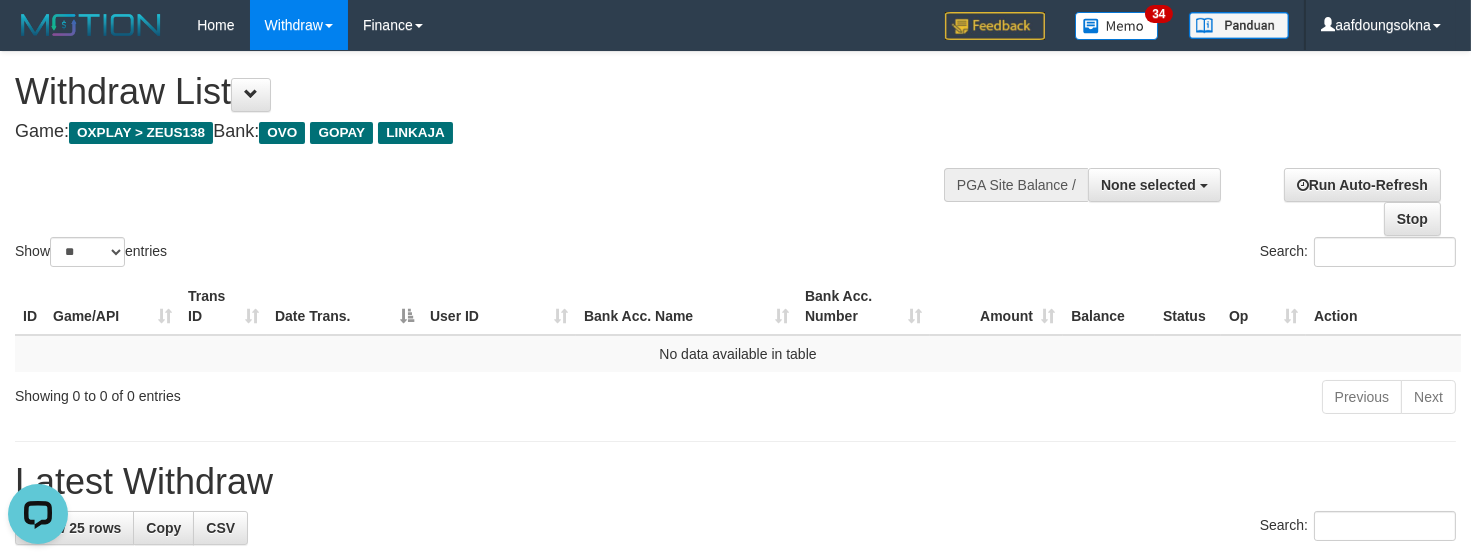 scroll, scrollTop: 0, scrollLeft: 0, axis: both 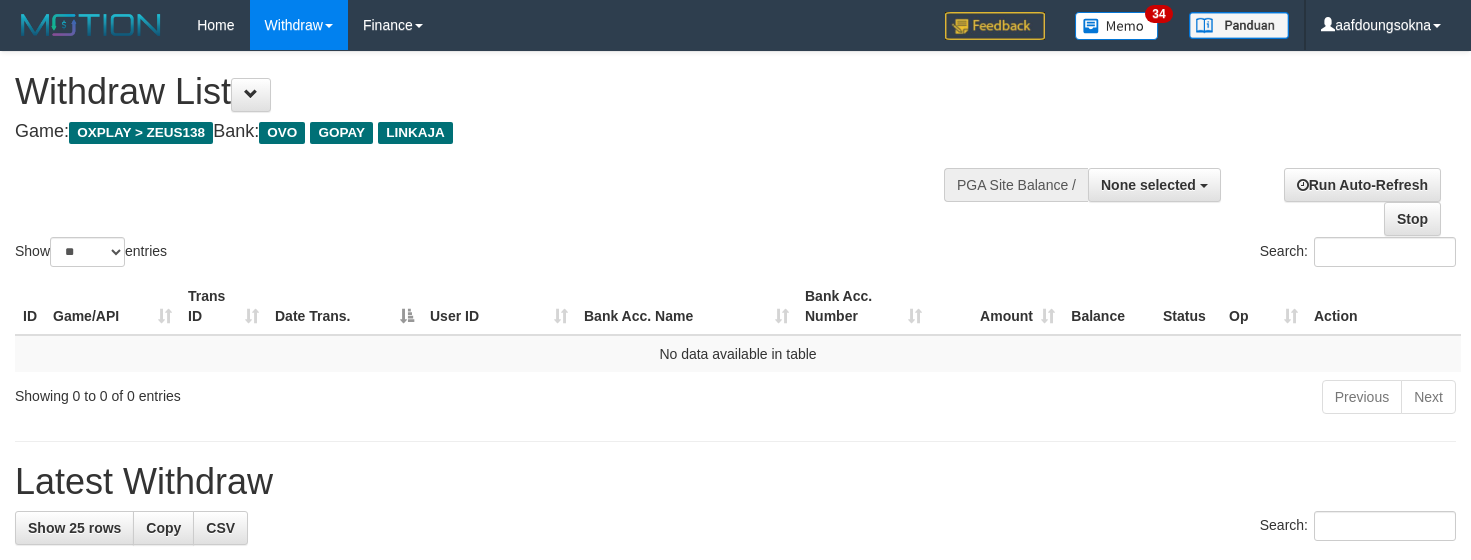 select 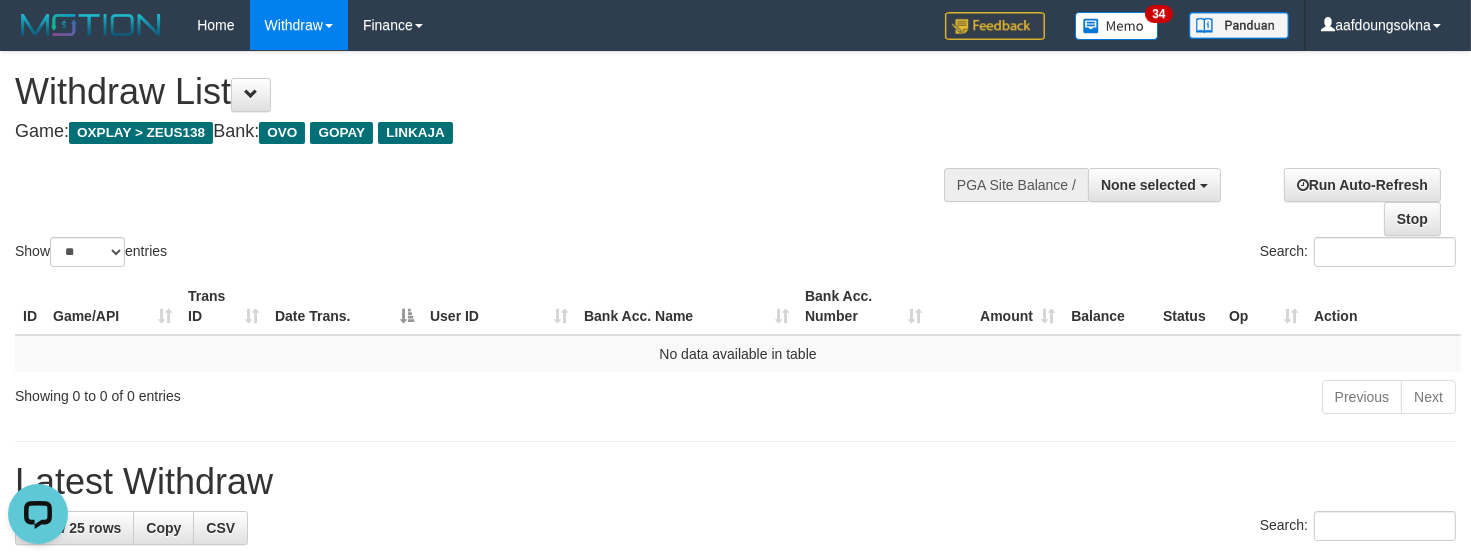 scroll, scrollTop: 0, scrollLeft: 0, axis: both 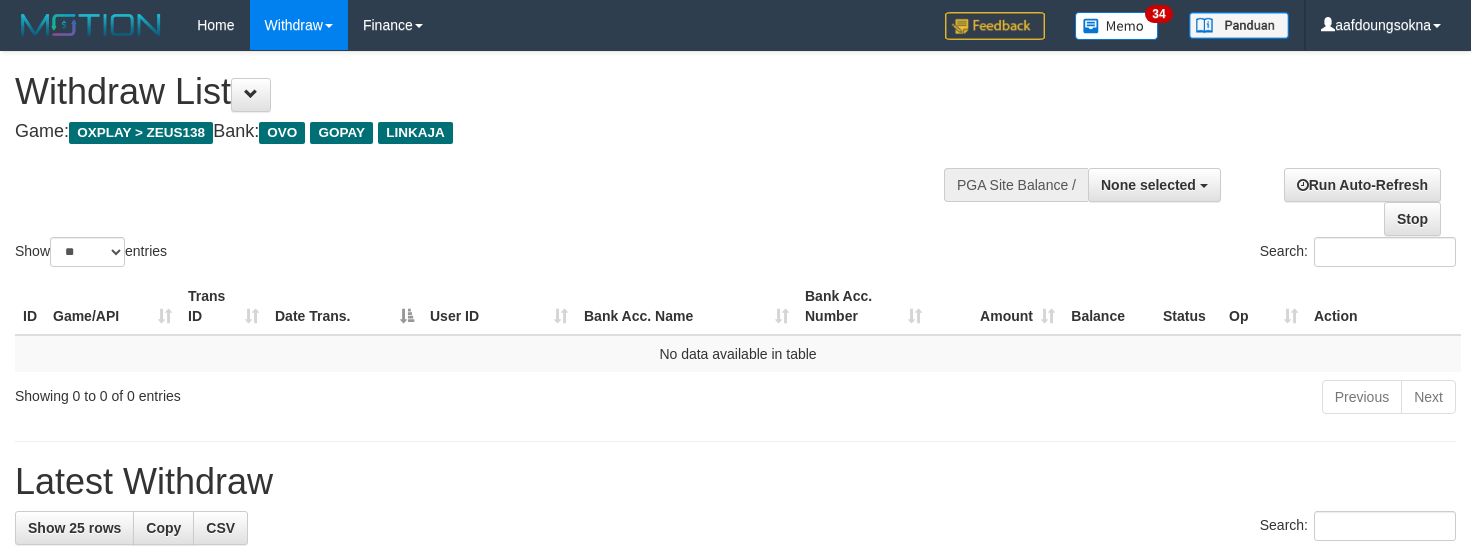 select 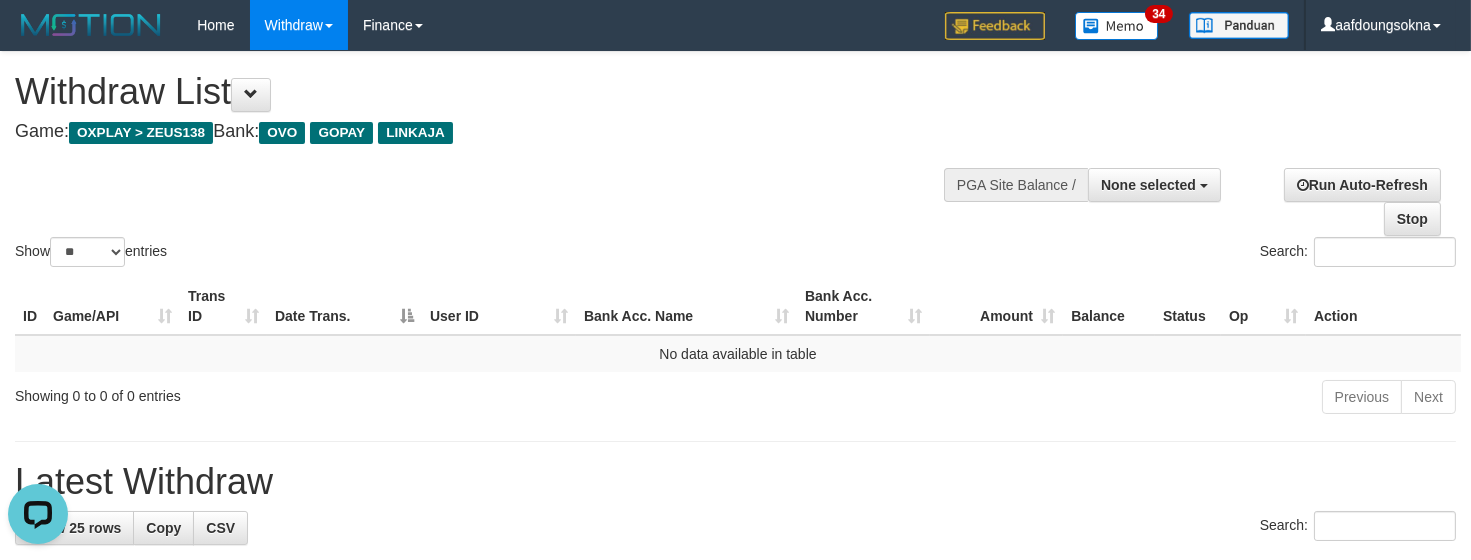 scroll, scrollTop: 0, scrollLeft: 0, axis: both 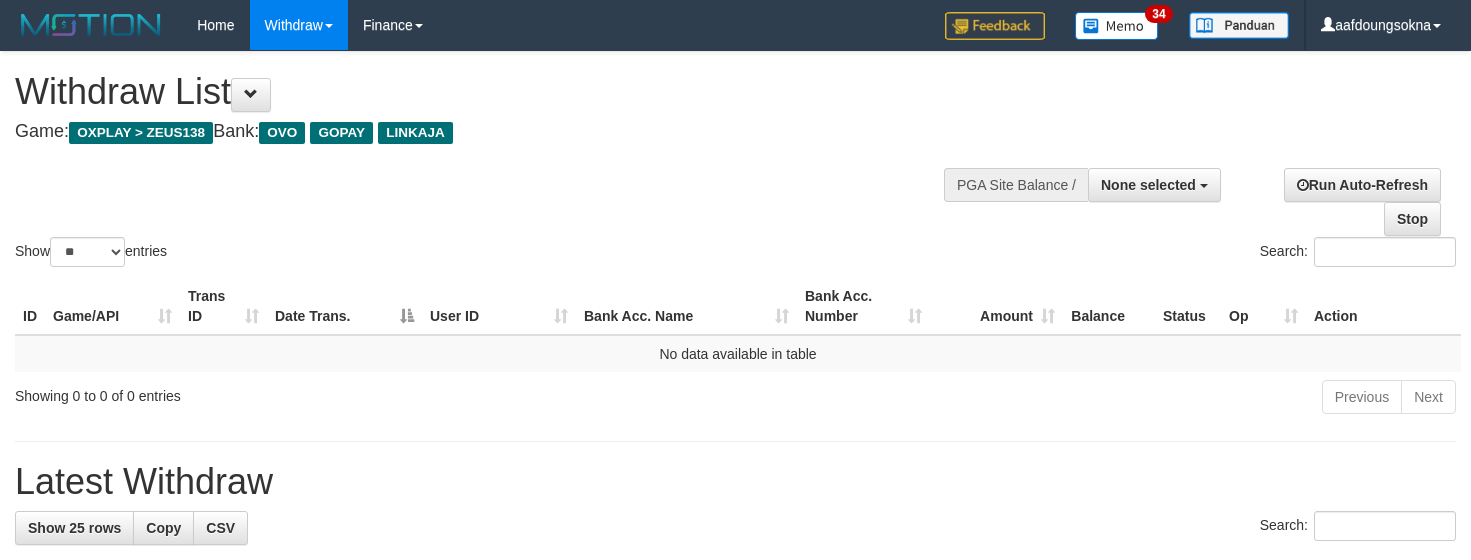 select 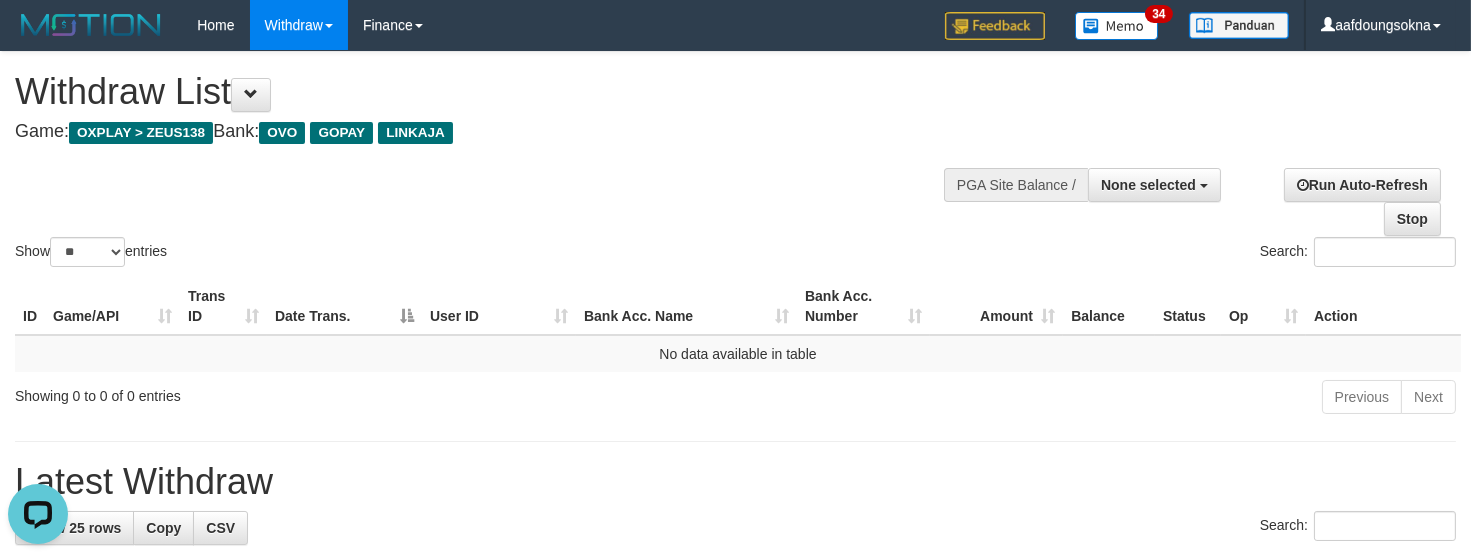 scroll, scrollTop: 0, scrollLeft: 0, axis: both 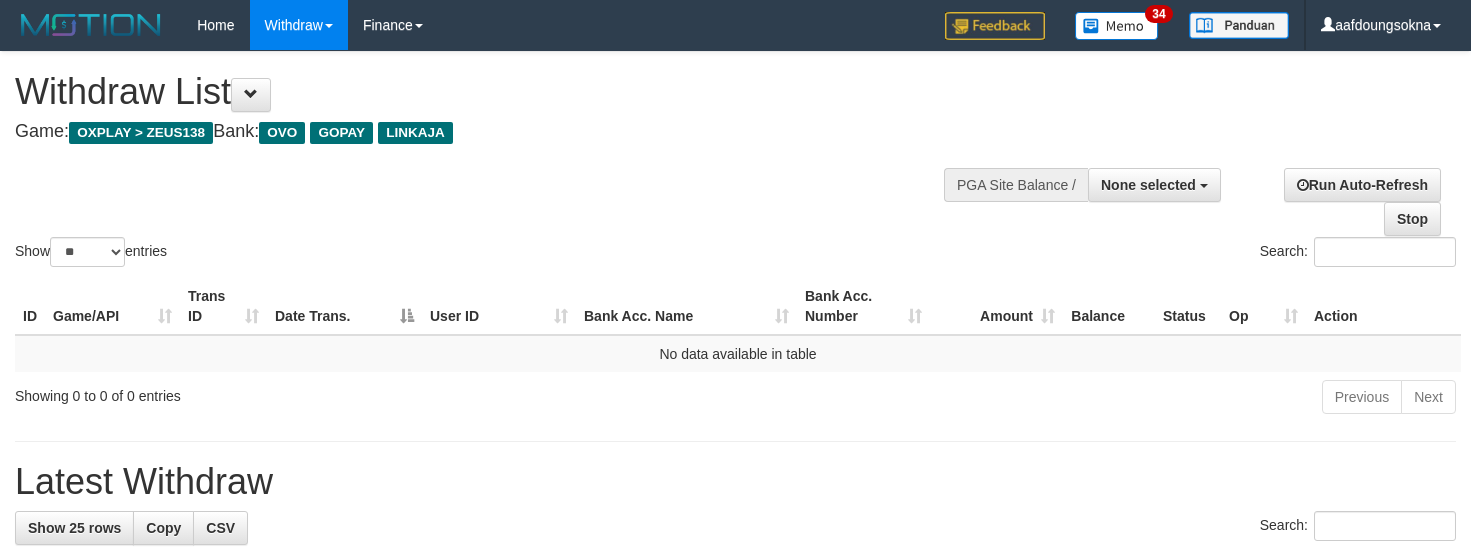 select 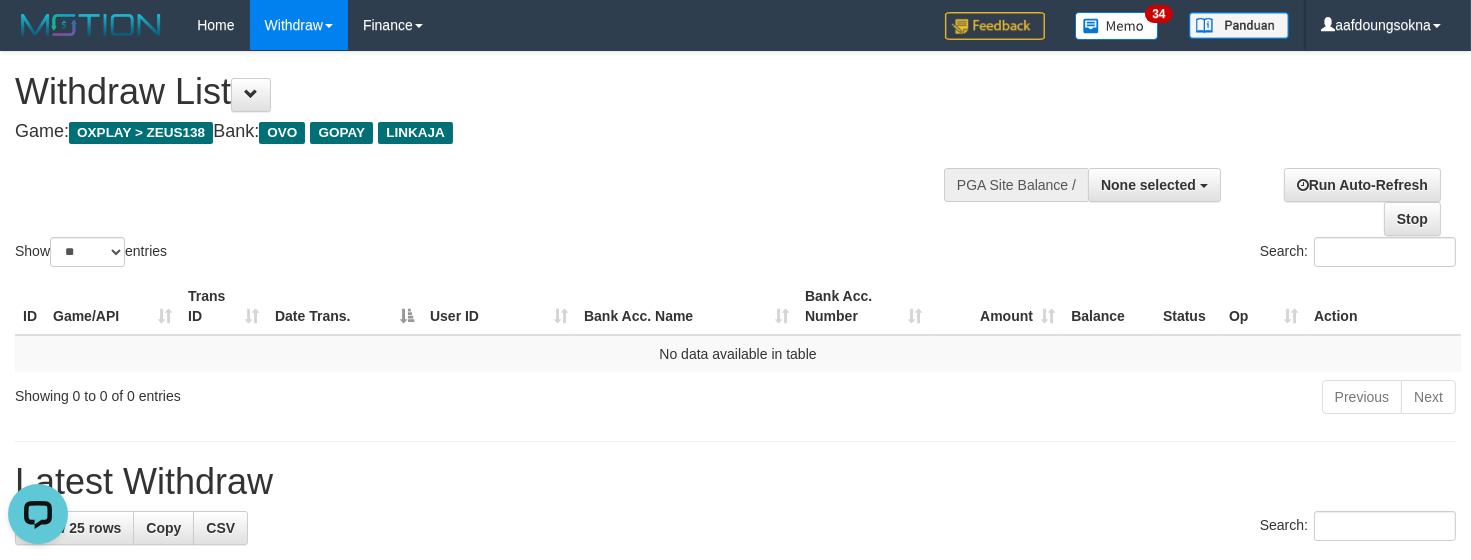 scroll, scrollTop: 0, scrollLeft: 0, axis: both 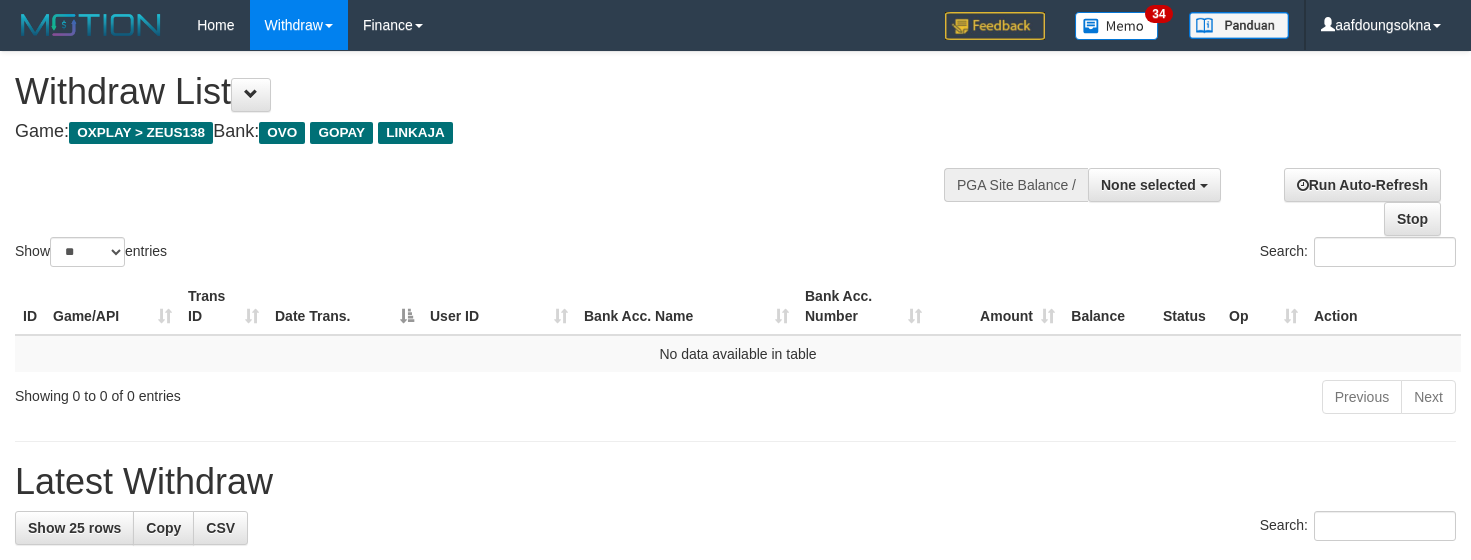 select 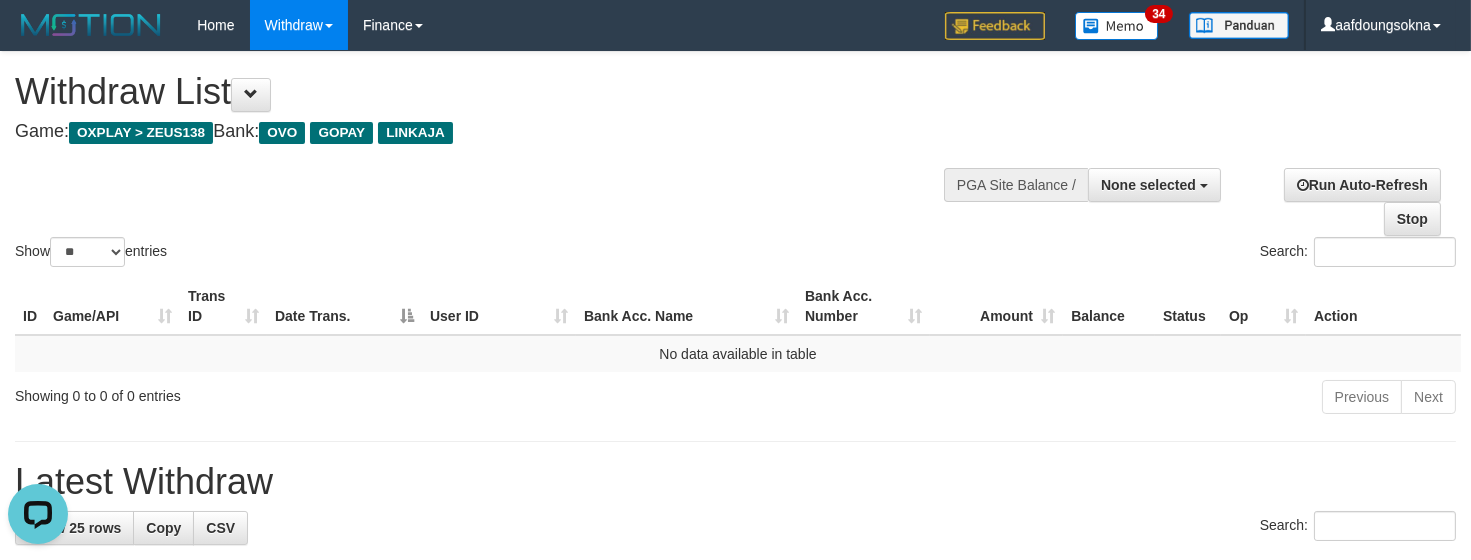 scroll, scrollTop: 0, scrollLeft: 0, axis: both 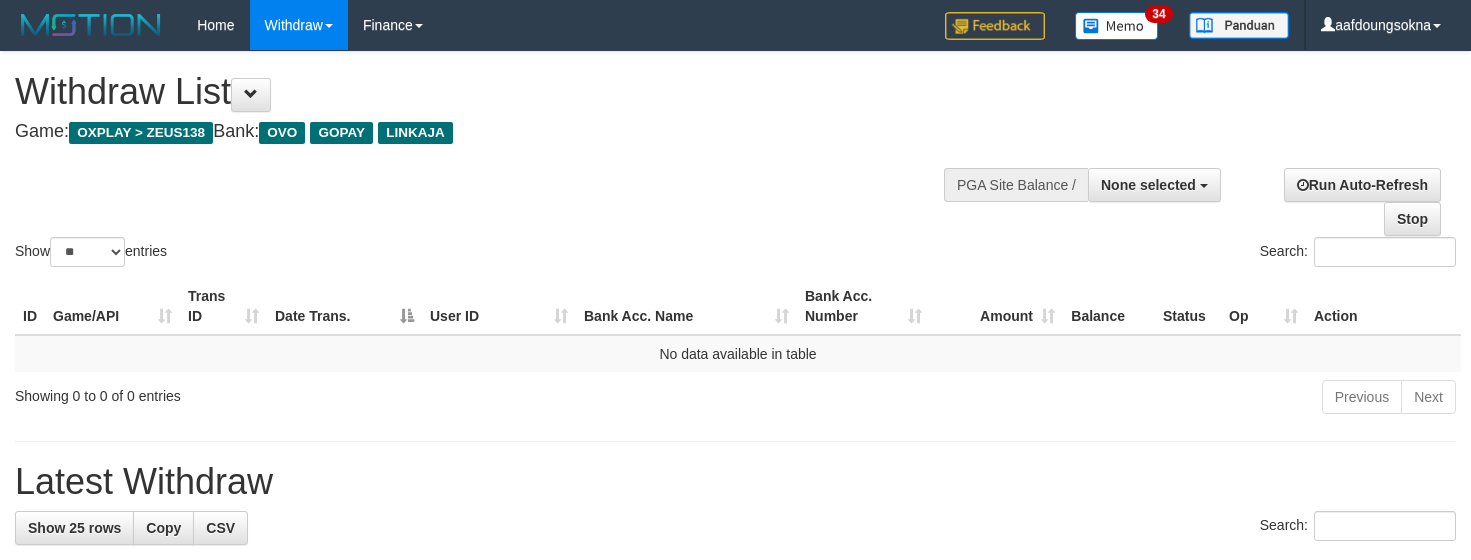 select 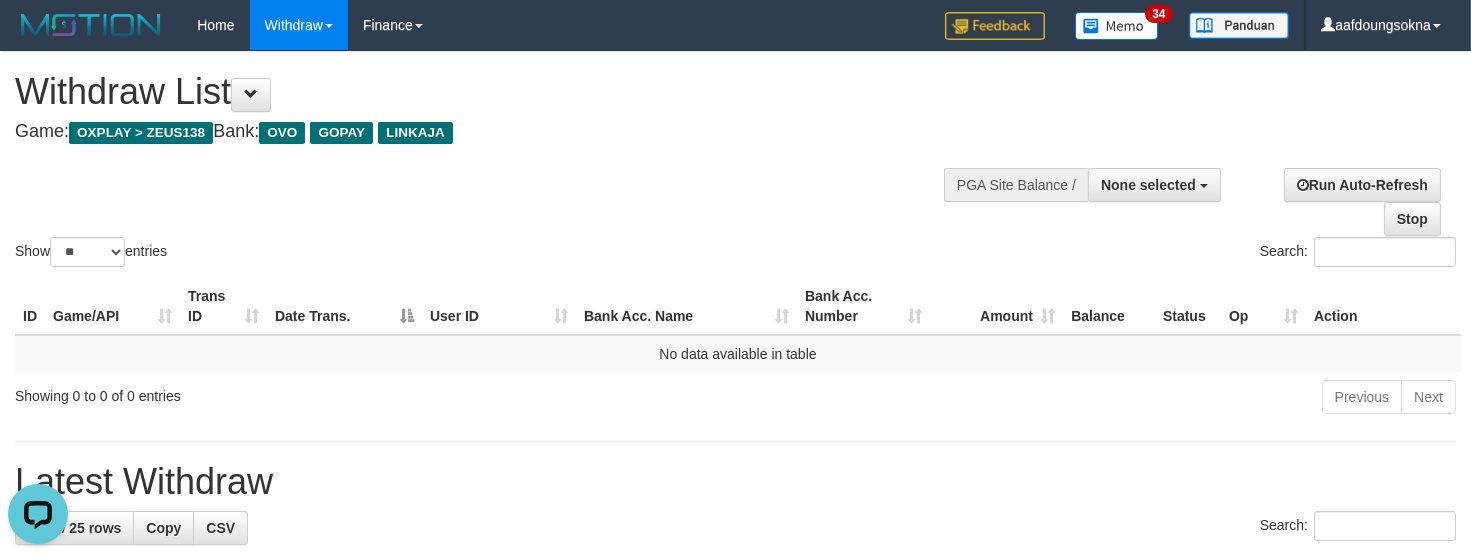 scroll, scrollTop: 0, scrollLeft: 0, axis: both 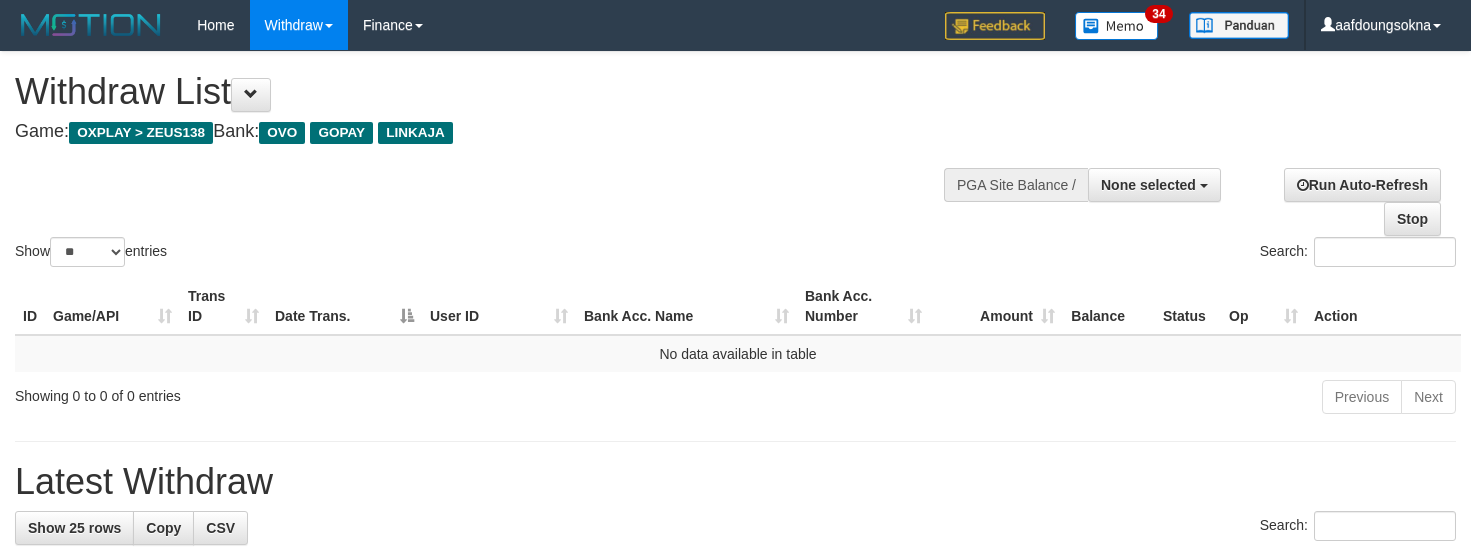 select 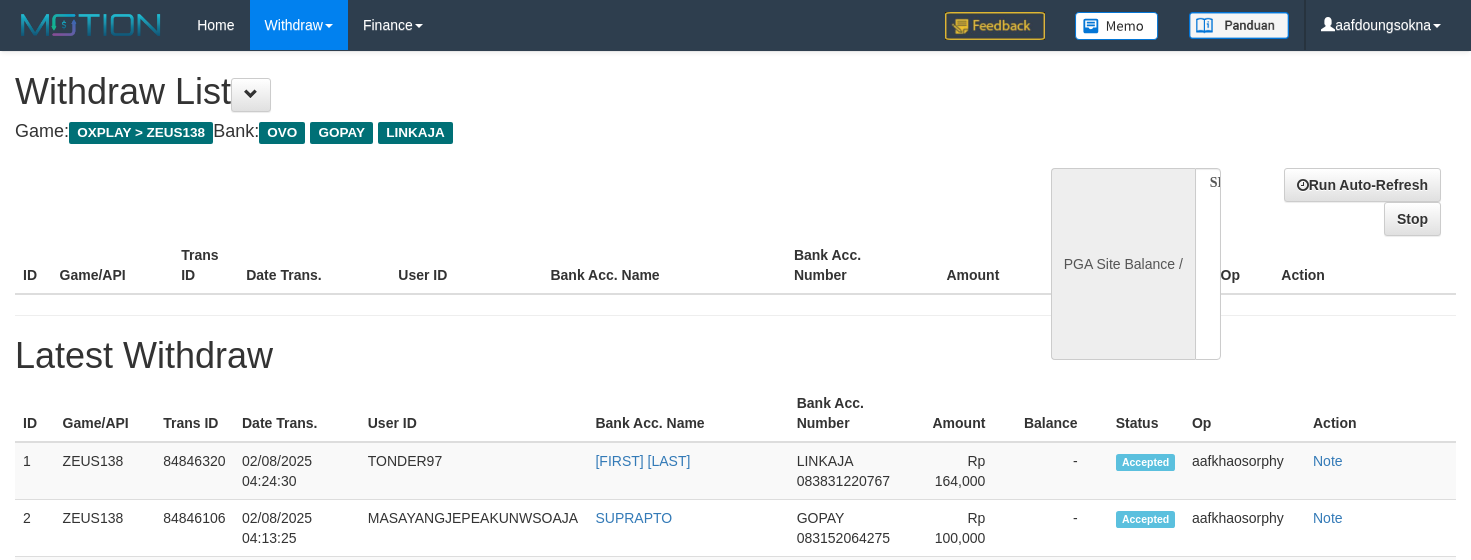 select 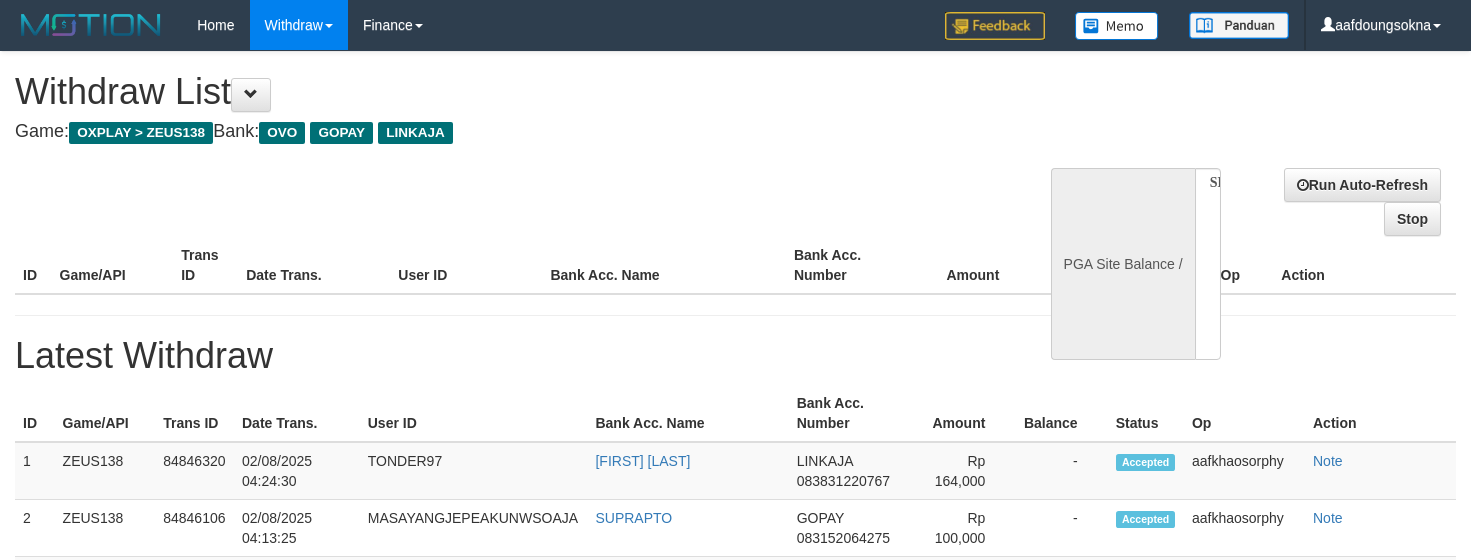 scroll, scrollTop: 0, scrollLeft: 0, axis: both 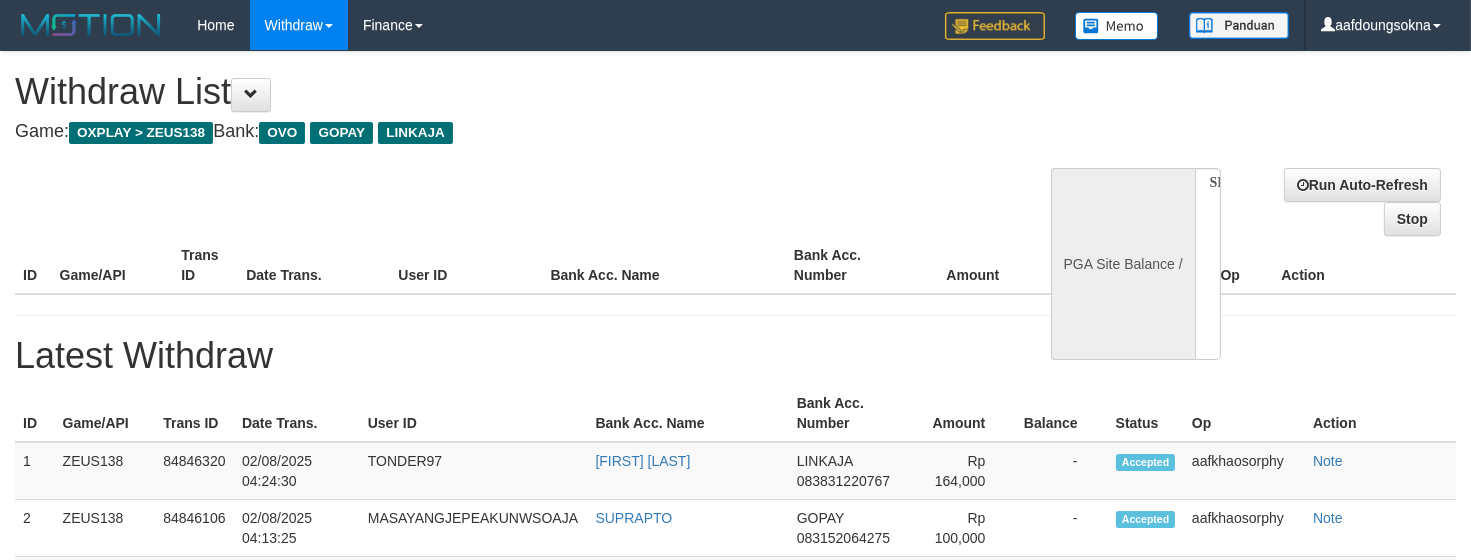 select on "**" 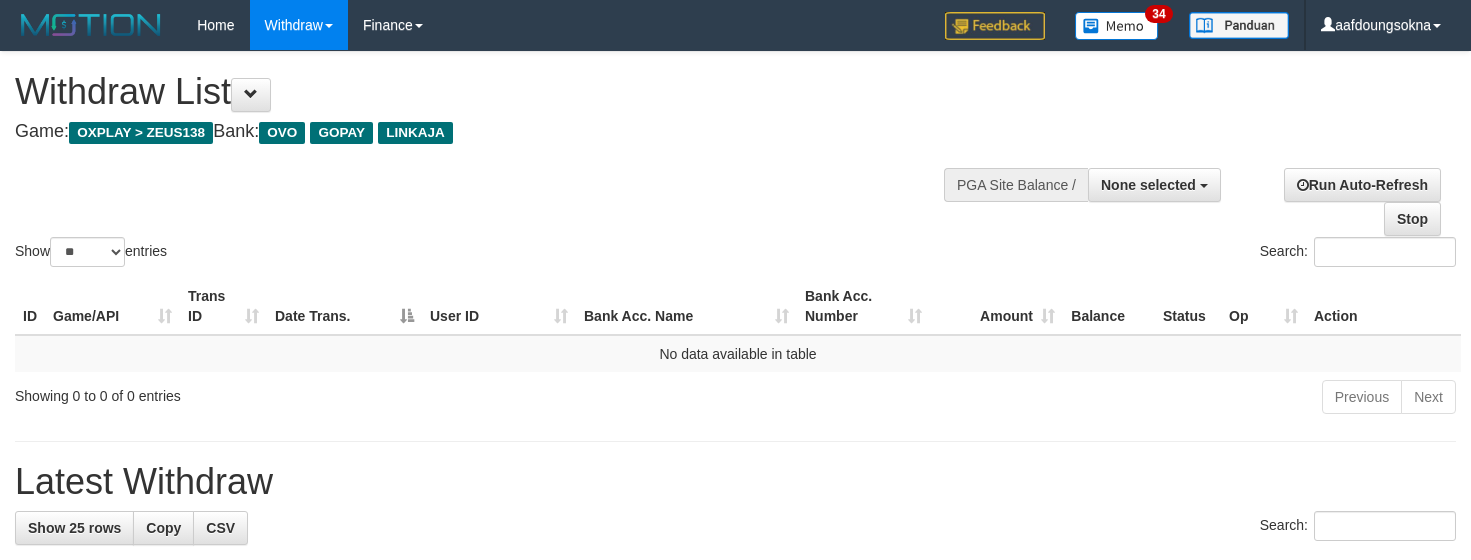 select 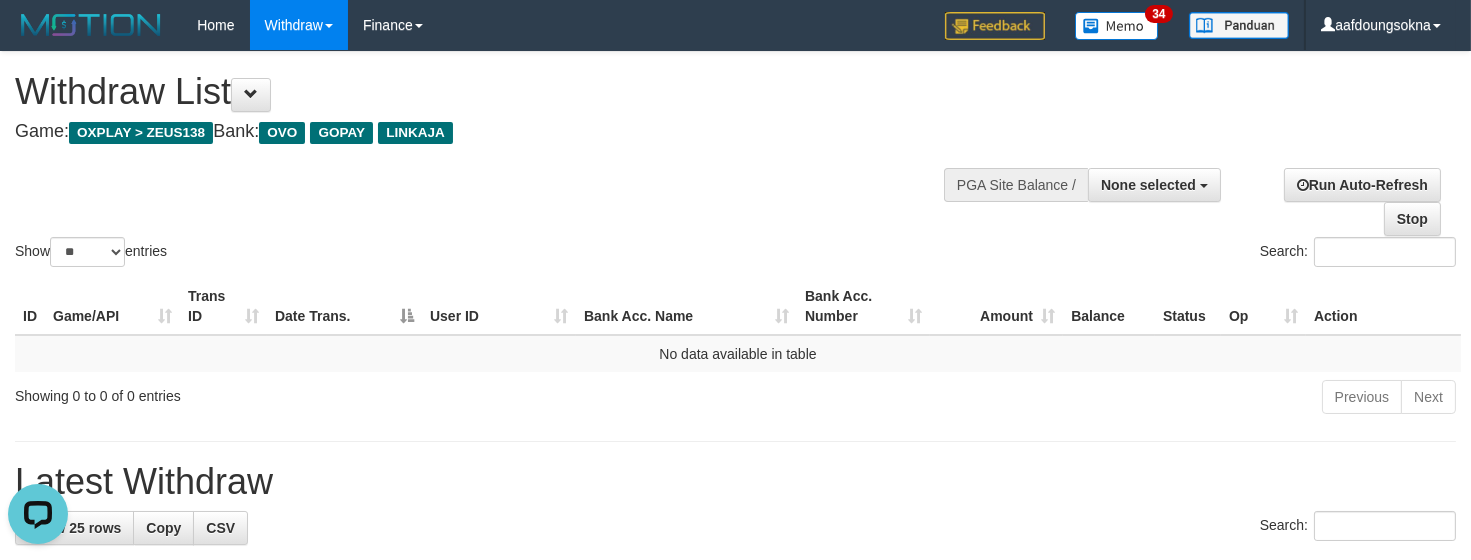 scroll, scrollTop: 0, scrollLeft: 0, axis: both 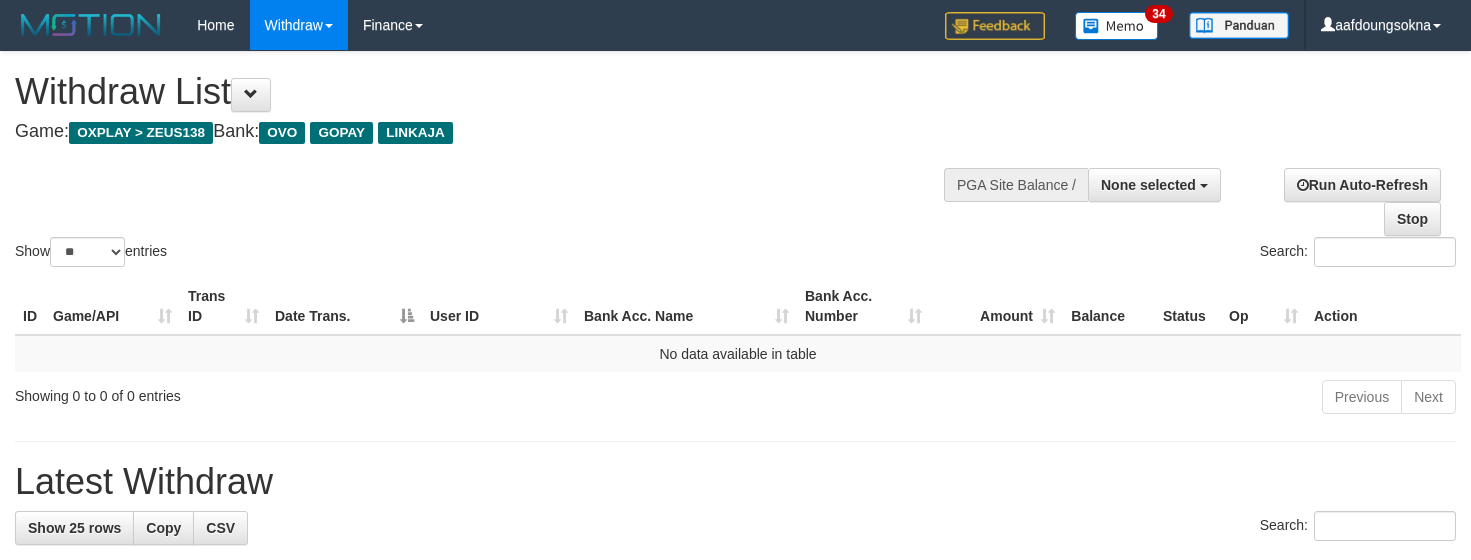 select 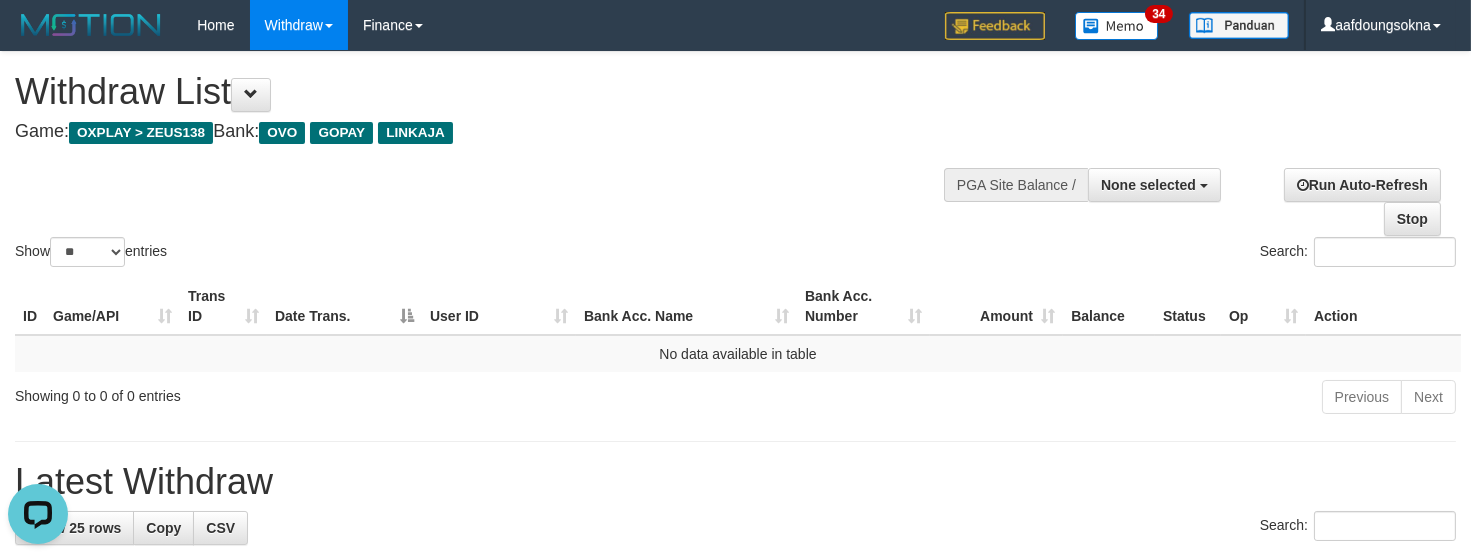 scroll, scrollTop: 0, scrollLeft: 0, axis: both 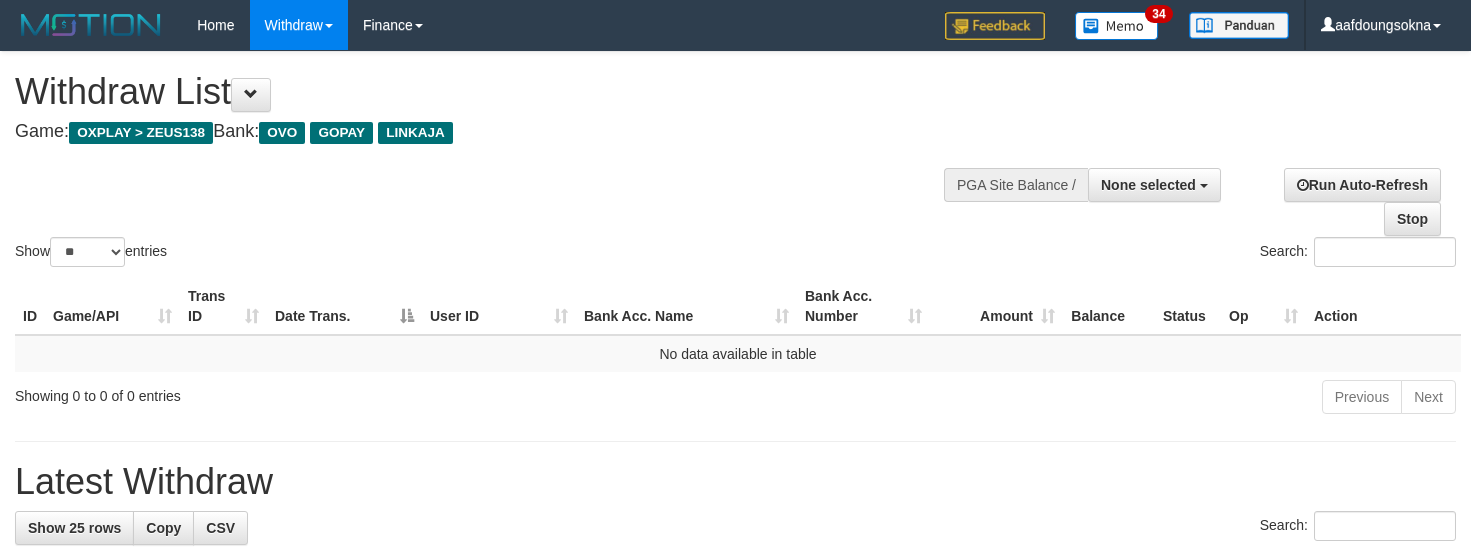 select 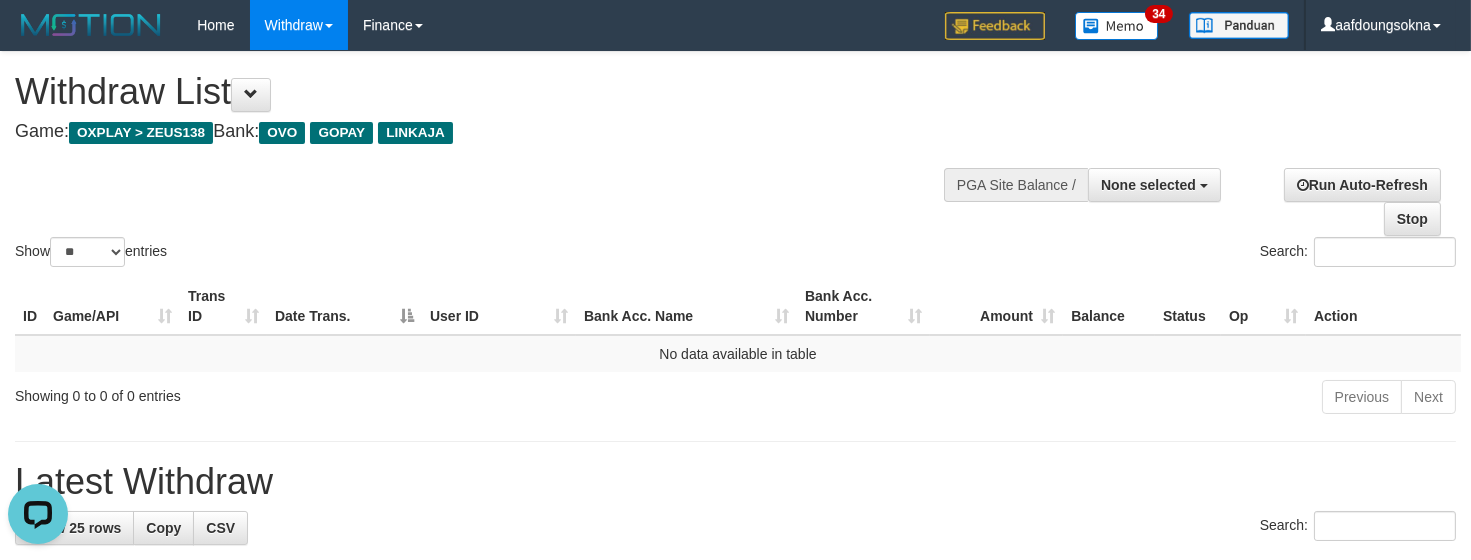 scroll, scrollTop: 0, scrollLeft: 0, axis: both 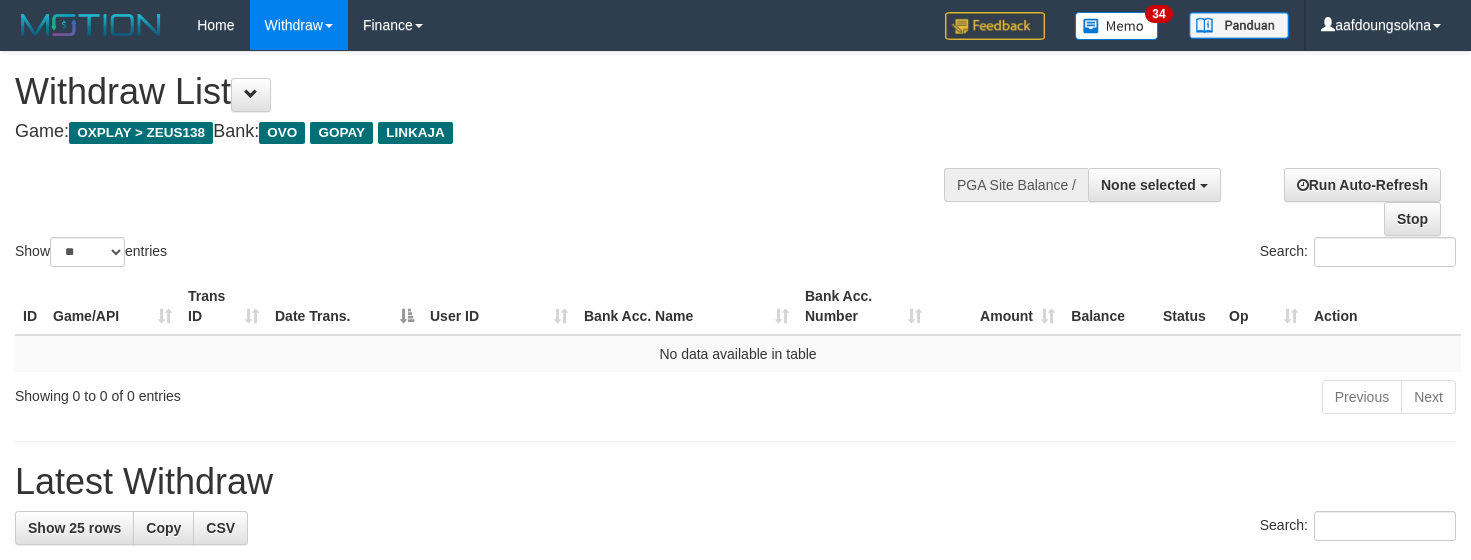 select 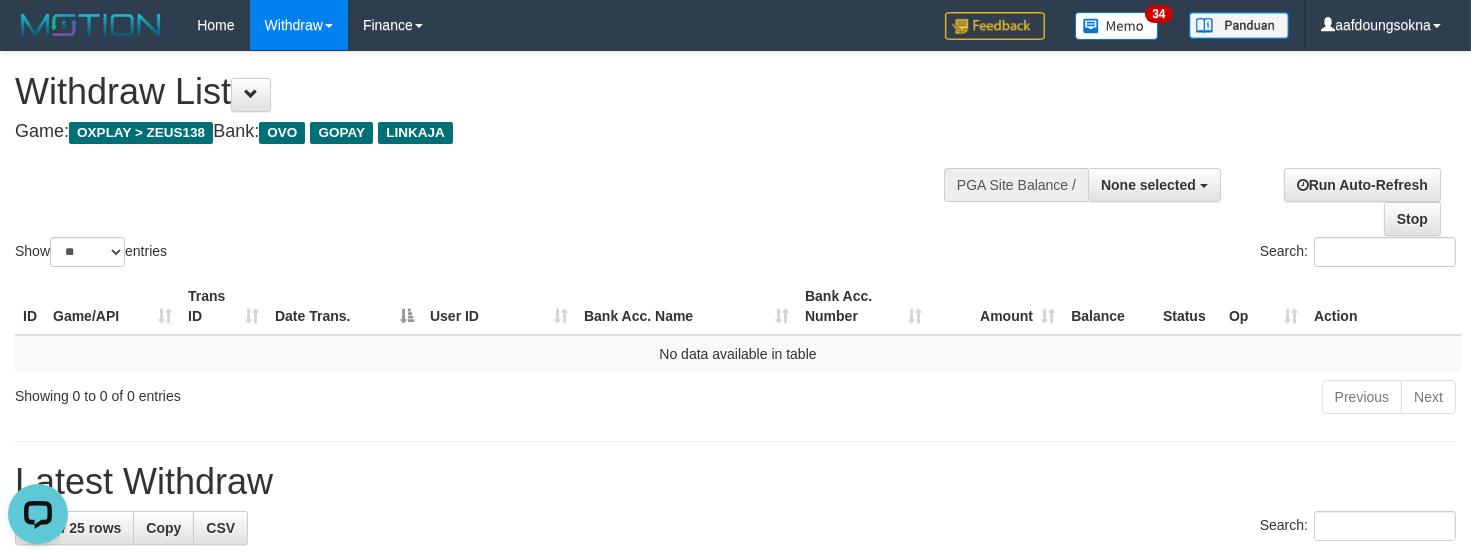 scroll, scrollTop: 0, scrollLeft: 0, axis: both 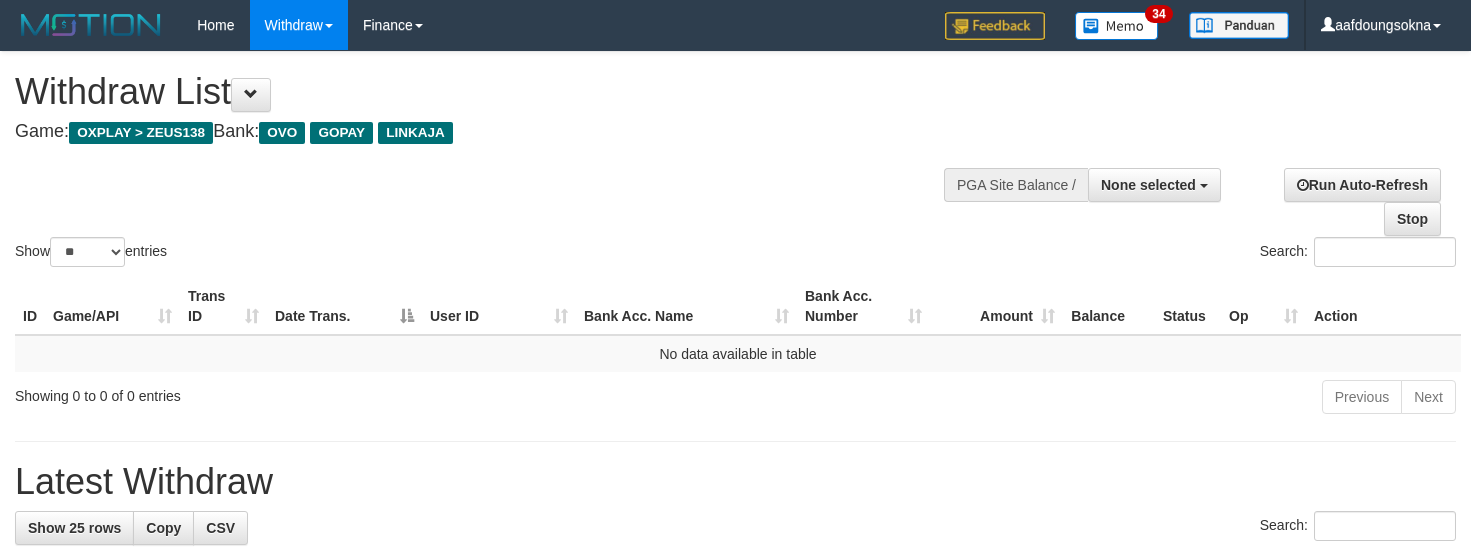 select 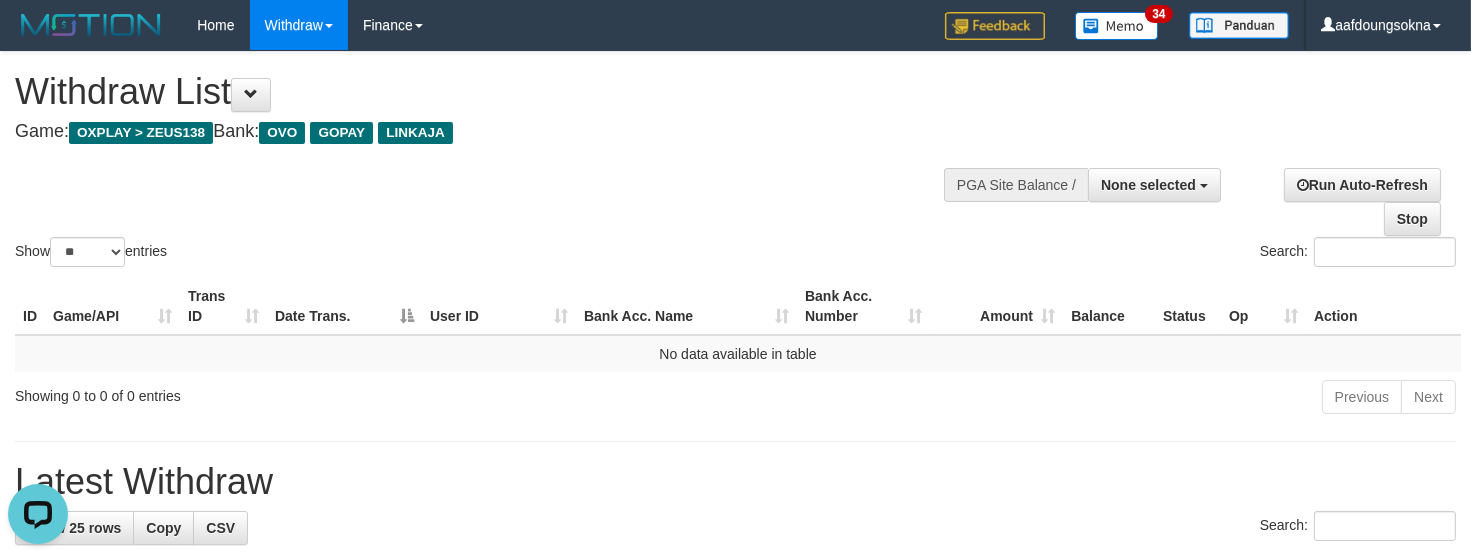 scroll, scrollTop: 0, scrollLeft: 0, axis: both 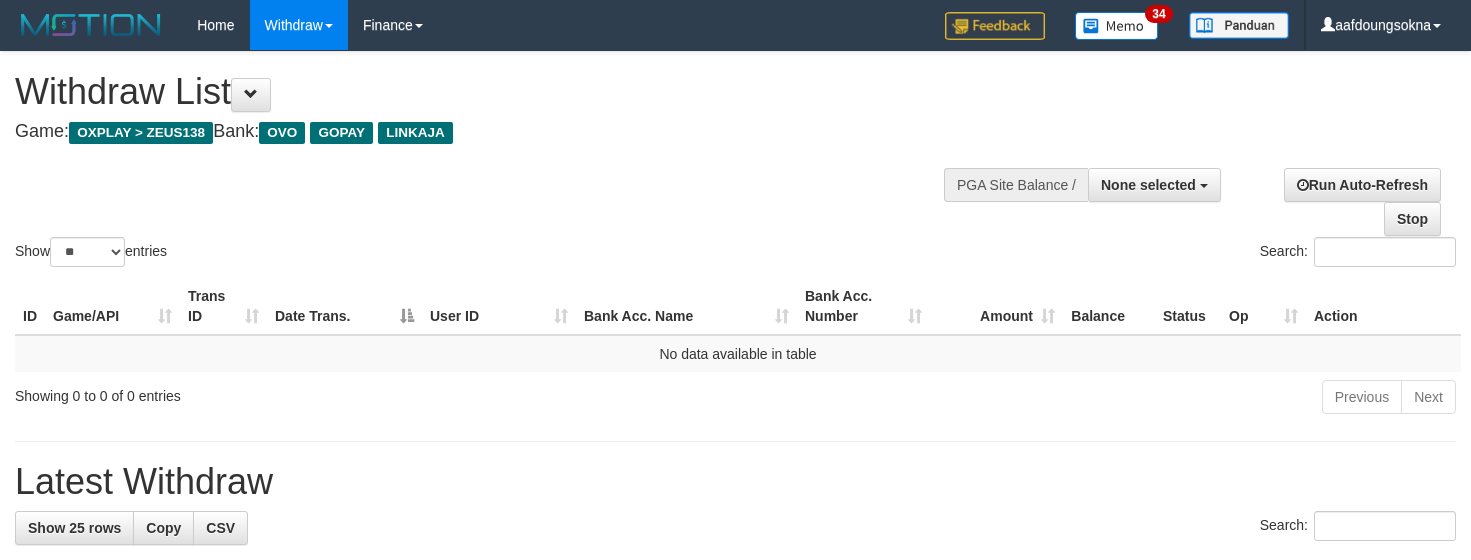select 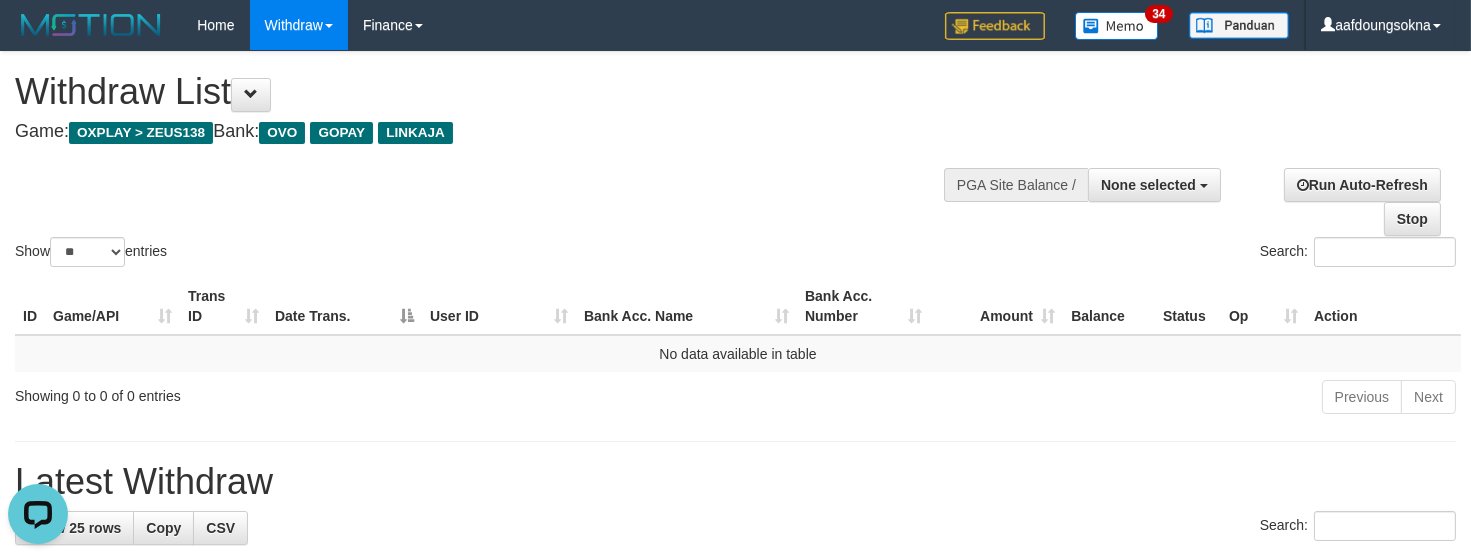 scroll, scrollTop: 0, scrollLeft: 0, axis: both 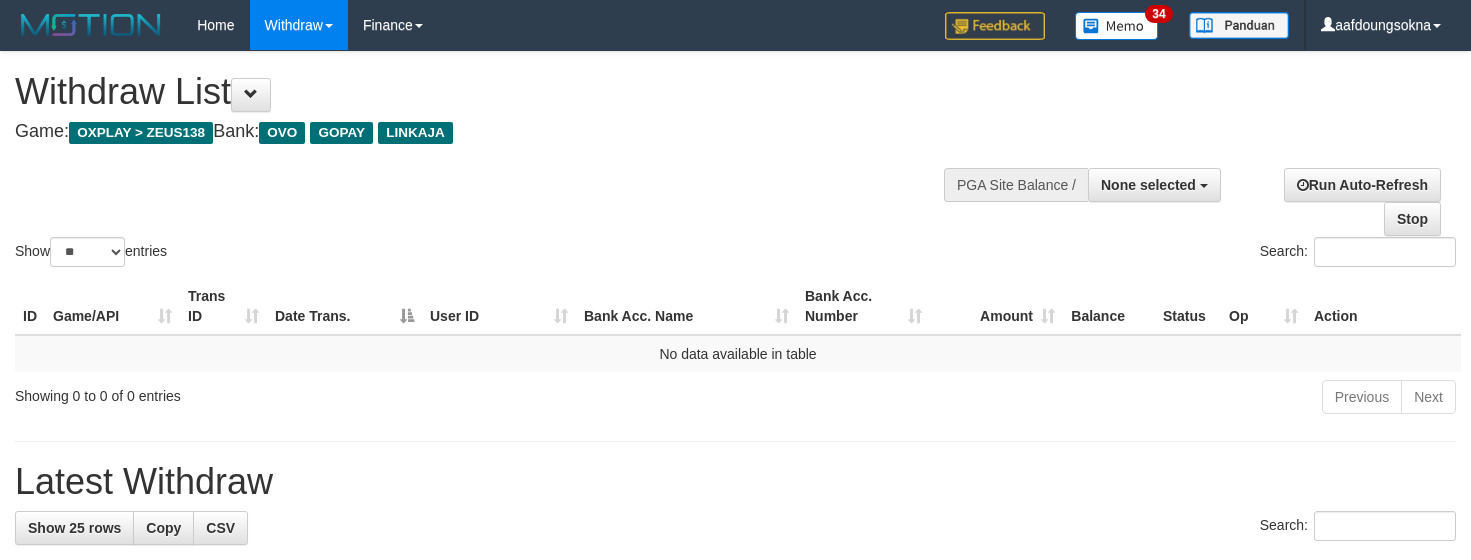 select 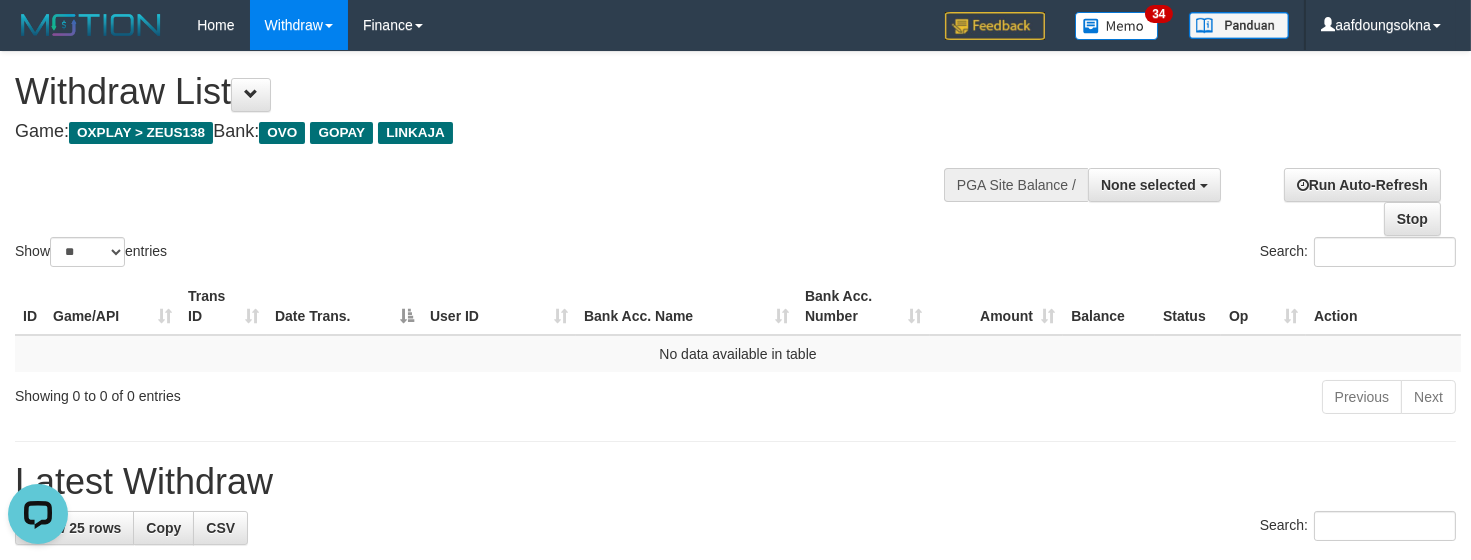 scroll, scrollTop: 0, scrollLeft: 0, axis: both 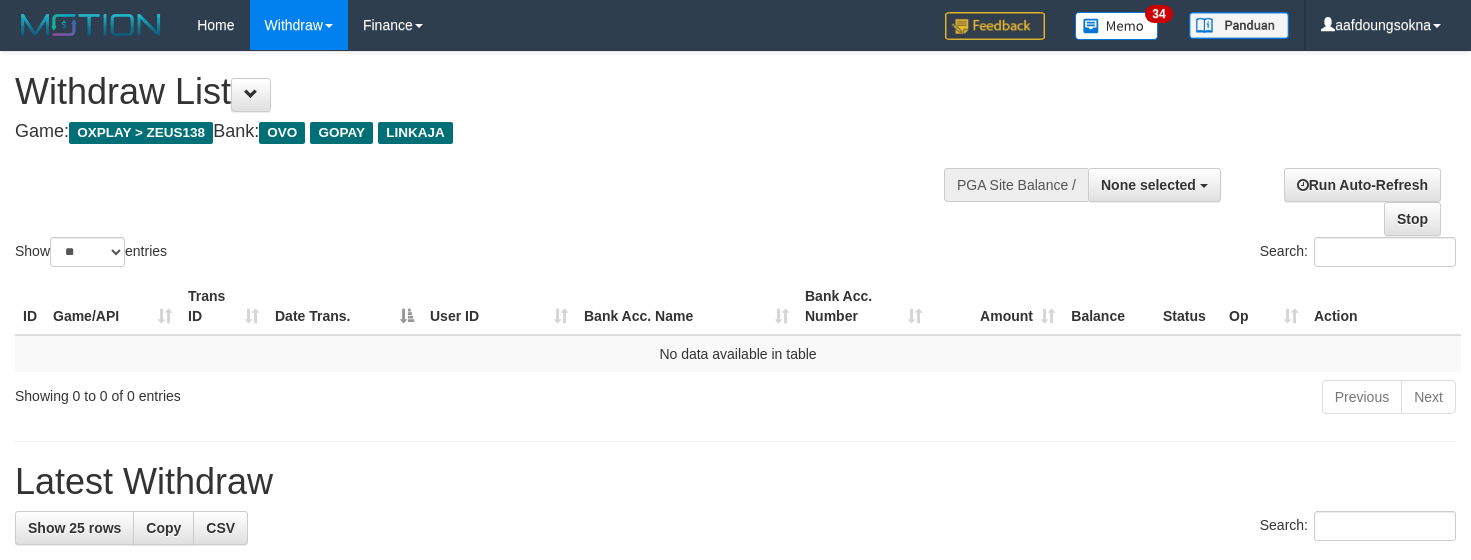 select 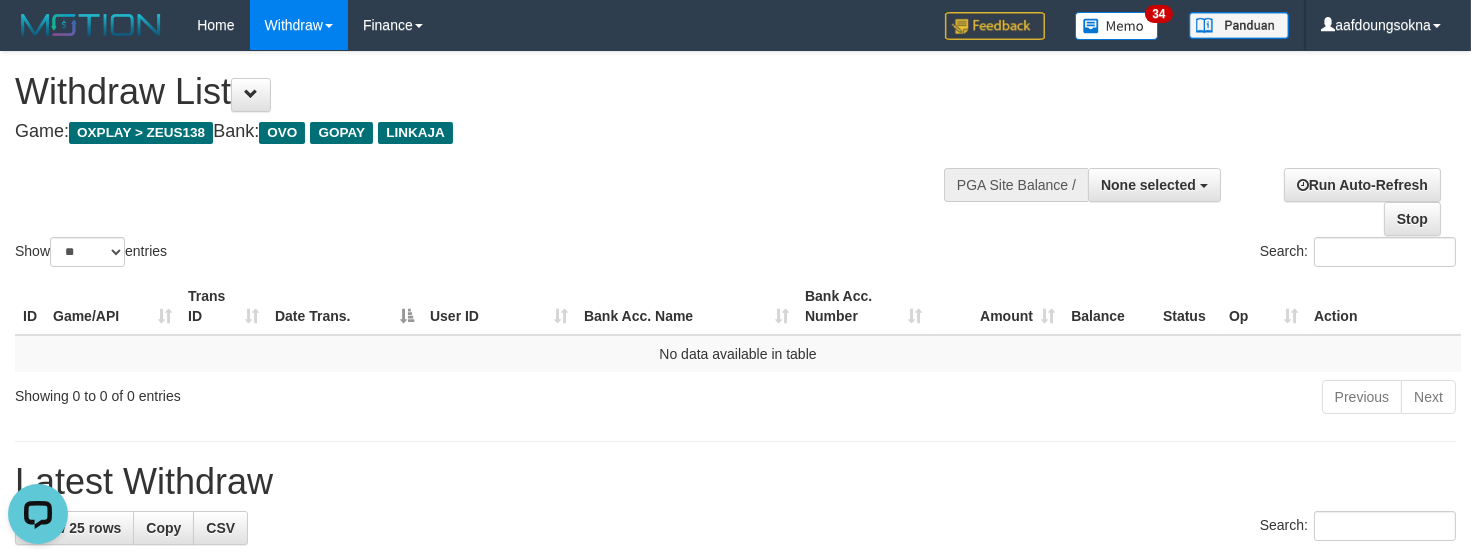 scroll, scrollTop: 0, scrollLeft: 0, axis: both 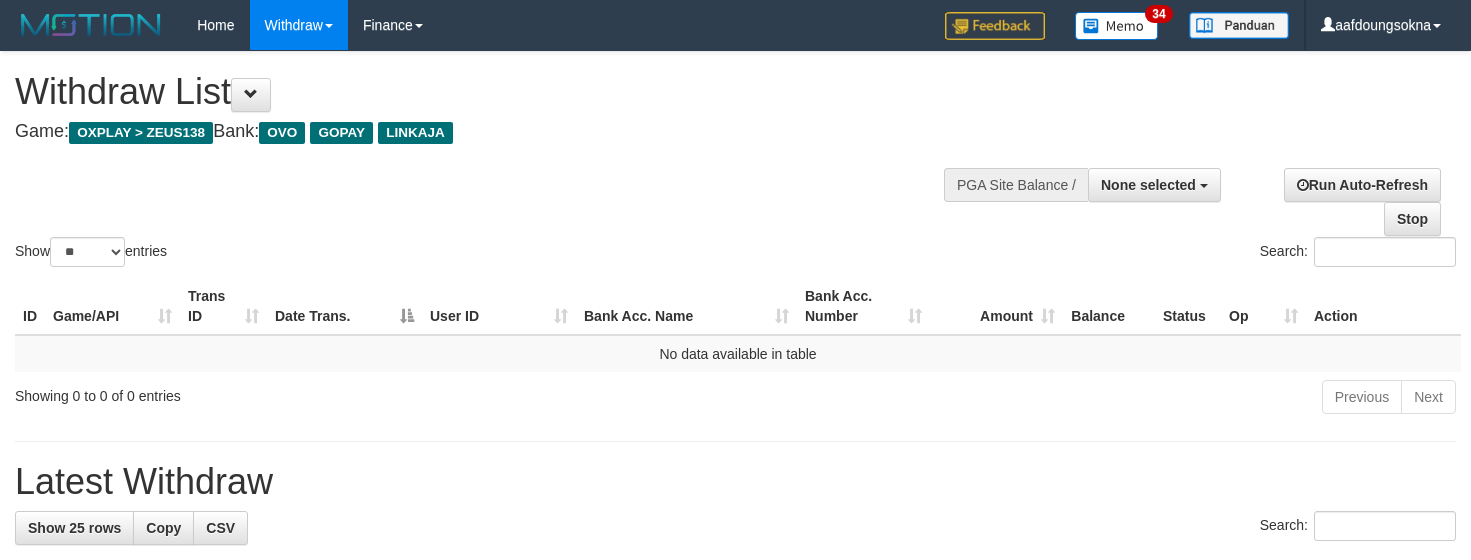 select 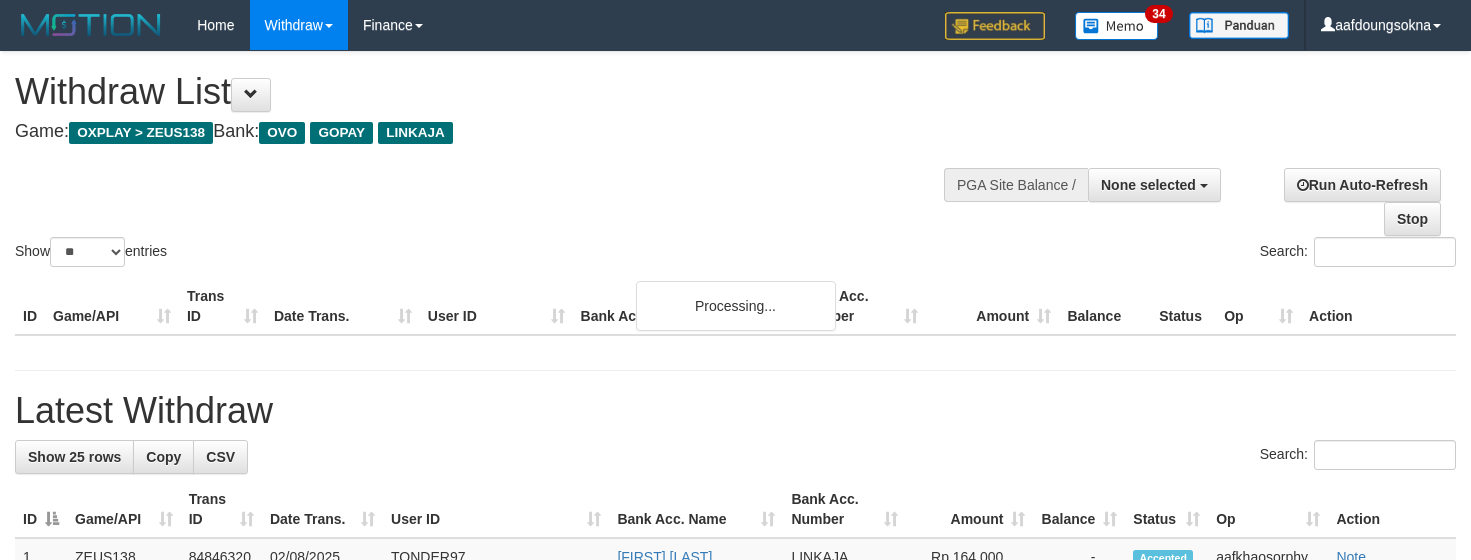 select 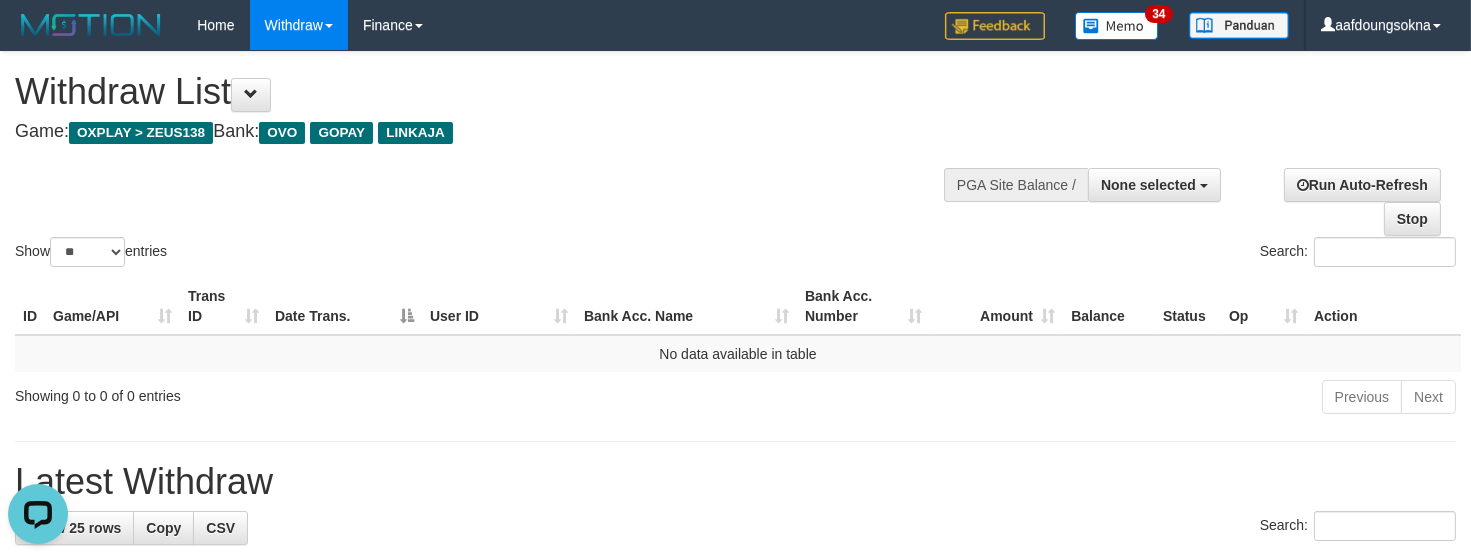 scroll, scrollTop: 0, scrollLeft: 0, axis: both 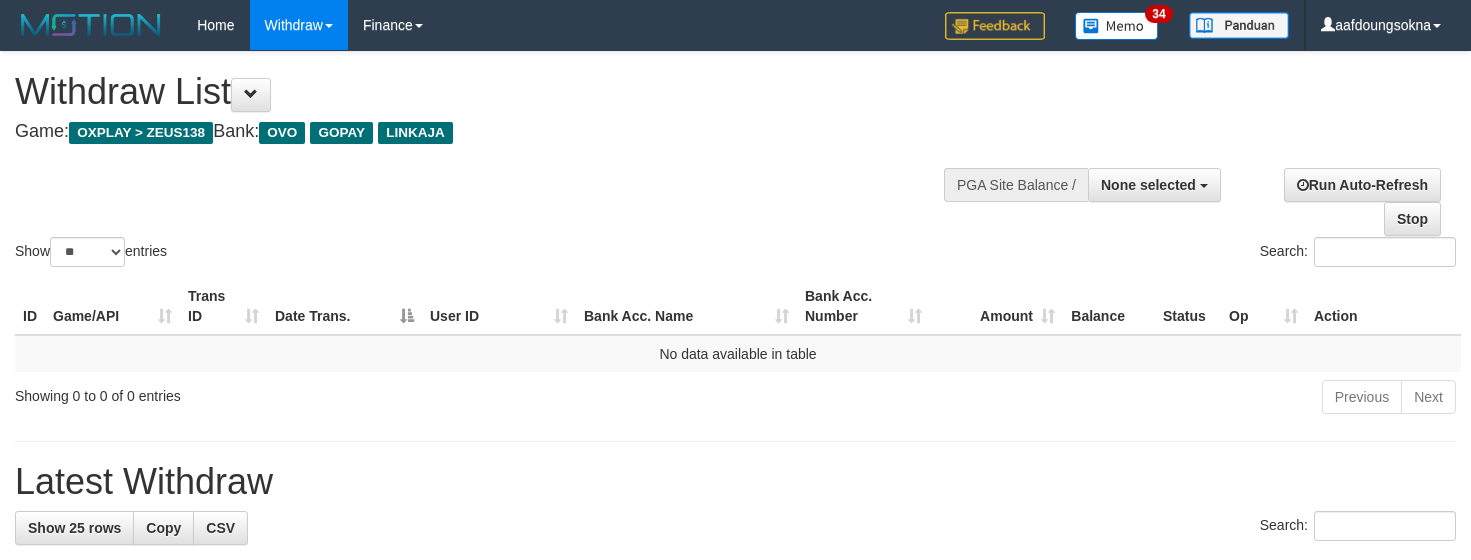 select 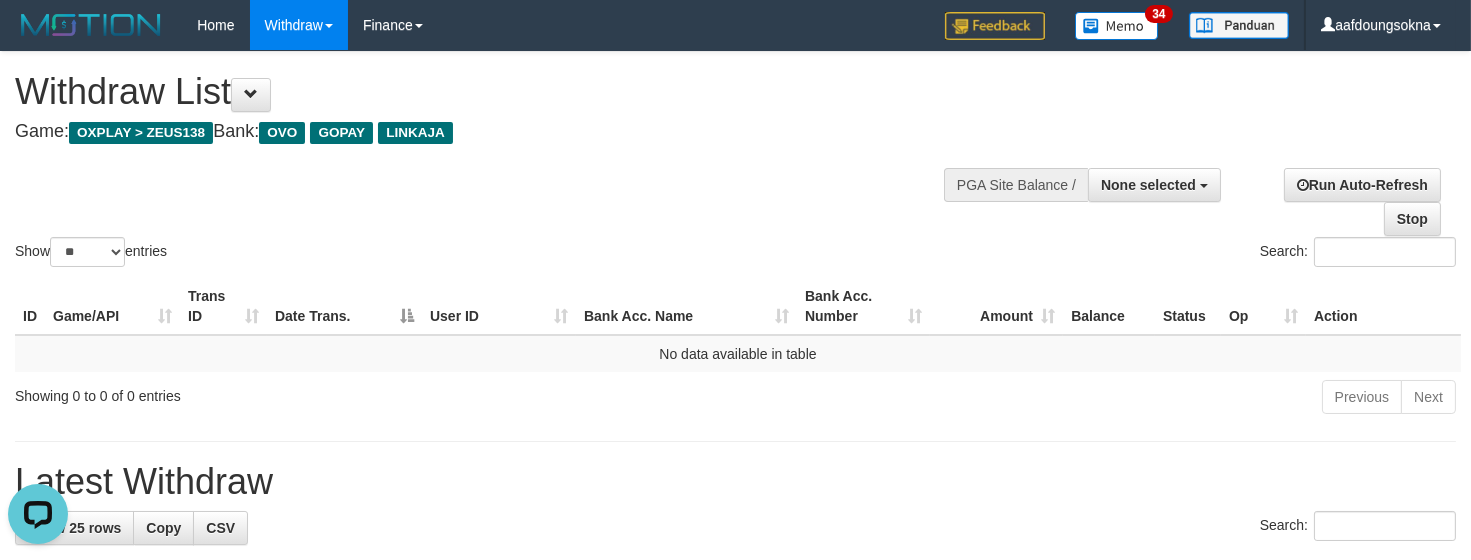scroll, scrollTop: 0, scrollLeft: 0, axis: both 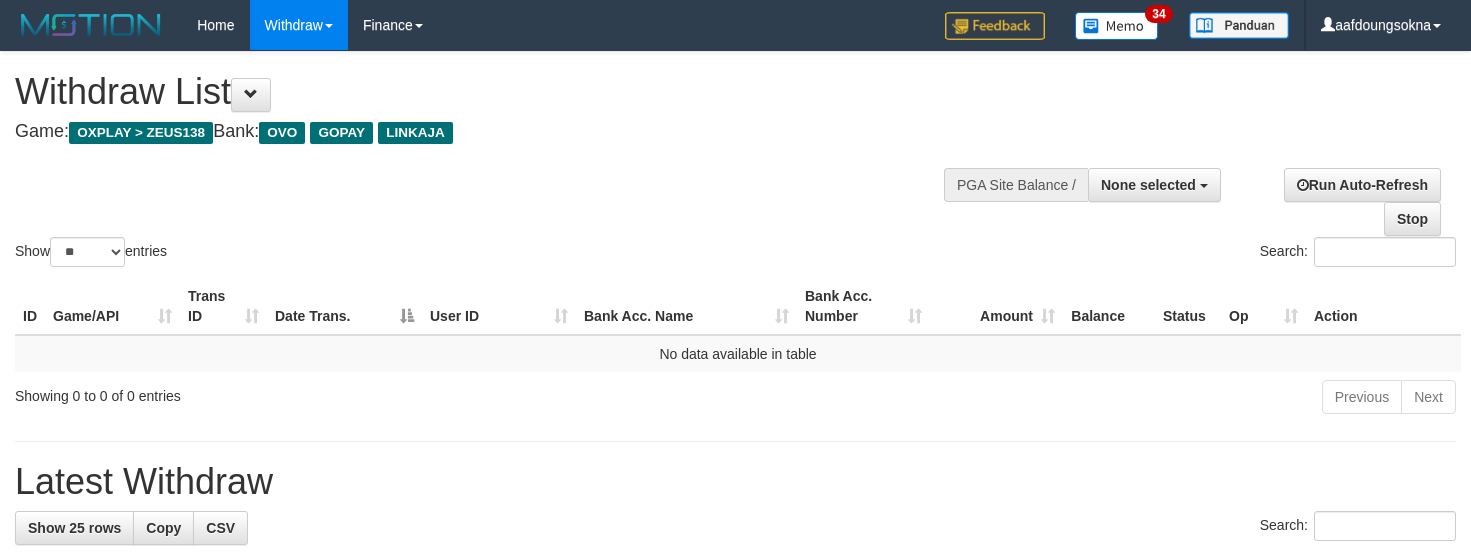 select 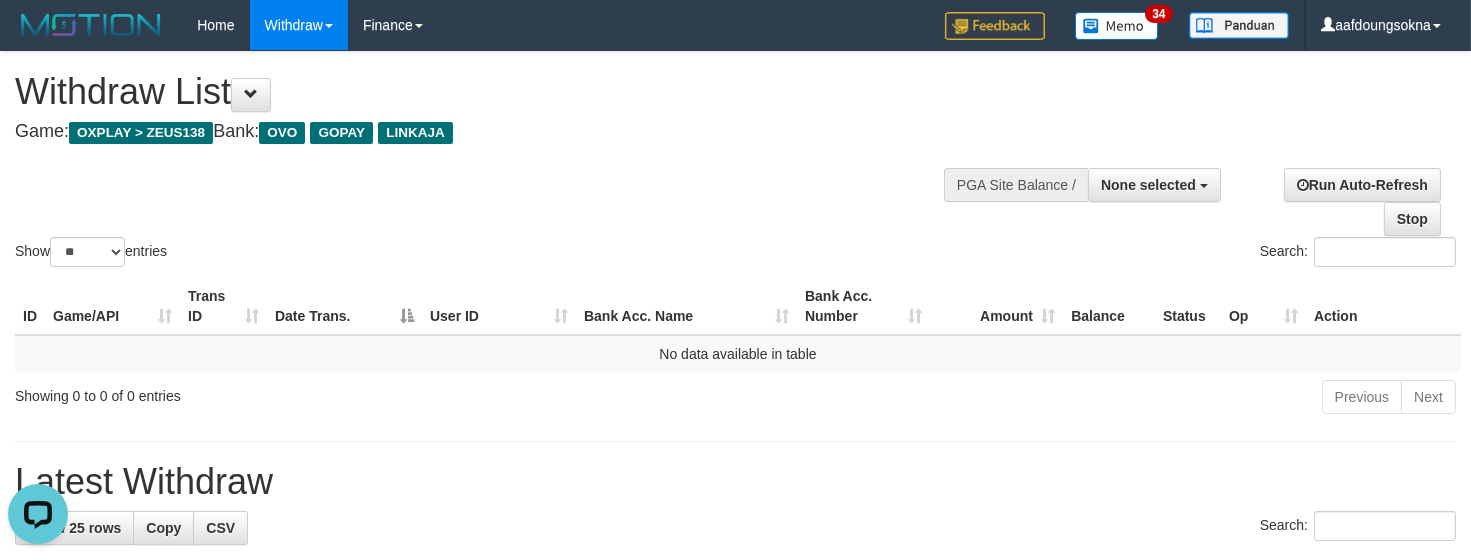 scroll, scrollTop: 0, scrollLeft: 0, axis: both 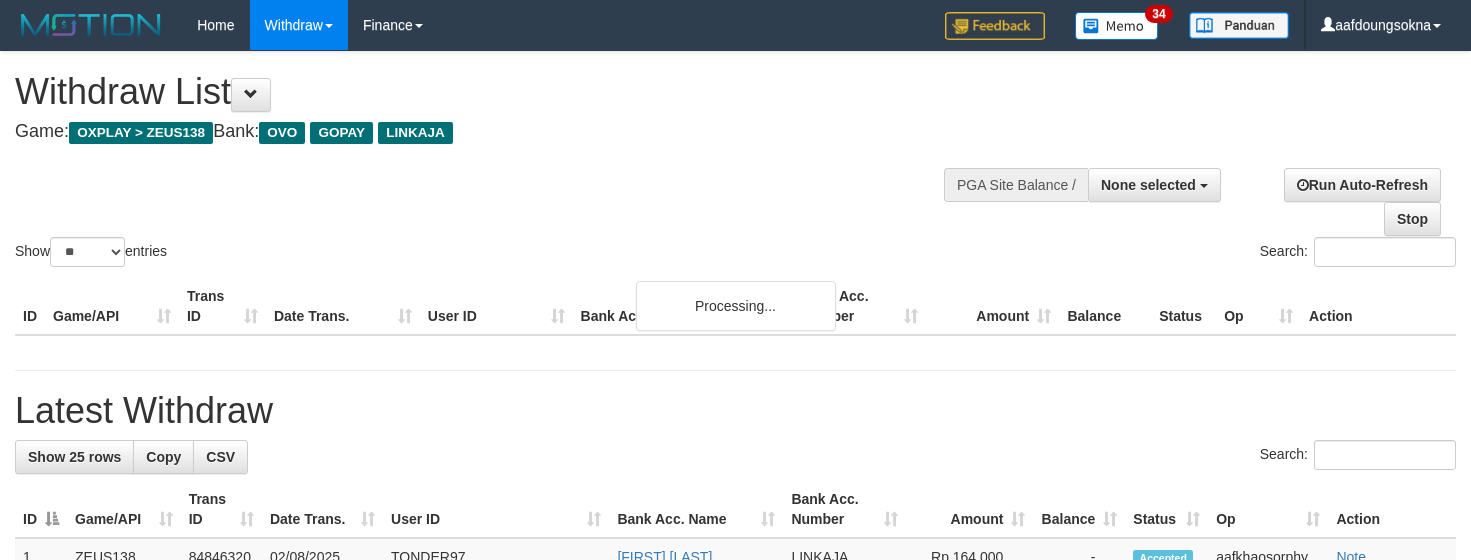 select 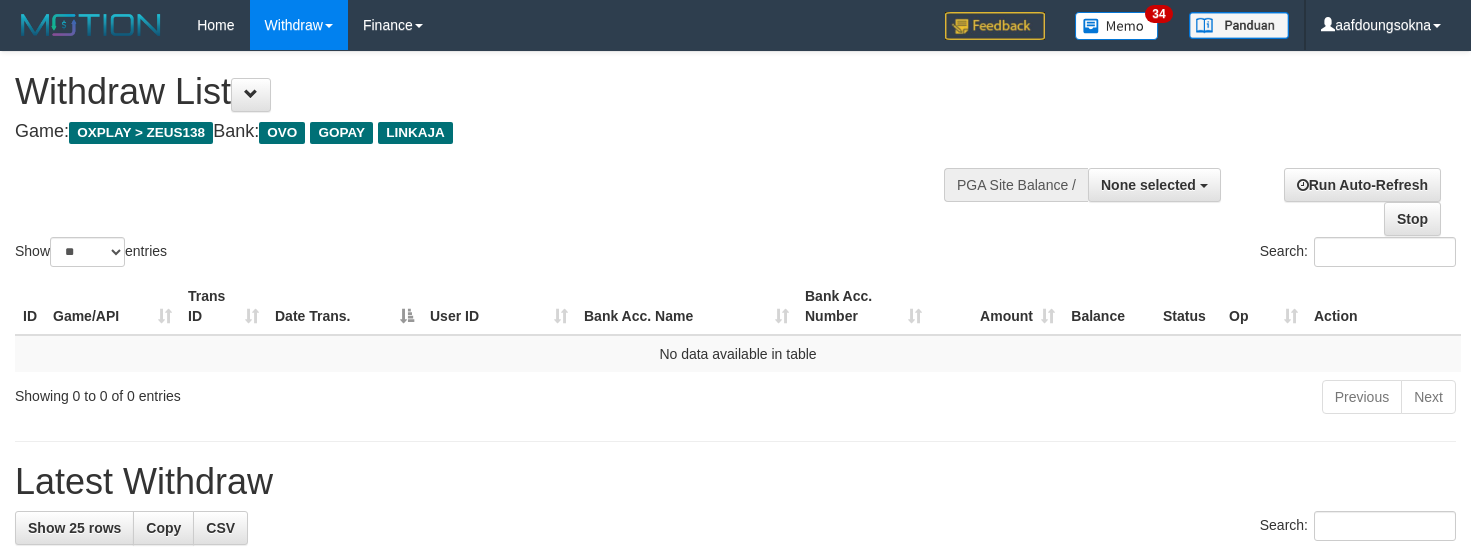 select 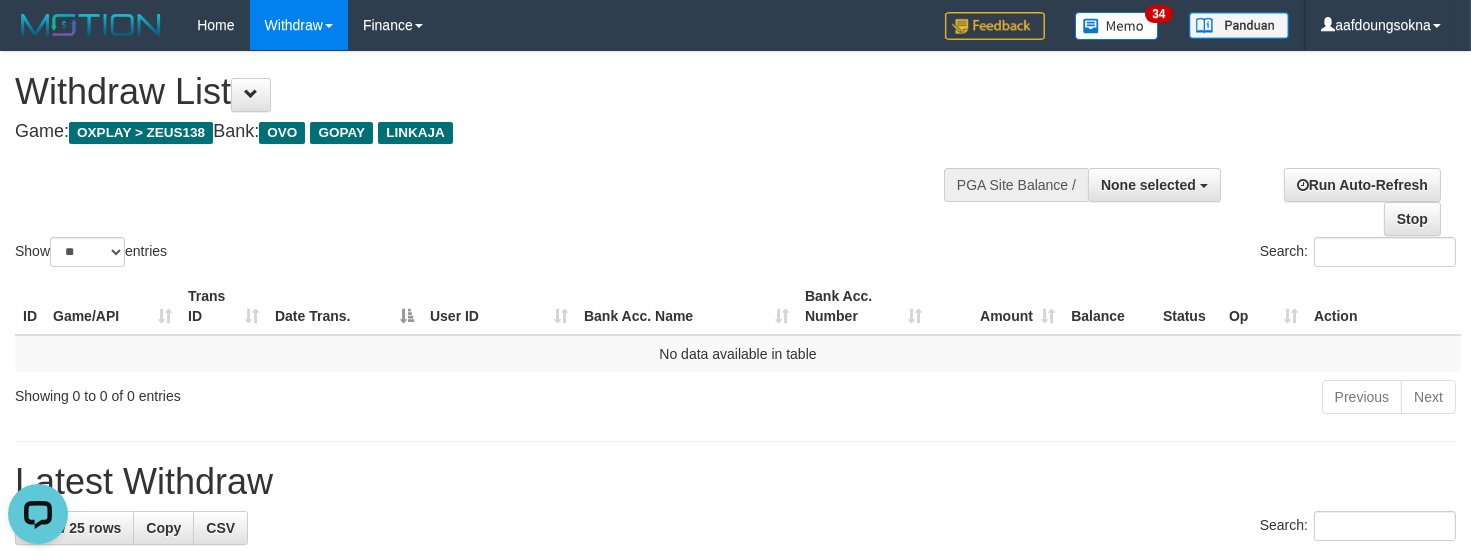 scroll, scrollTop: 0, scrollLeft: 0, axis: both 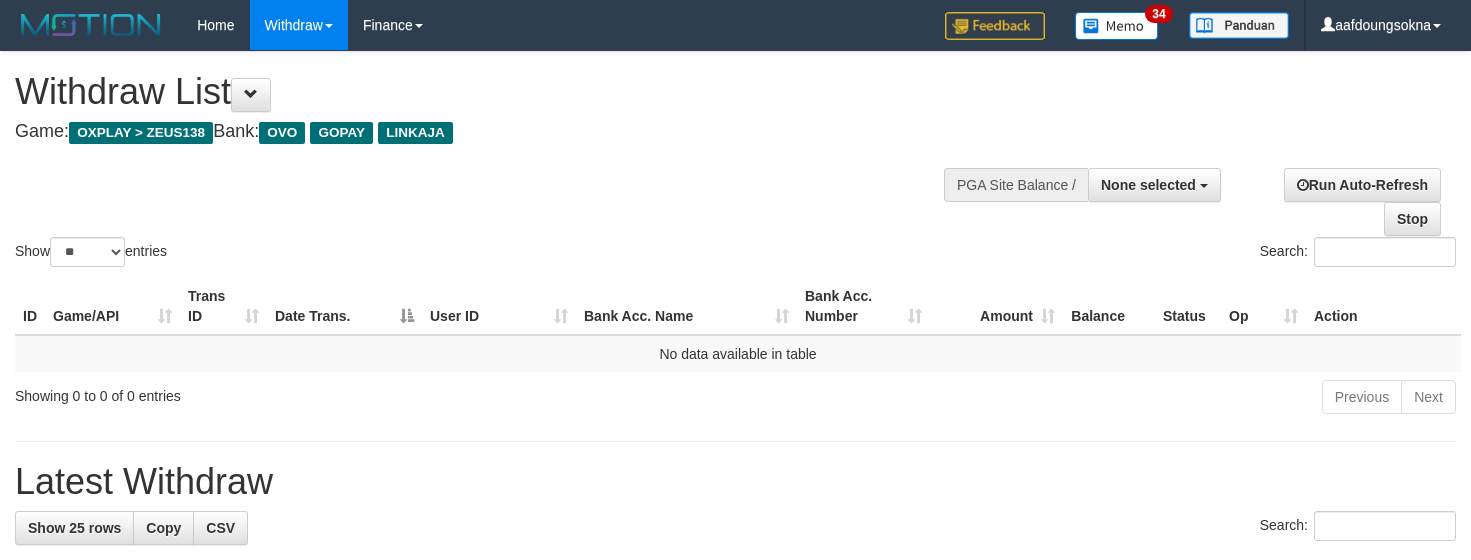 select 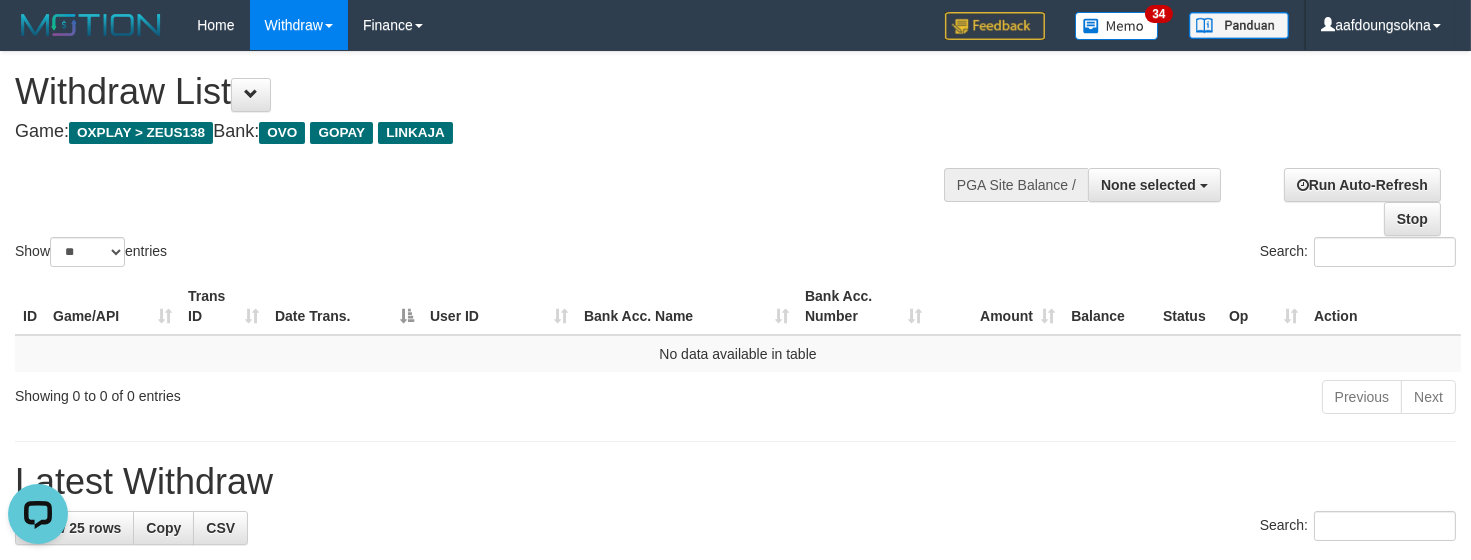 scroll, scrollTop: 0, scrollLeft: 0, axis: both 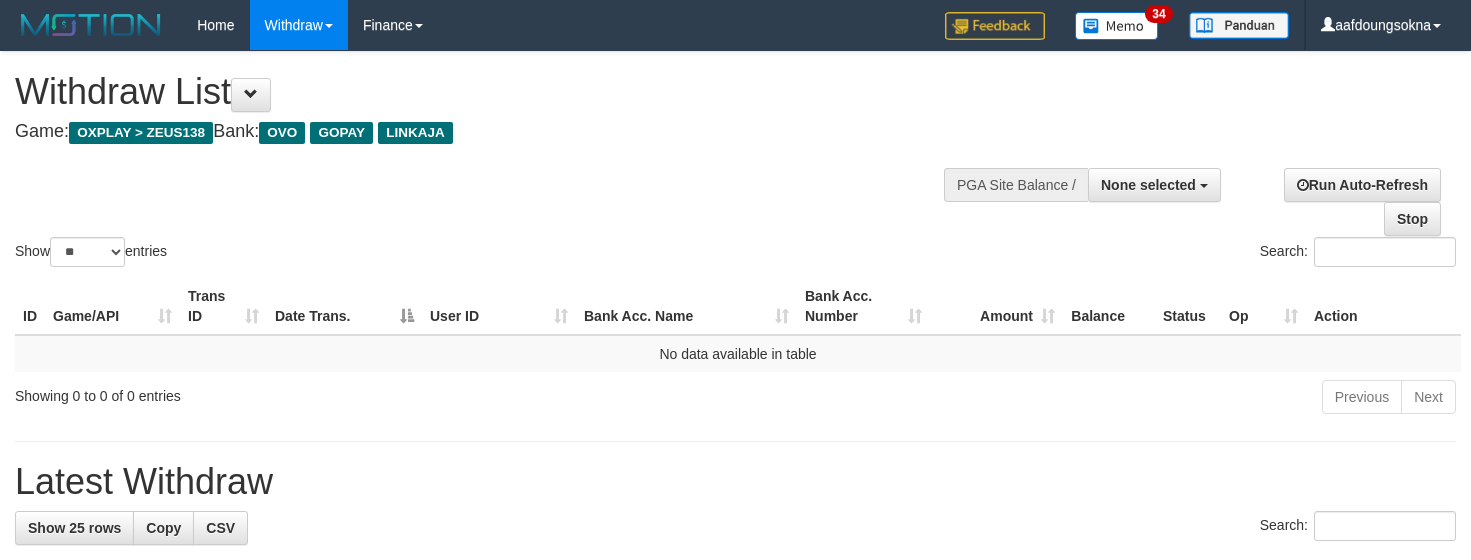 select 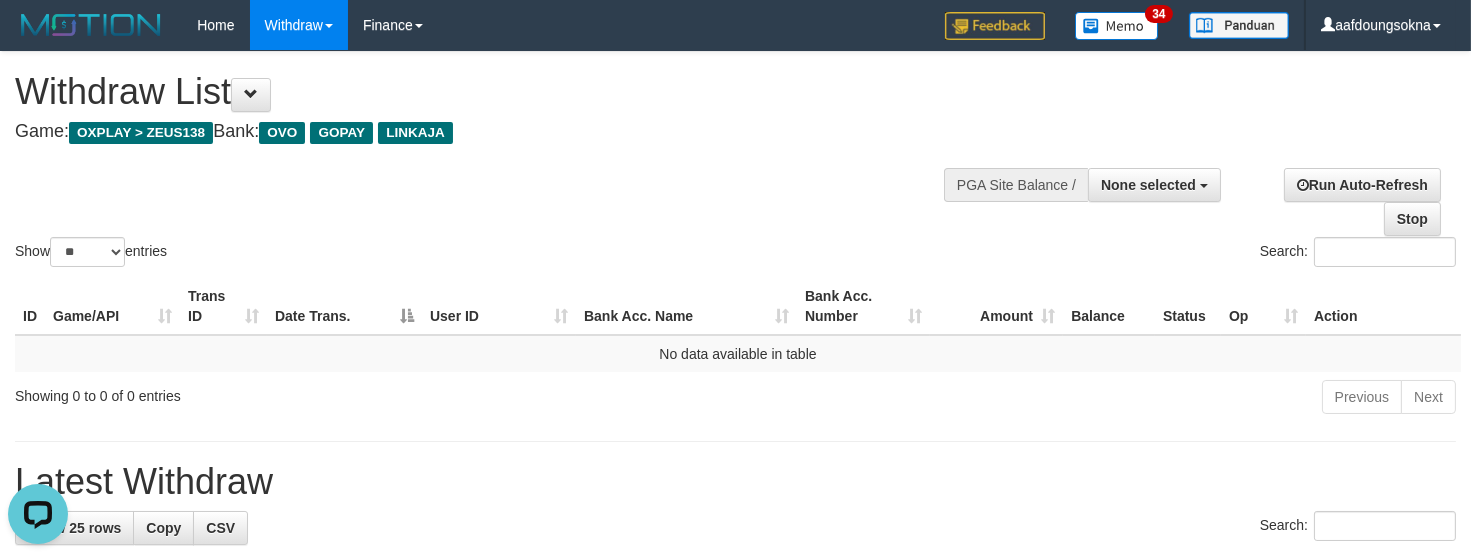 scroll, scrollTop: 0, scrollLeft: 0, axis: both 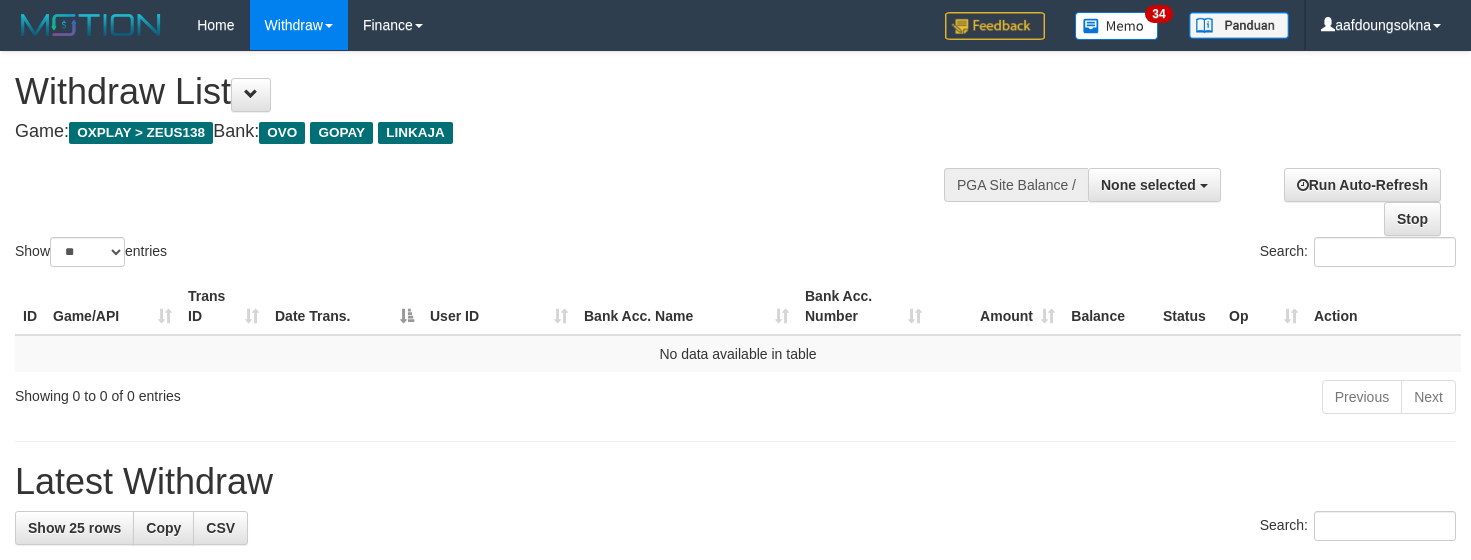 select 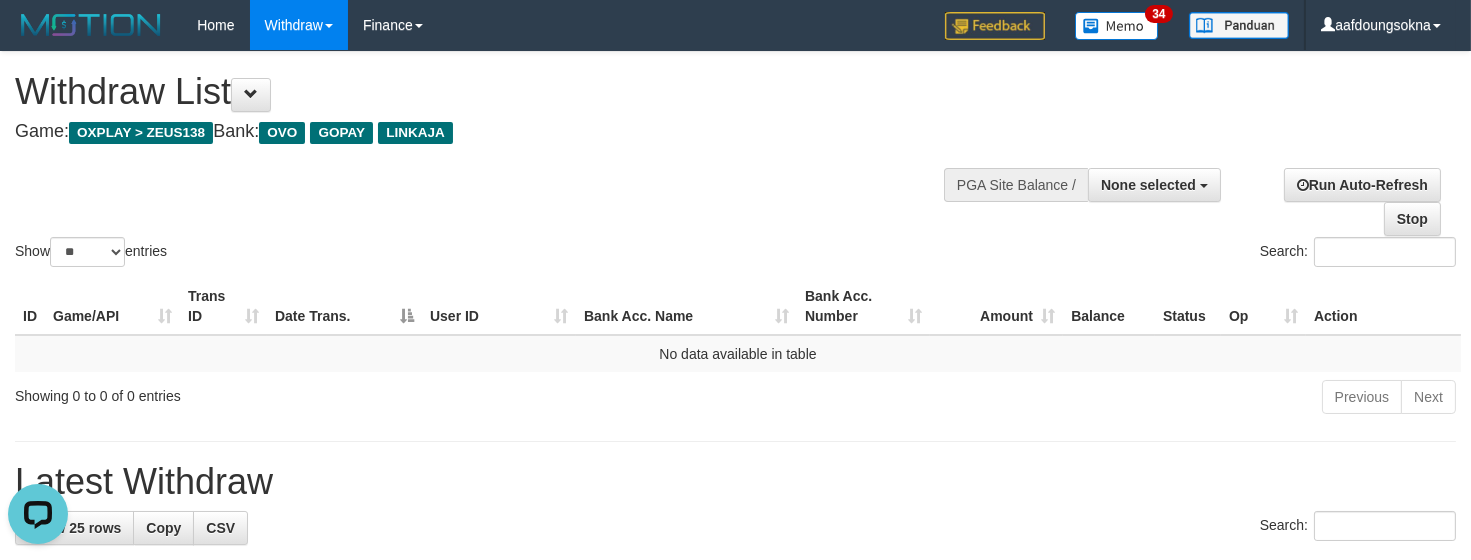 scroll, scrollTop: 0, scrollLeft: 0, axis: both 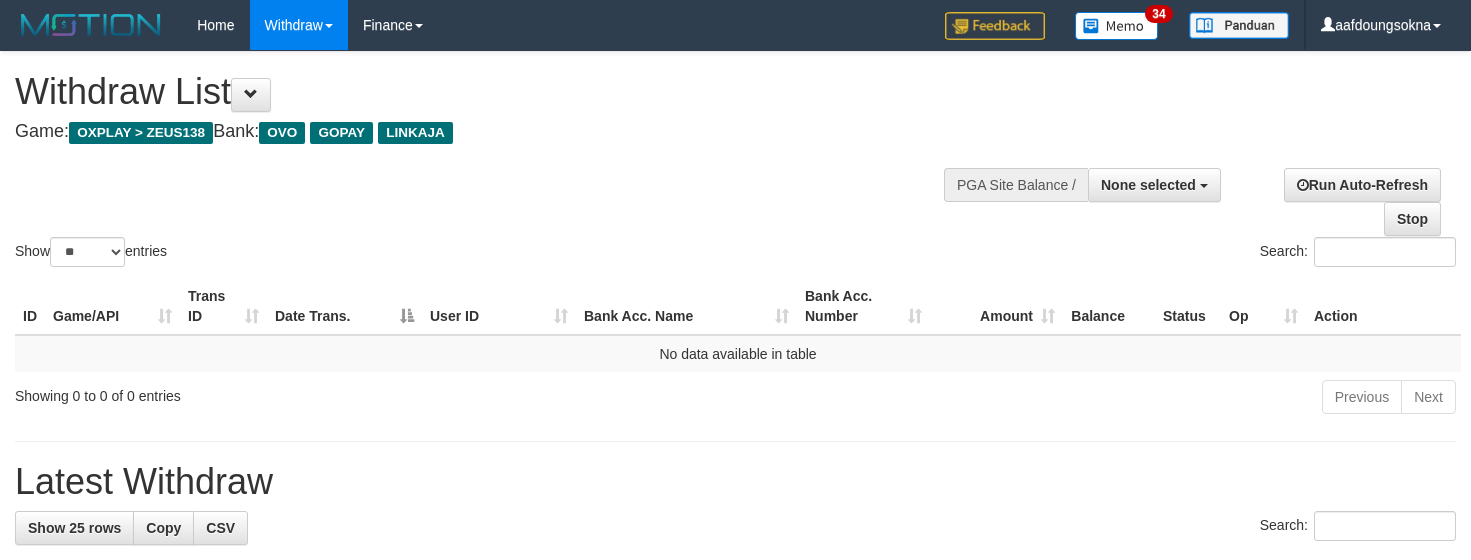 select 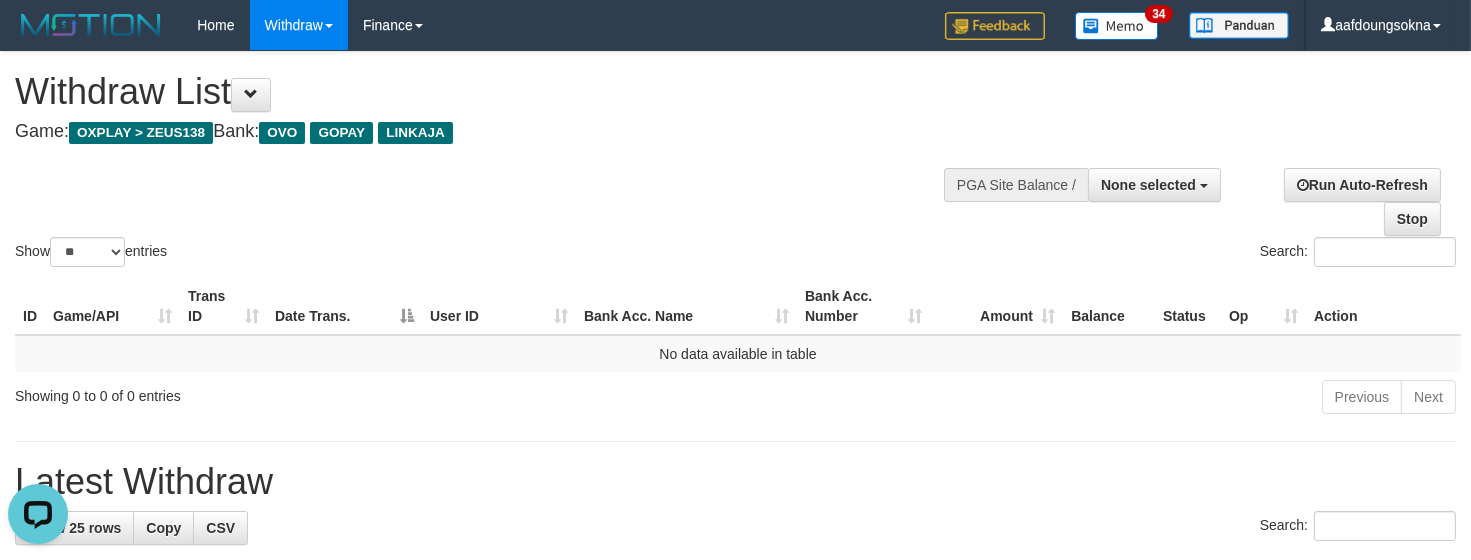 scroll, scrollTop: 0, scrollLeft: 0, axis: both 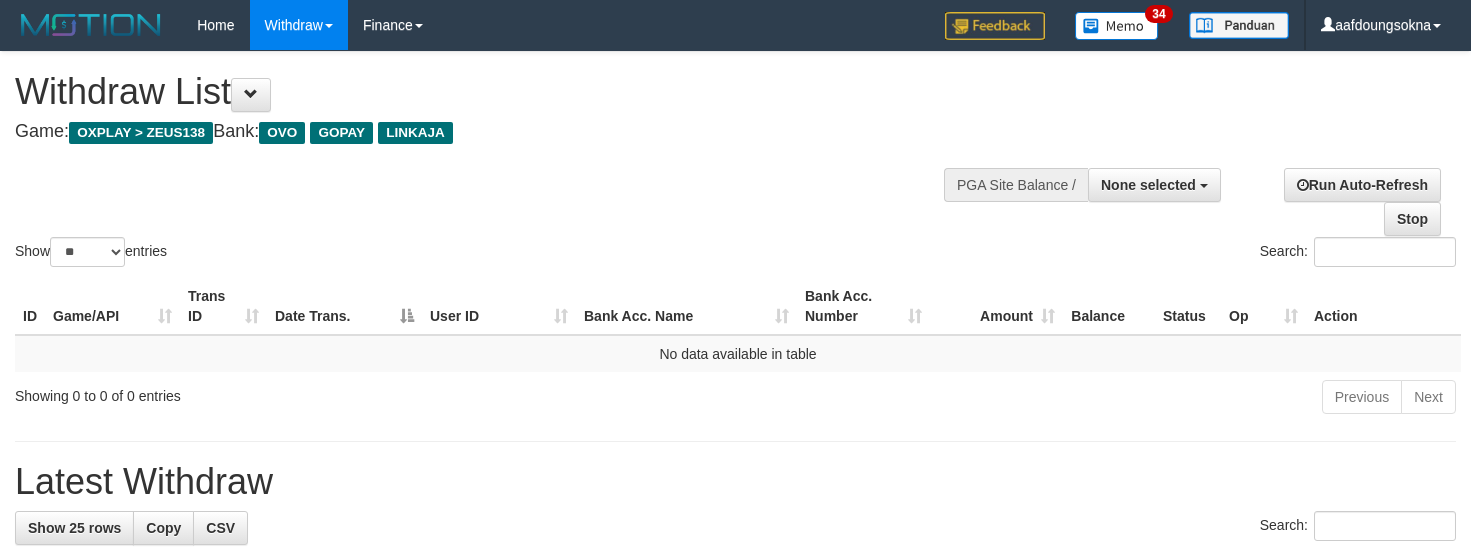 select 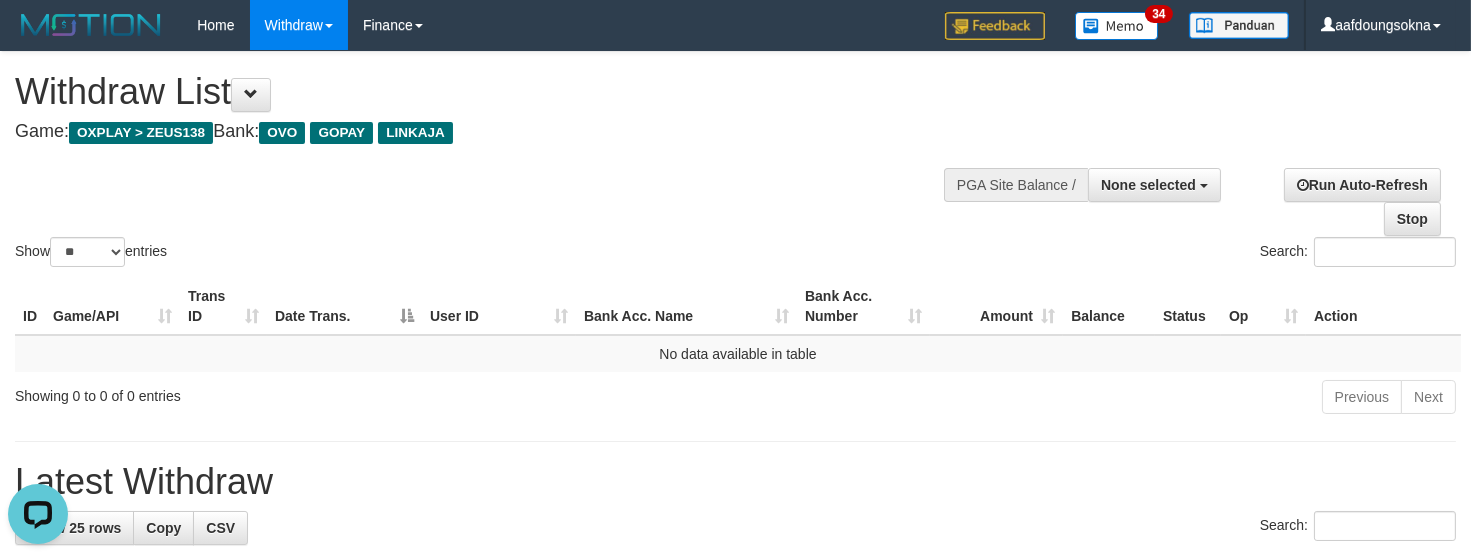 scroll, scrollTop: 0, scrollLeft: 0, axis: both 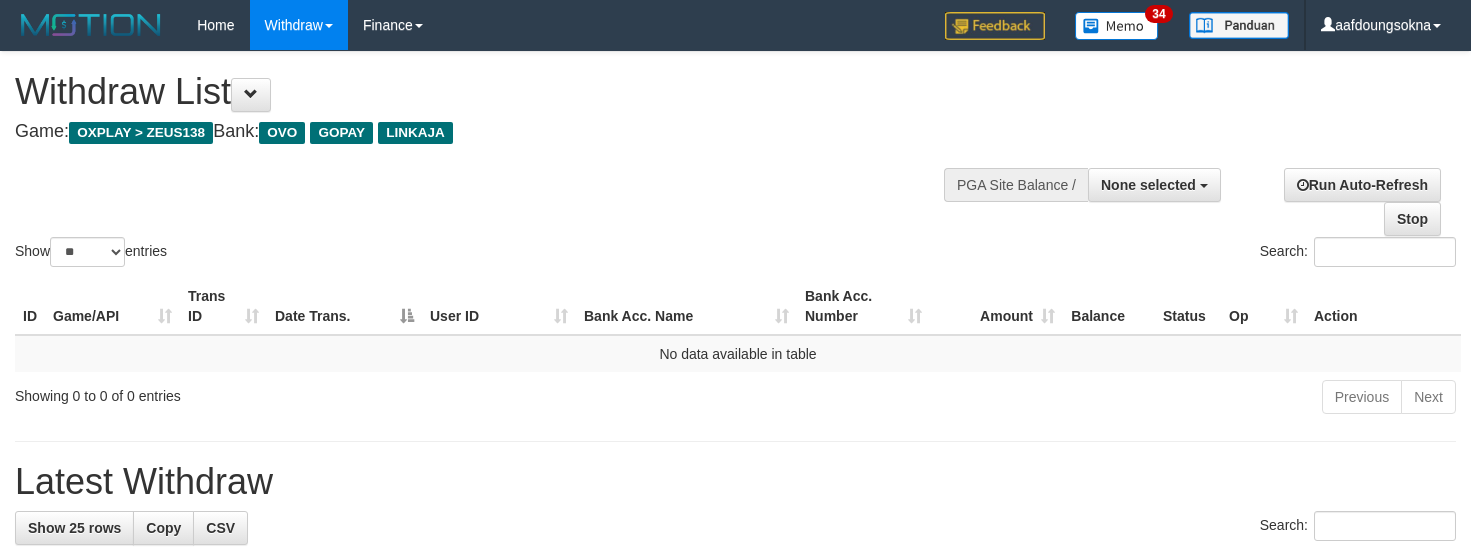 select 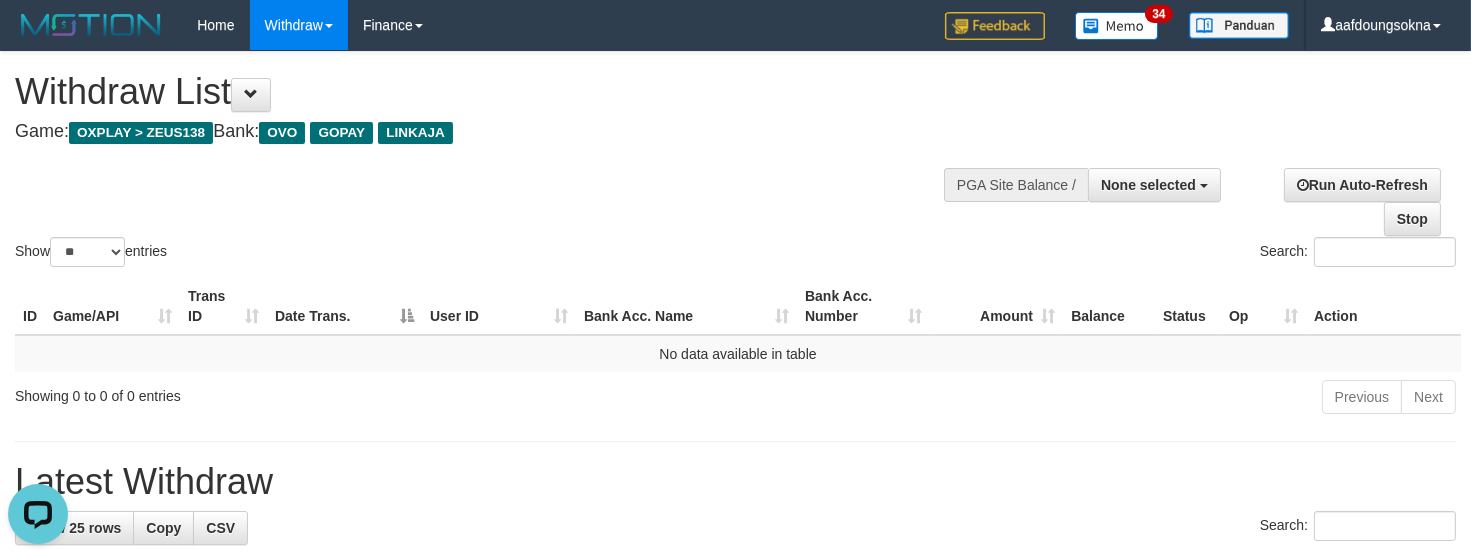 scroll, scrollTop: 0, scrollLeft: 0, axis: both 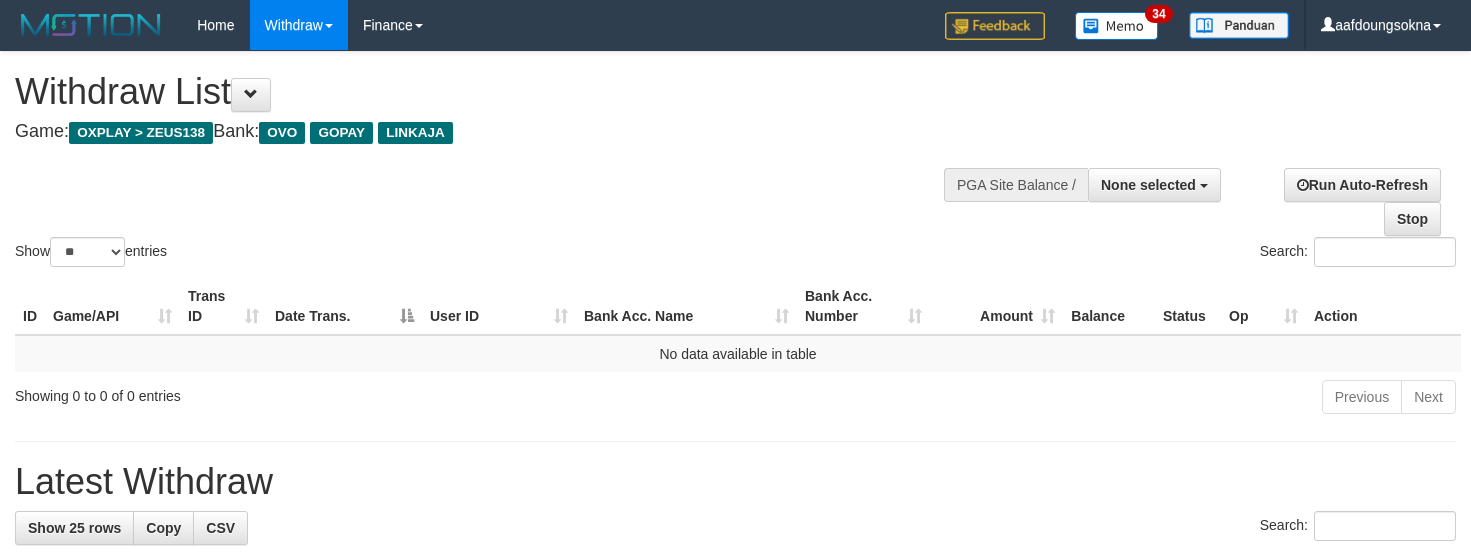 select 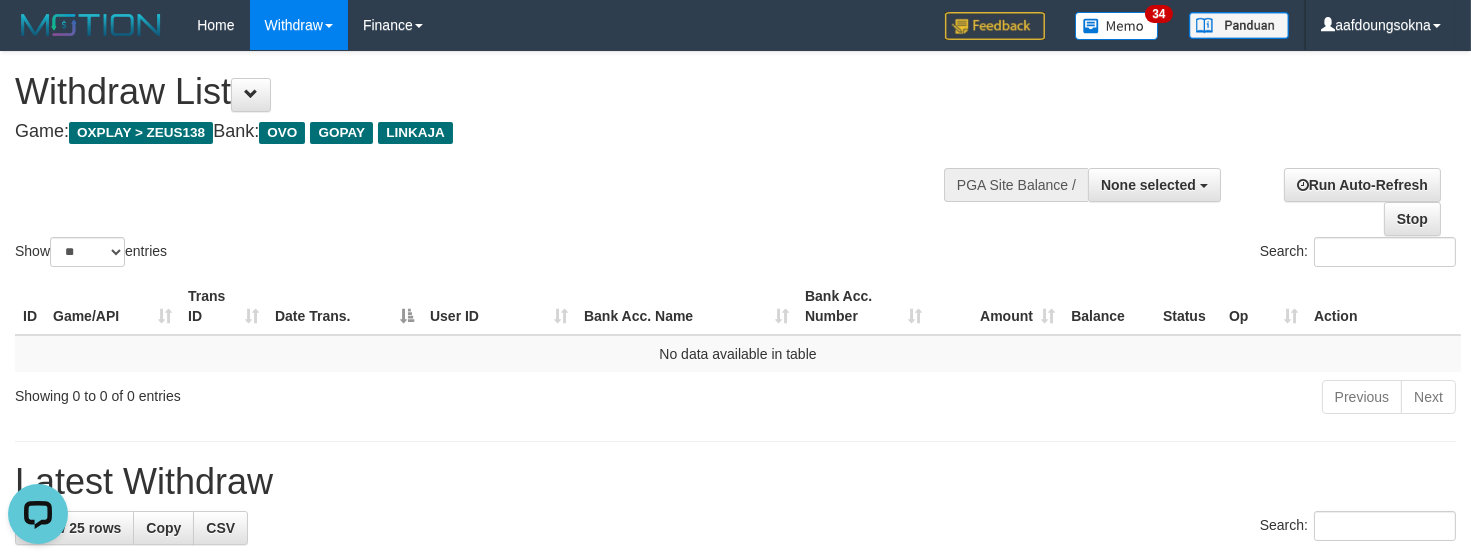 scroll, scrollTop: 0, scrollLeft: 0, axis: both 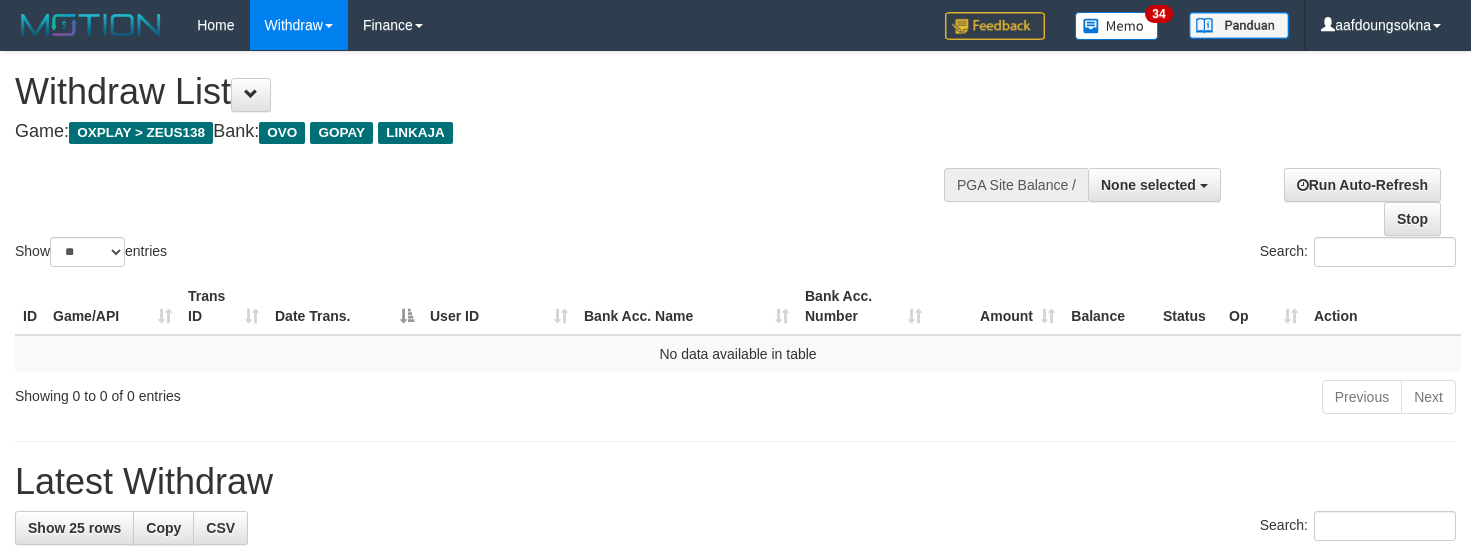select 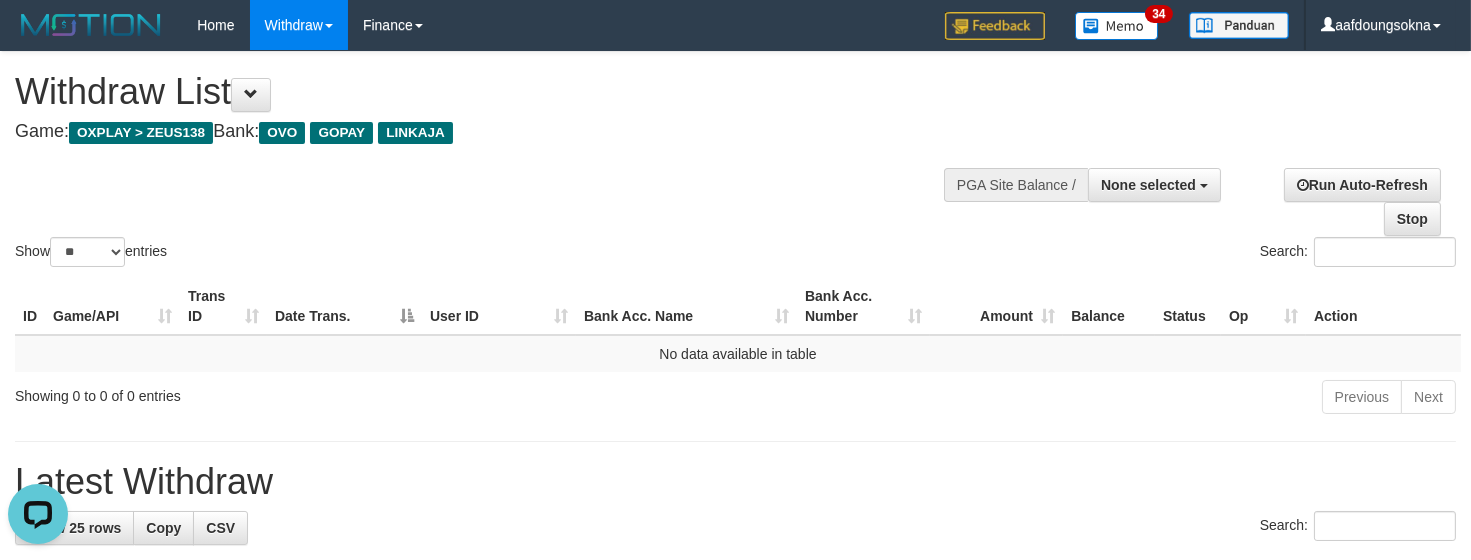 scroll, scrollTop: 0, scrollLeft: 0, axis: both 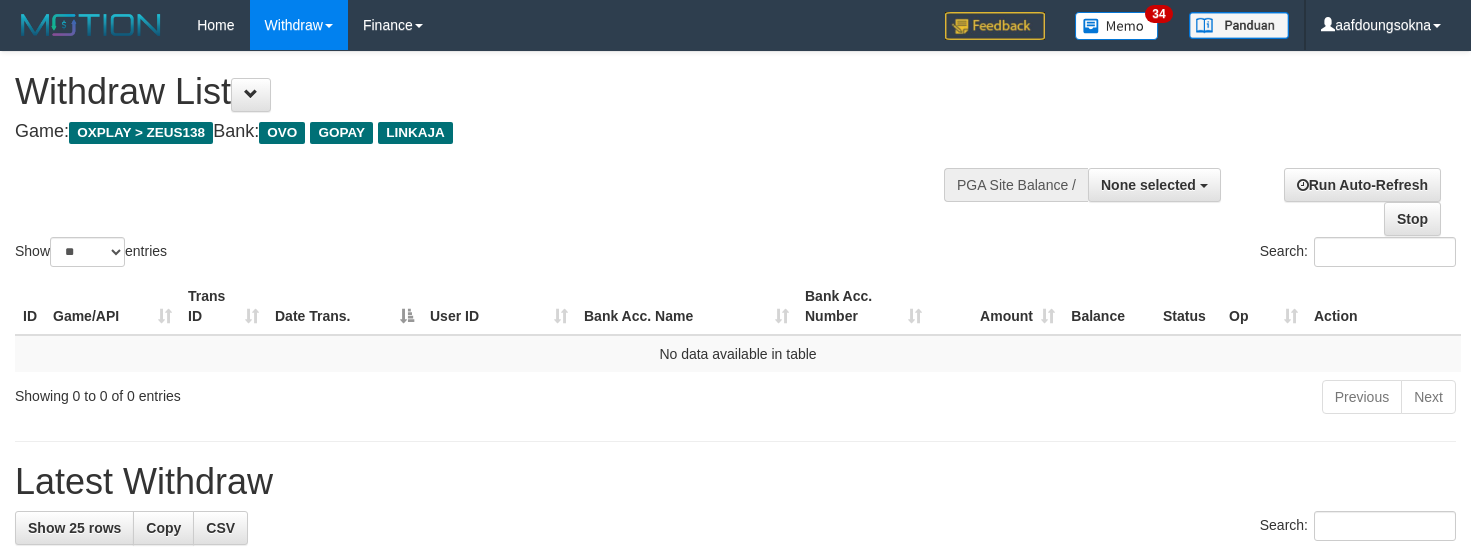 select 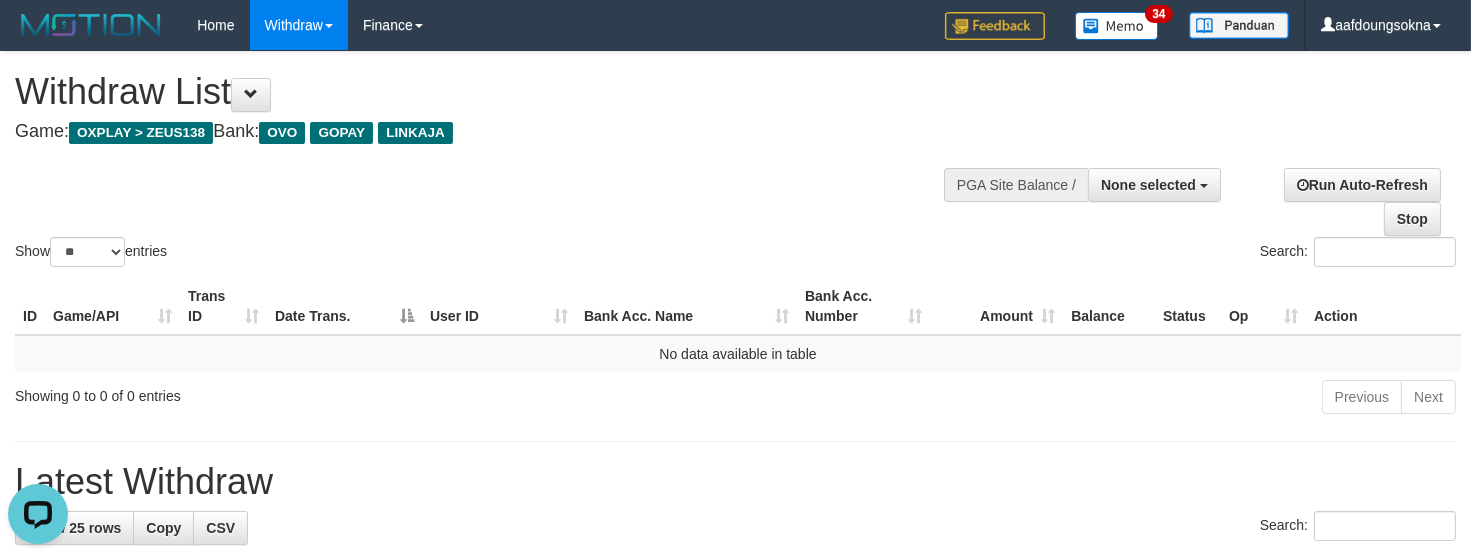 scroll, scrollTop: 0, scrollLeft: 0, axis: both 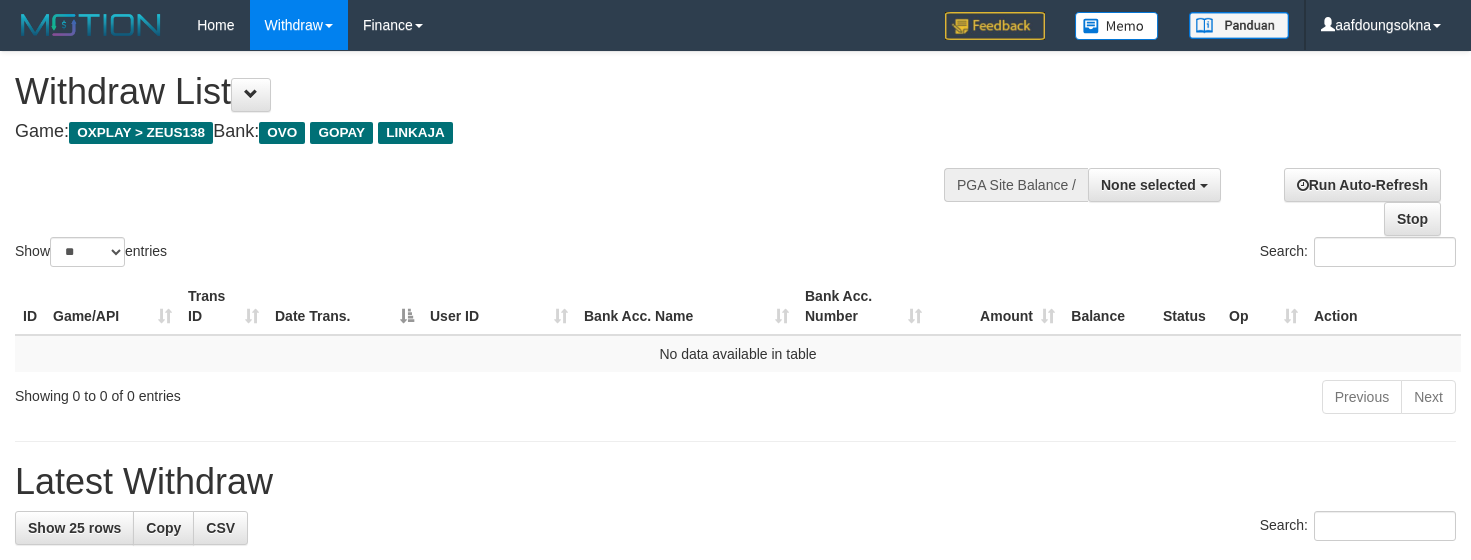 select 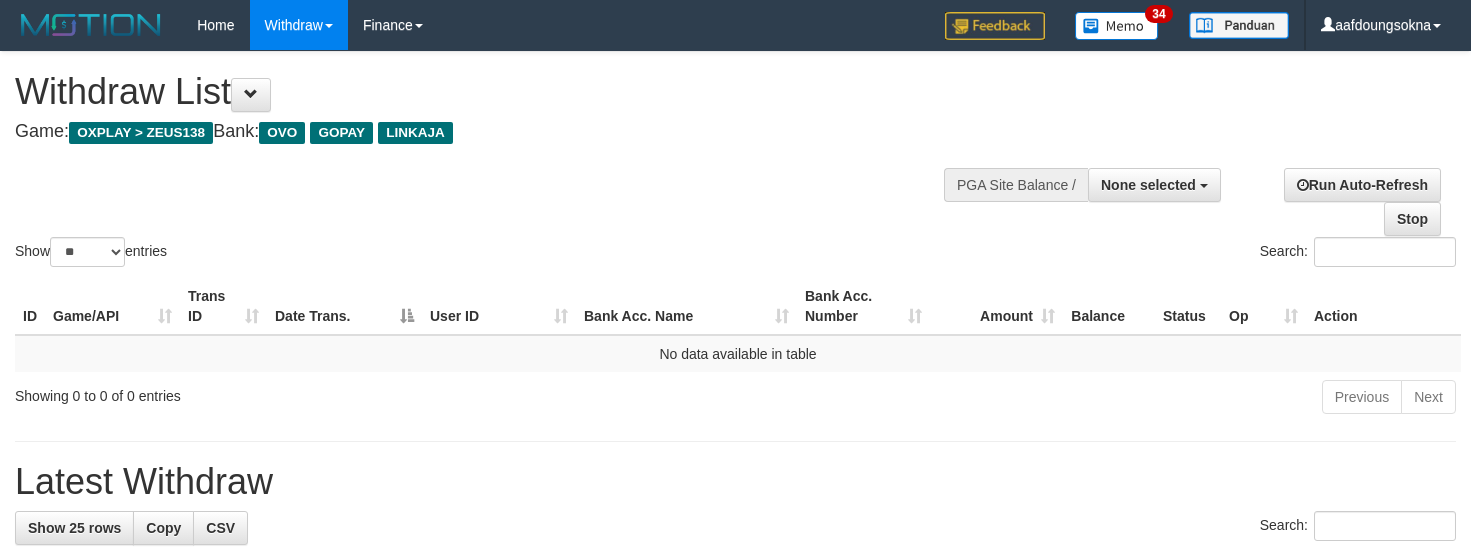 select 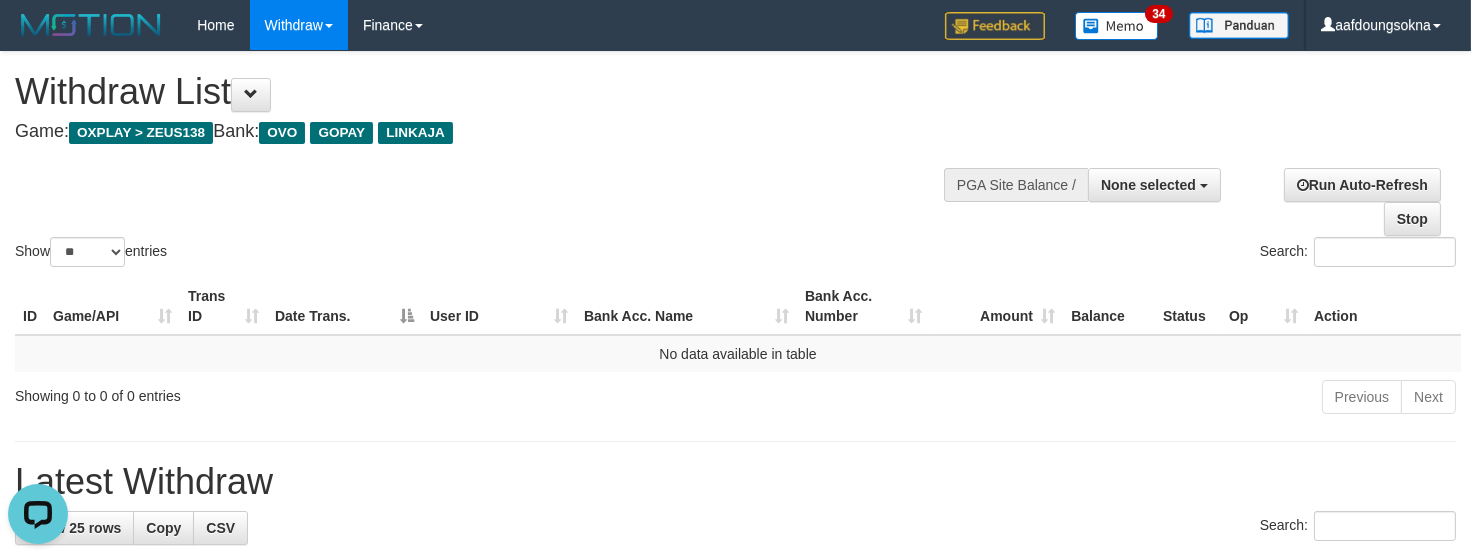 scroll, scrollTop: 0, scrollLeft: 0, axis: both 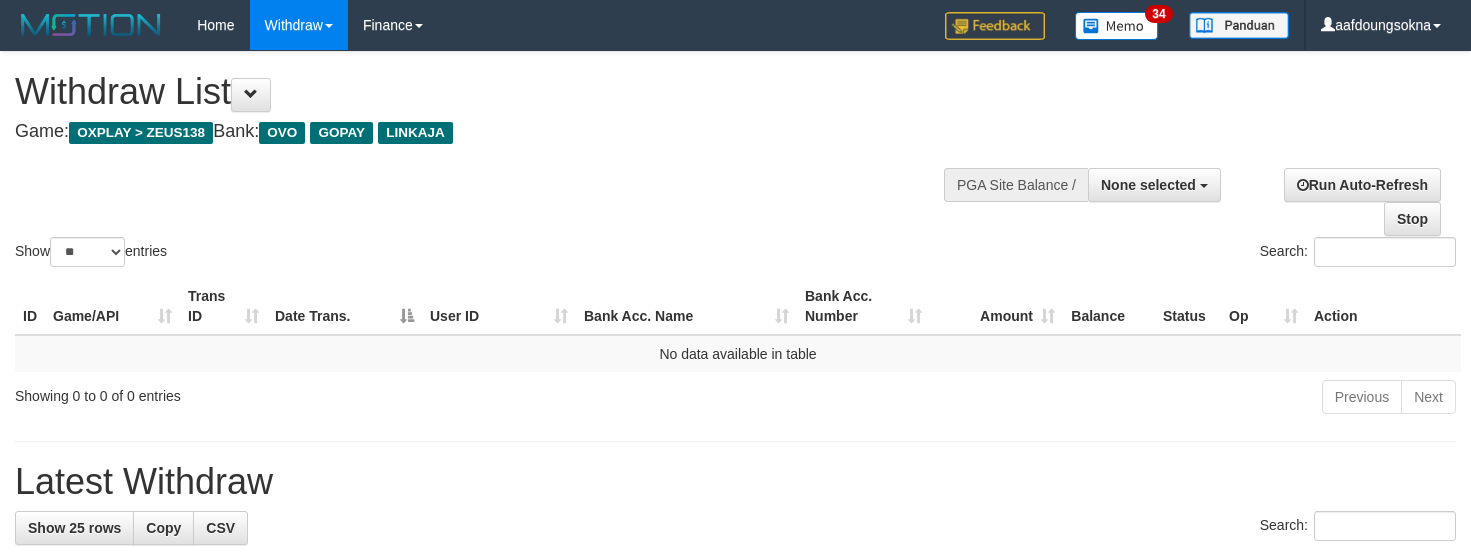 select 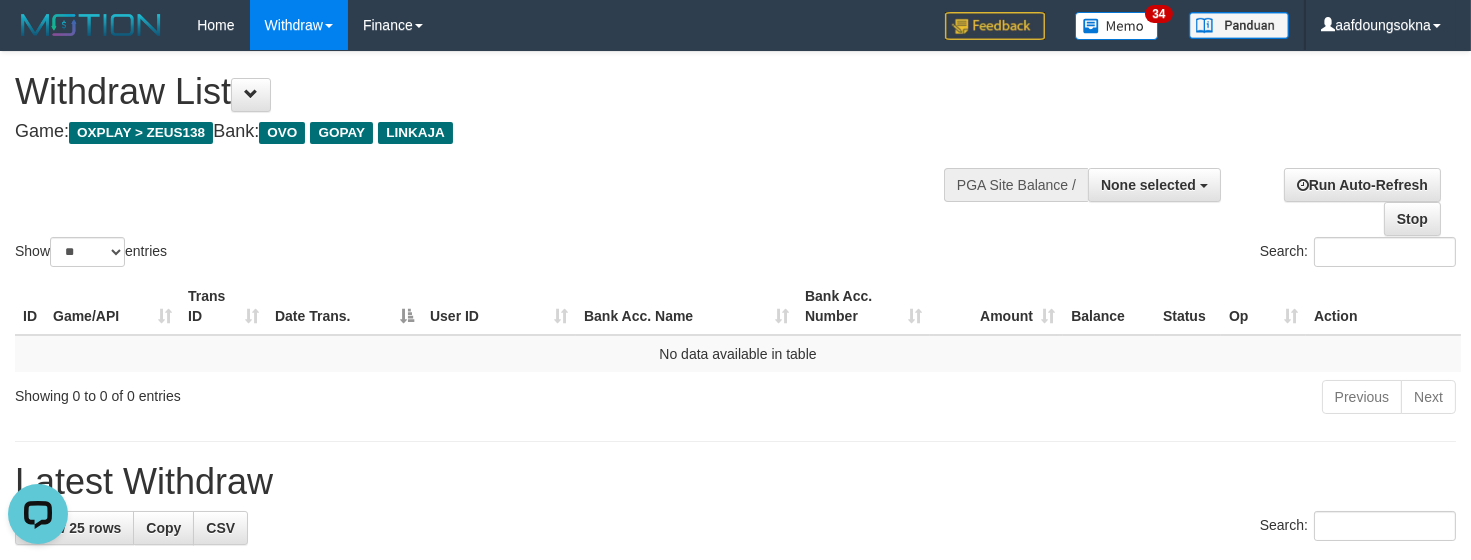 scroll, scrollTop: 0, scrollLeft: 0, axis: both 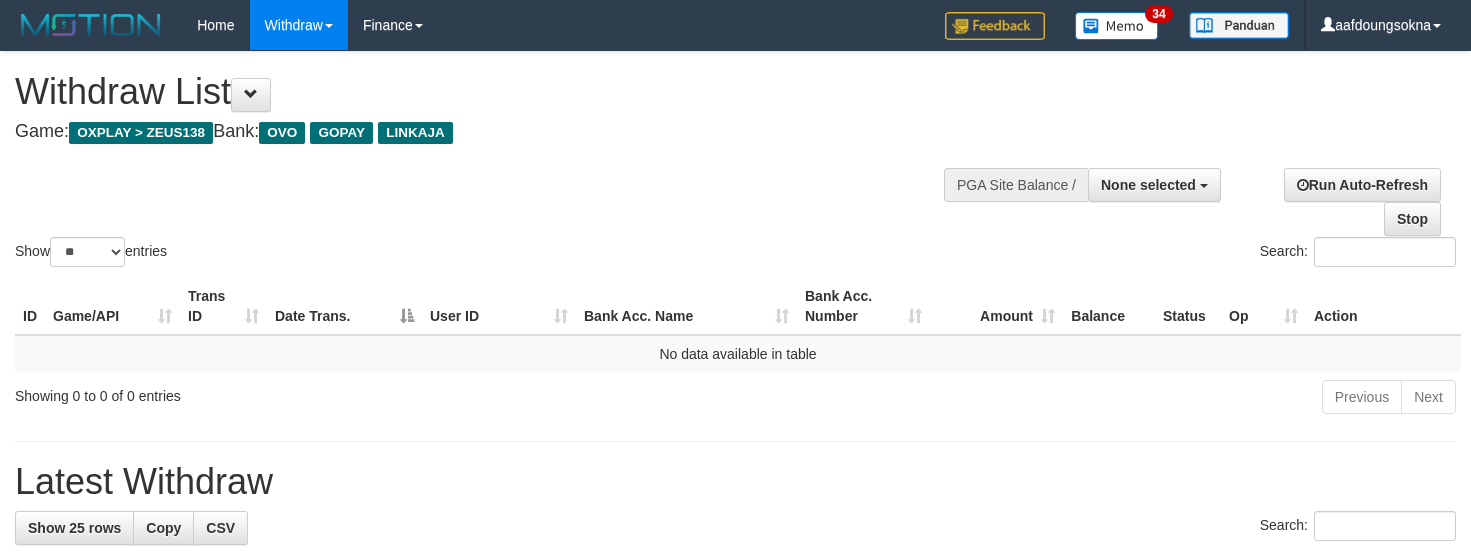 select 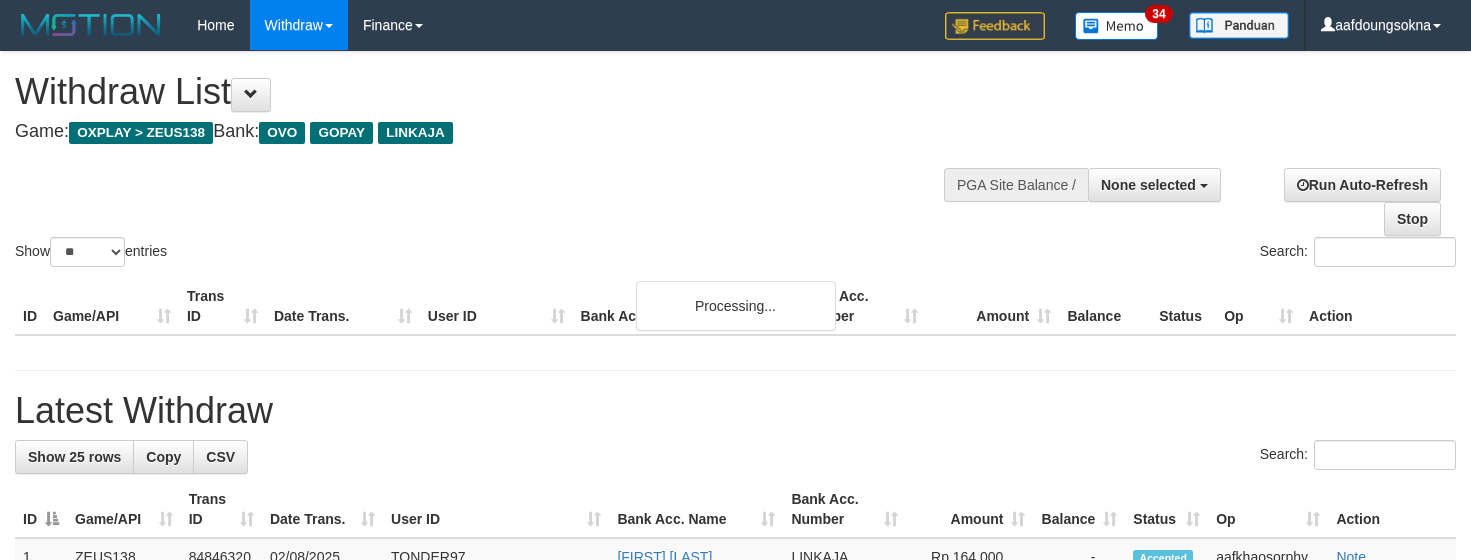 select 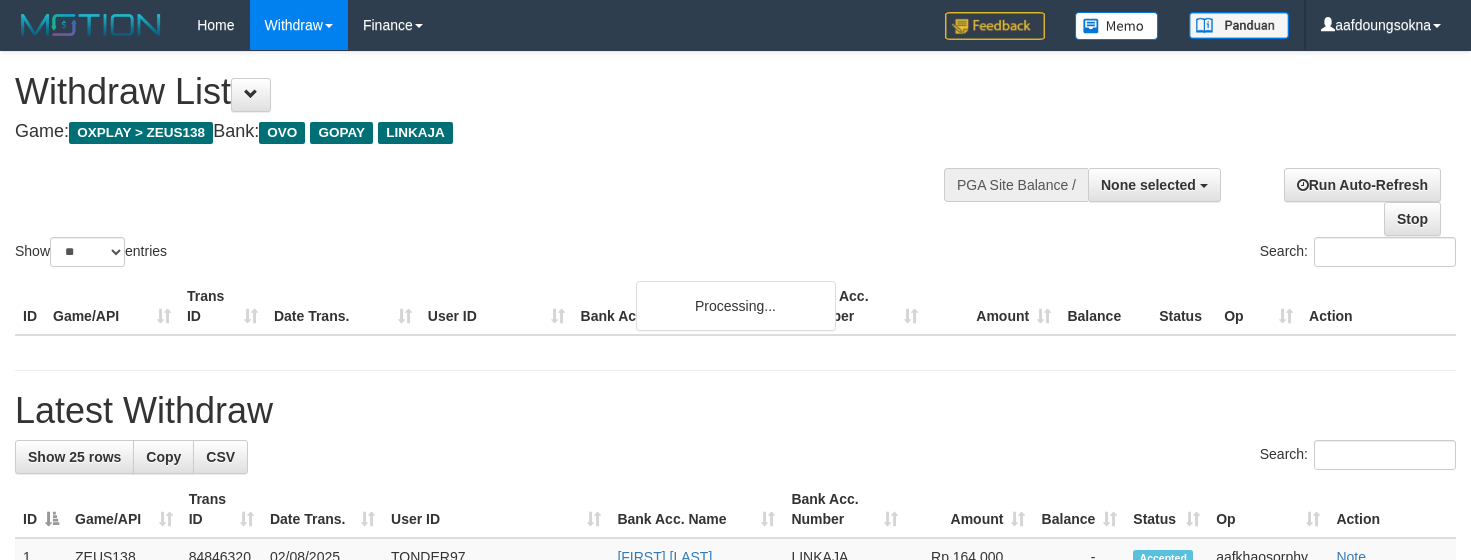 select 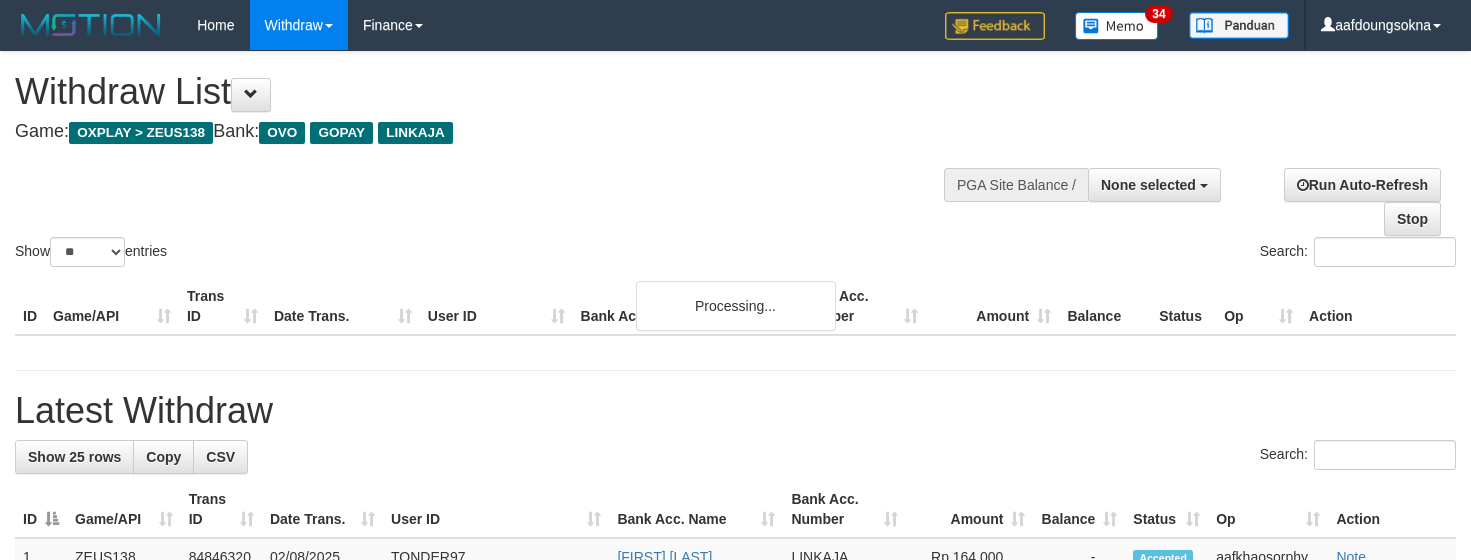 select 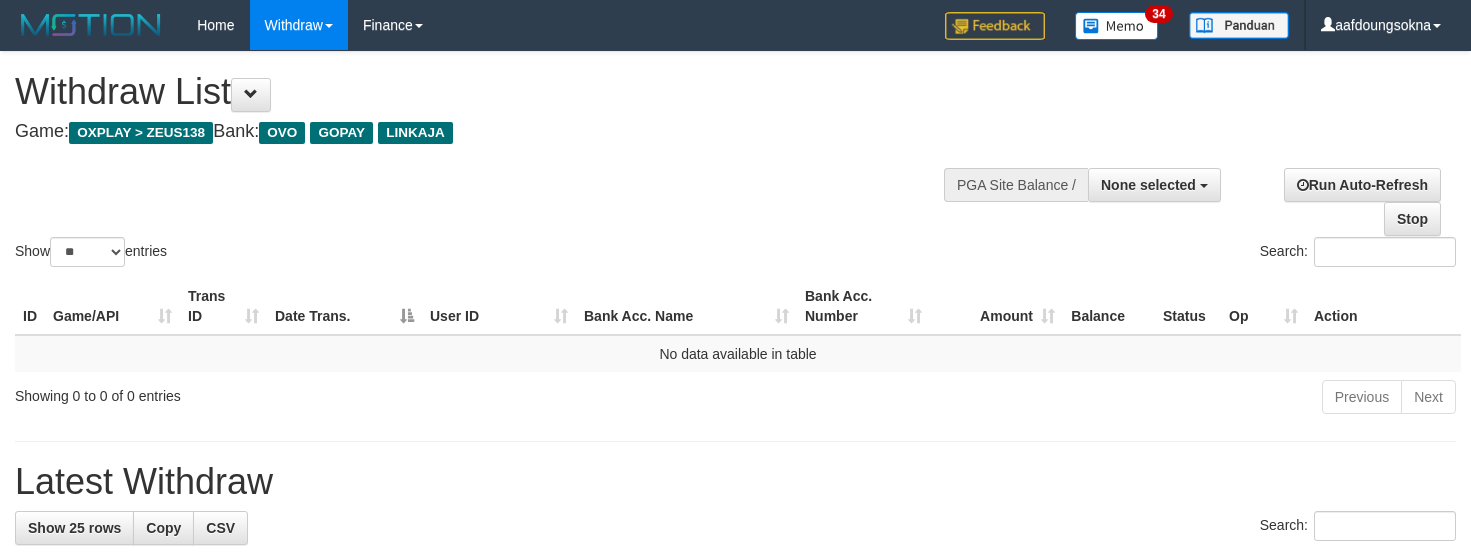 select 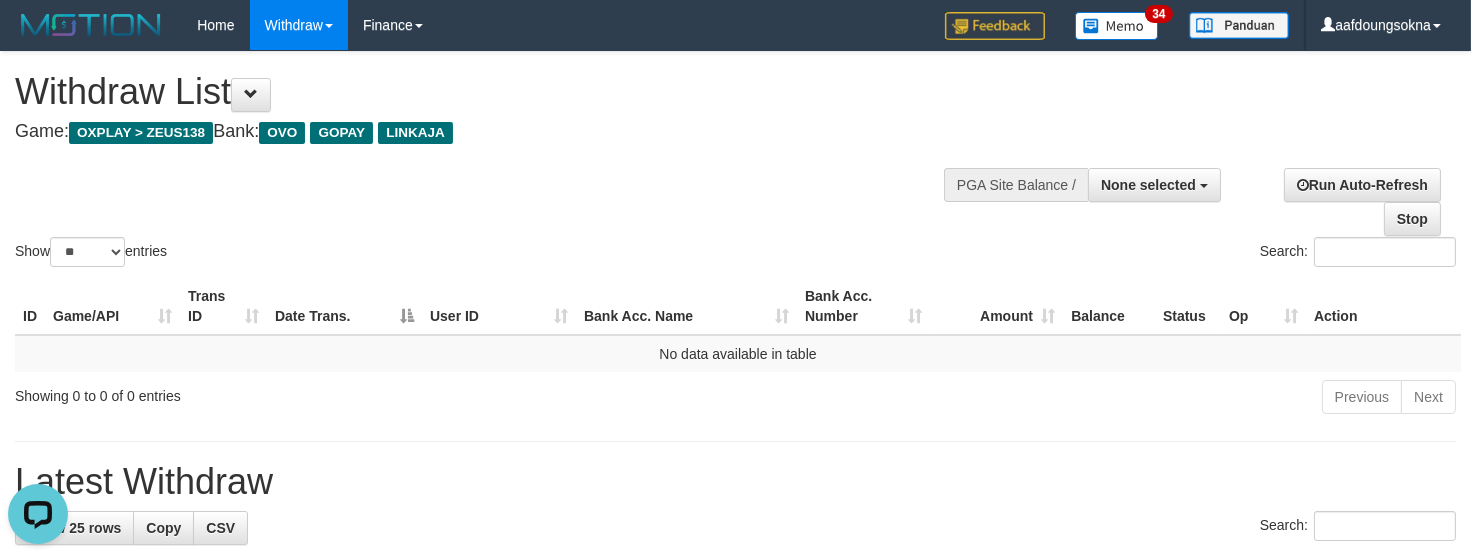 scroll, scrollTop: 0, scrollLeft: 0, axis: both 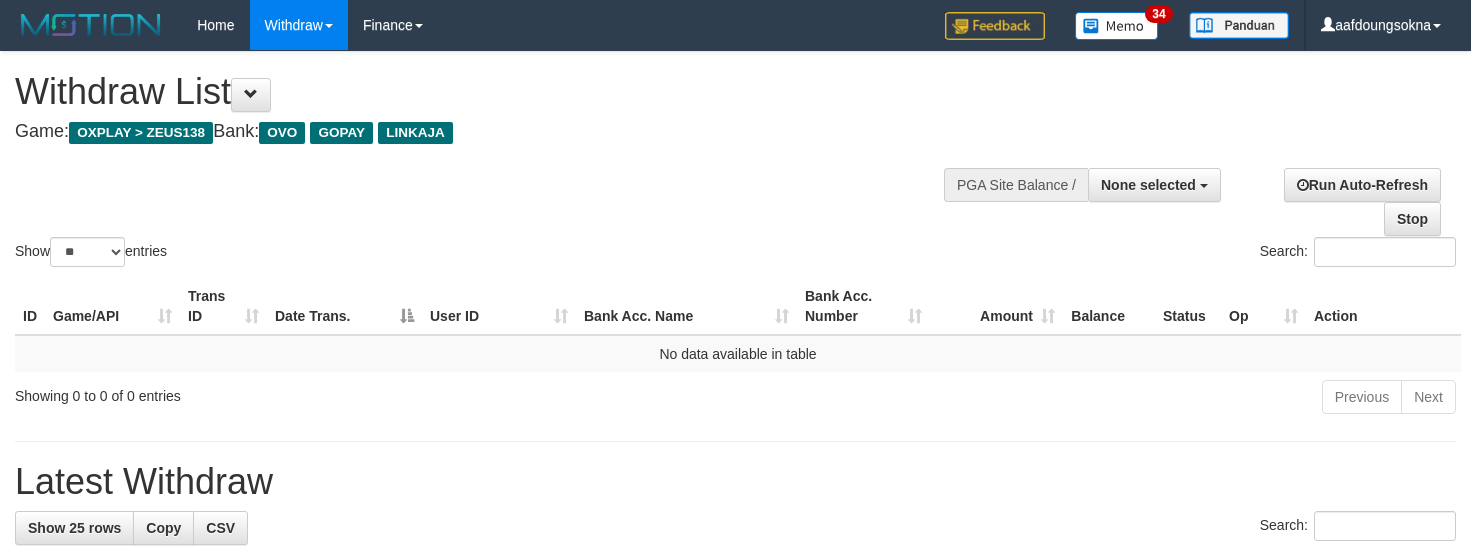 select 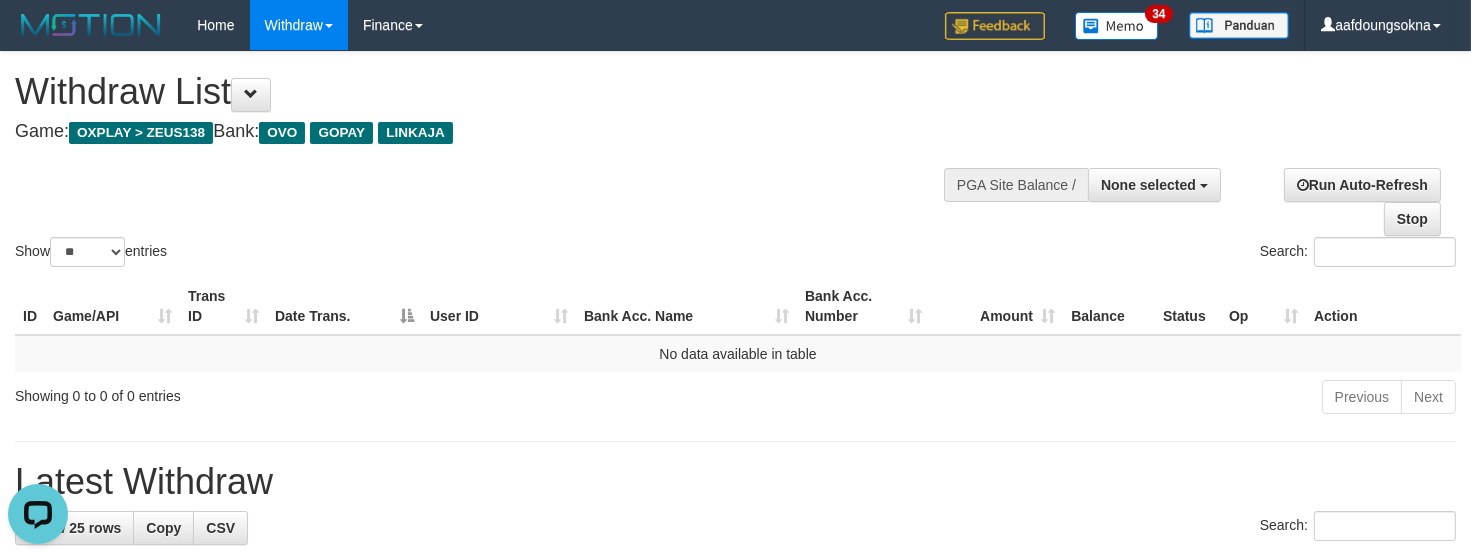 scroll, scrollTop: 0, scrollLeft: 0, axis: both 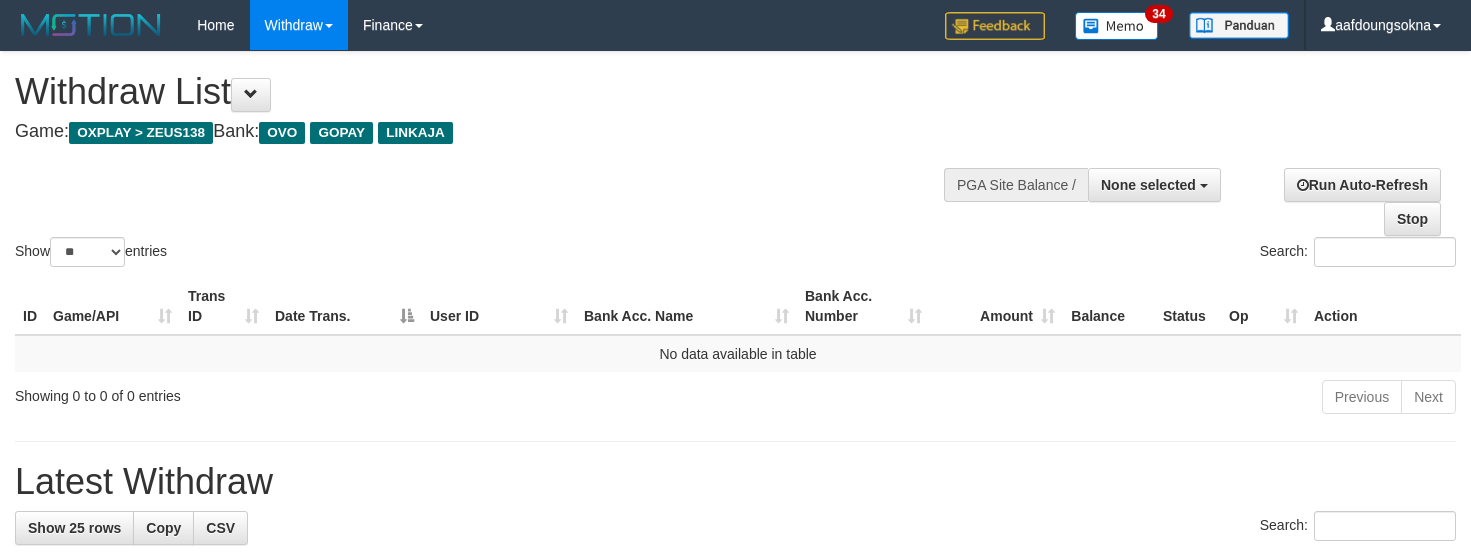 select 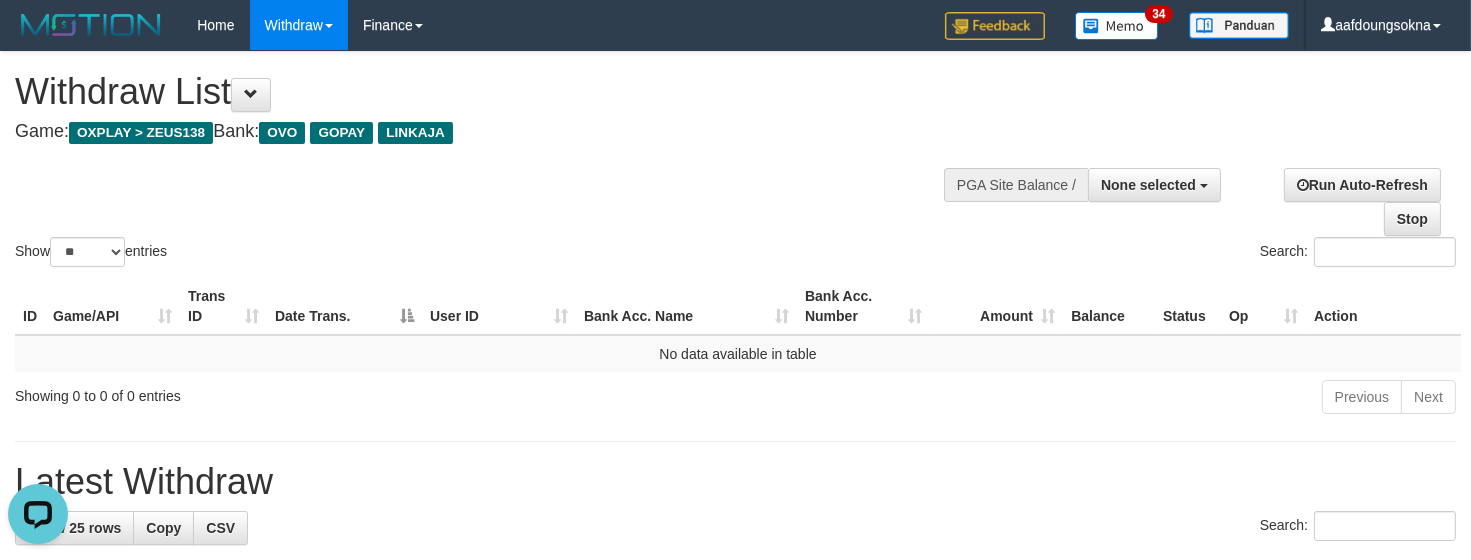 scroll, scrollTop: 0, scrollLeft: 0, axis: both 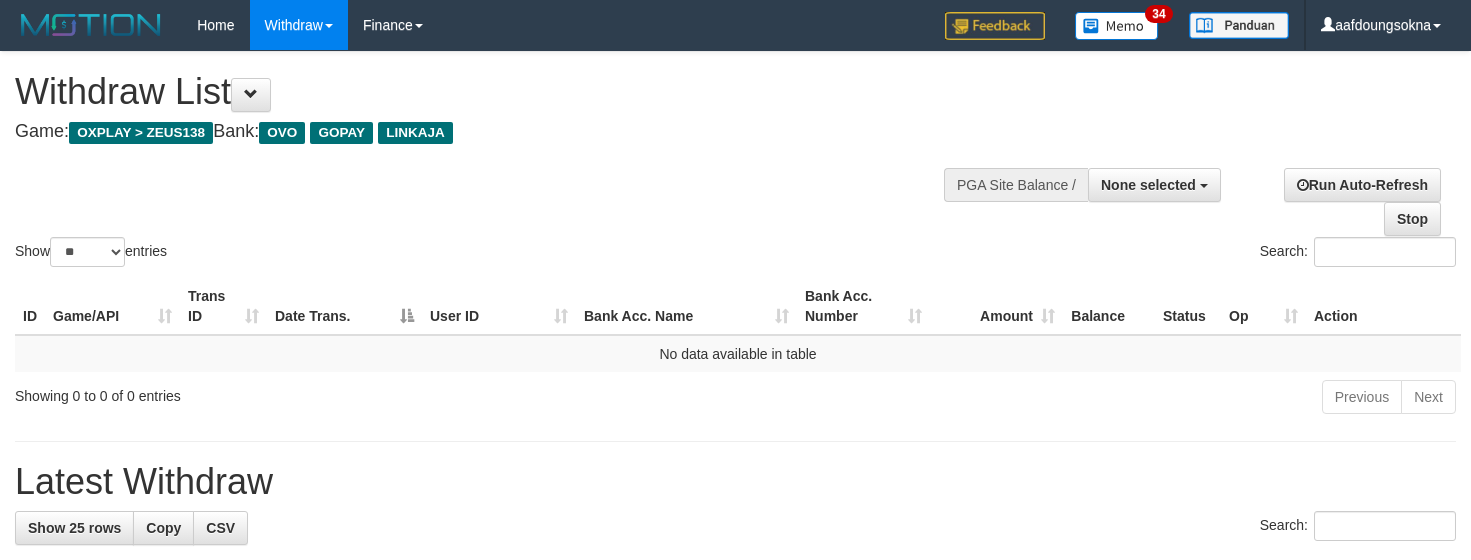 select 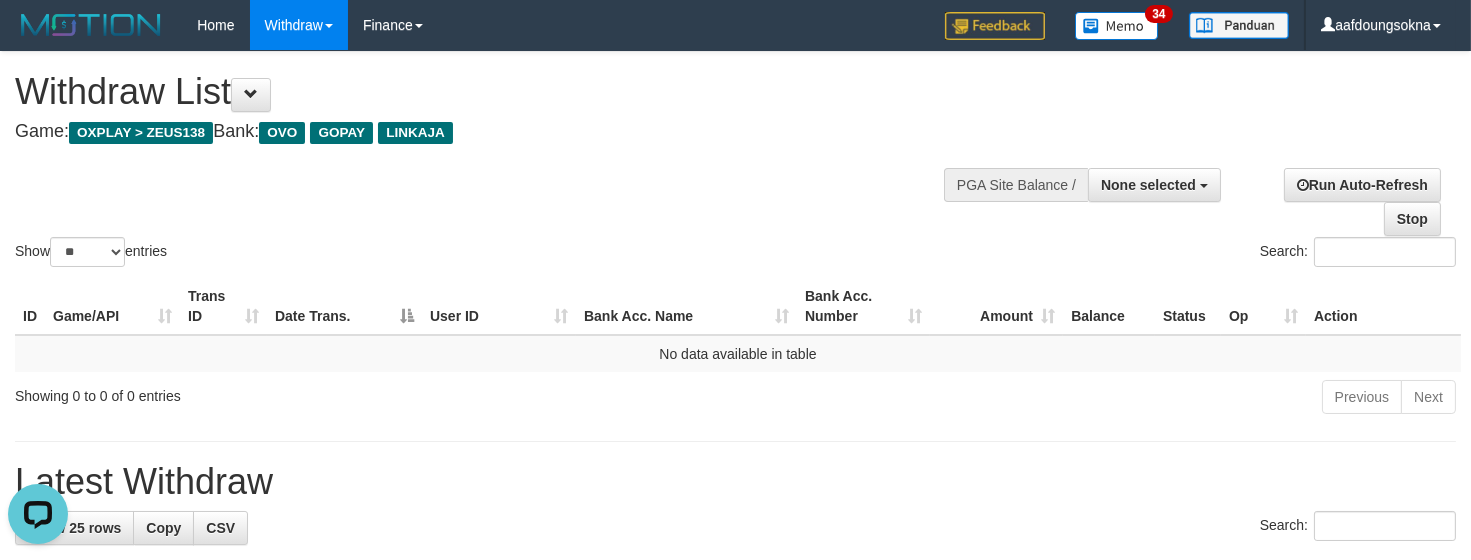 scroll, scrollTop: 0, scrollLeft: 0, axis: both 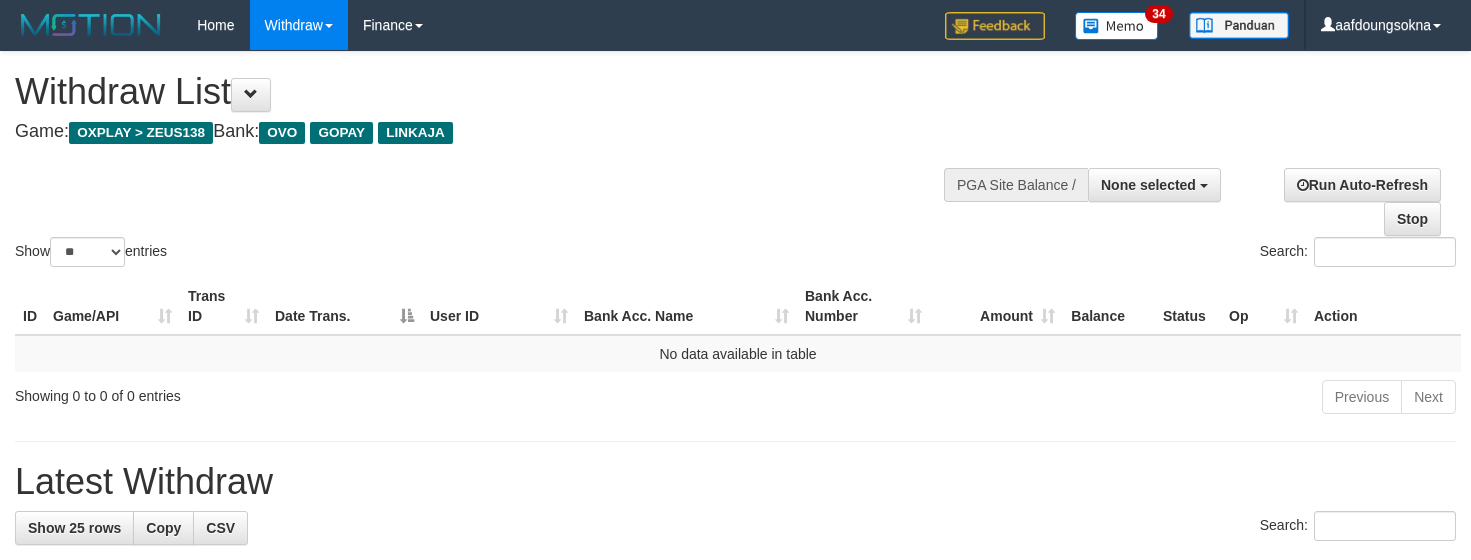 select 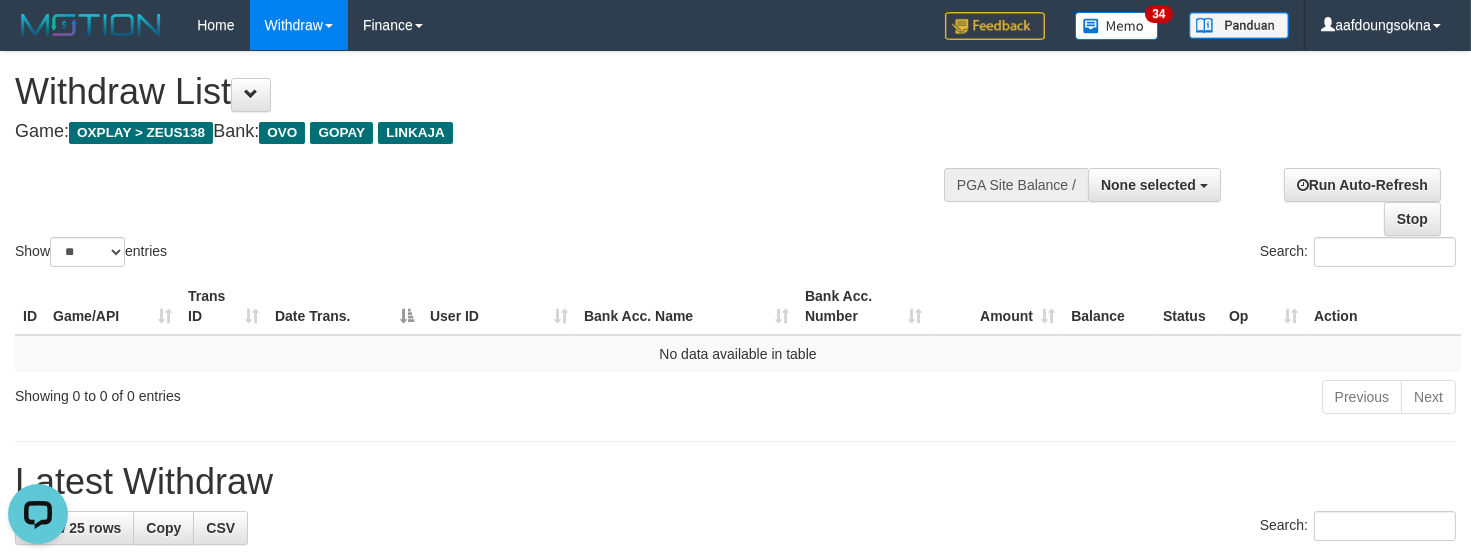 scroll, scrollTop: 0, scrollLeft: 0, axis: both 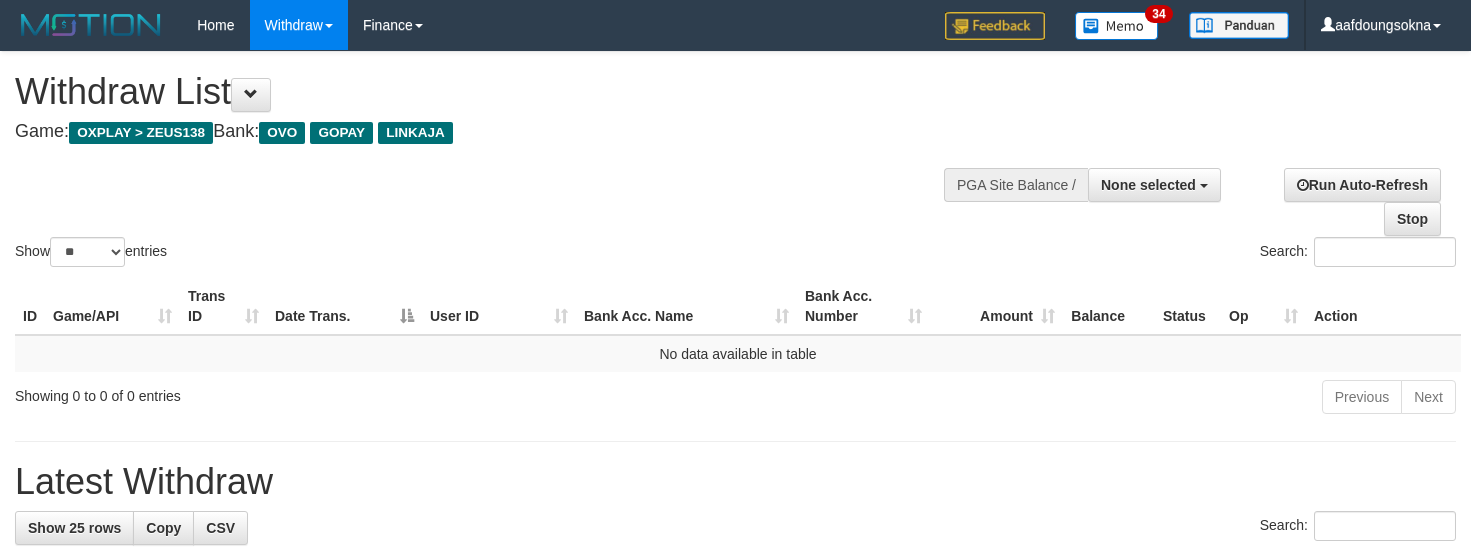 select 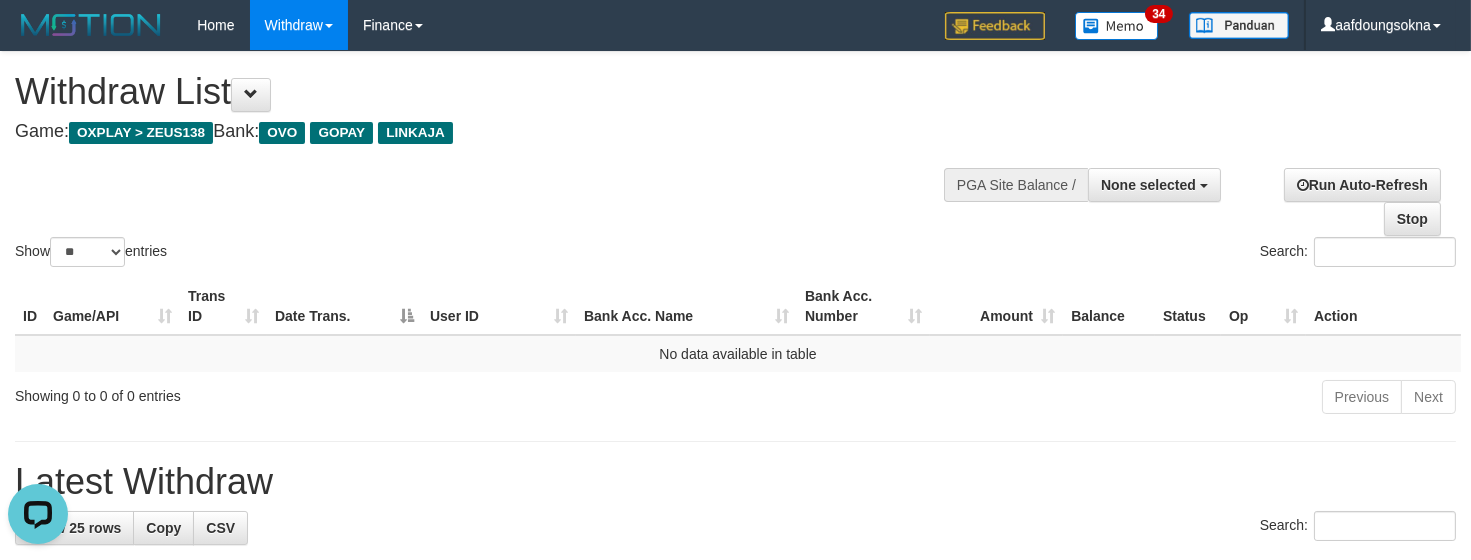 scroll, scrollTop: 0, scrollLeft: 0, axis: both 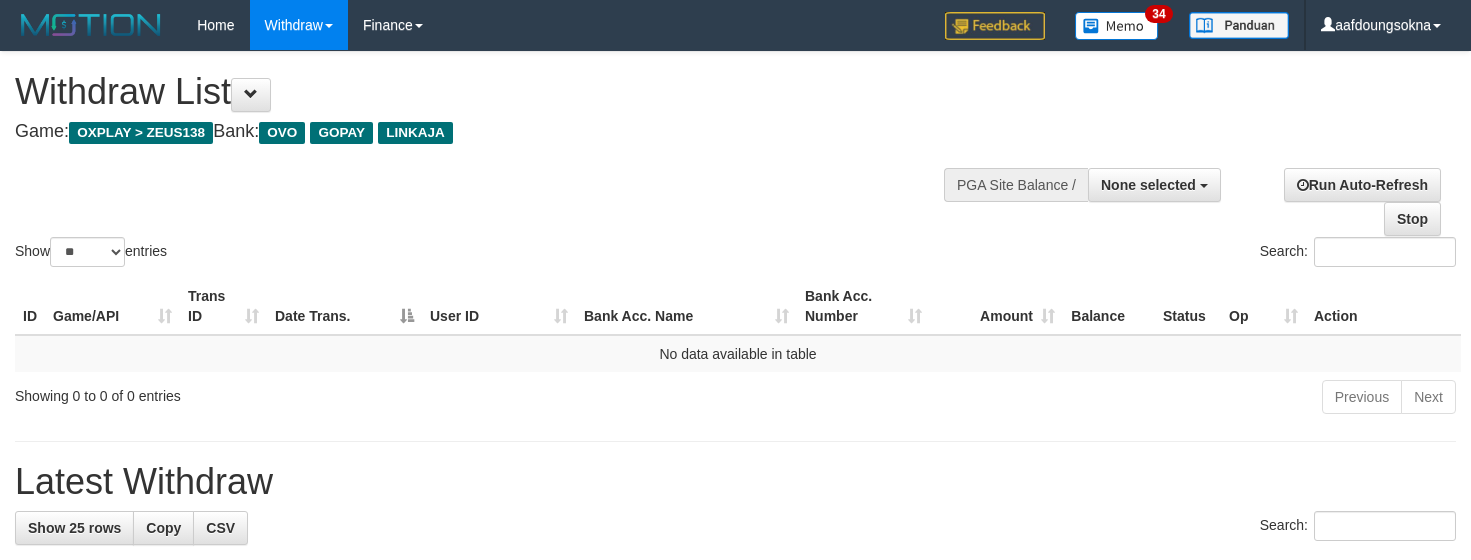 select 